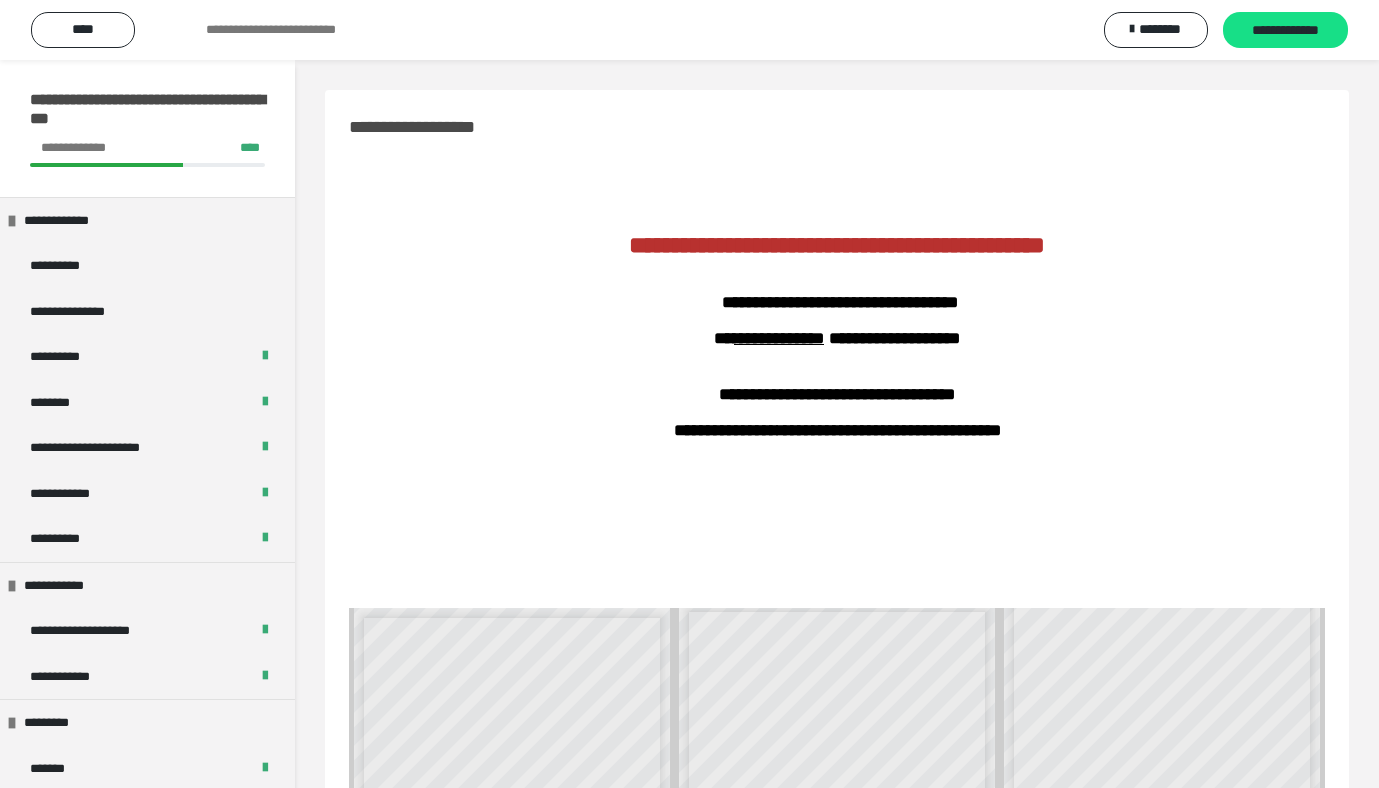 scroll, scrollTop: 268, scrollLeft: 0, axis: vertical 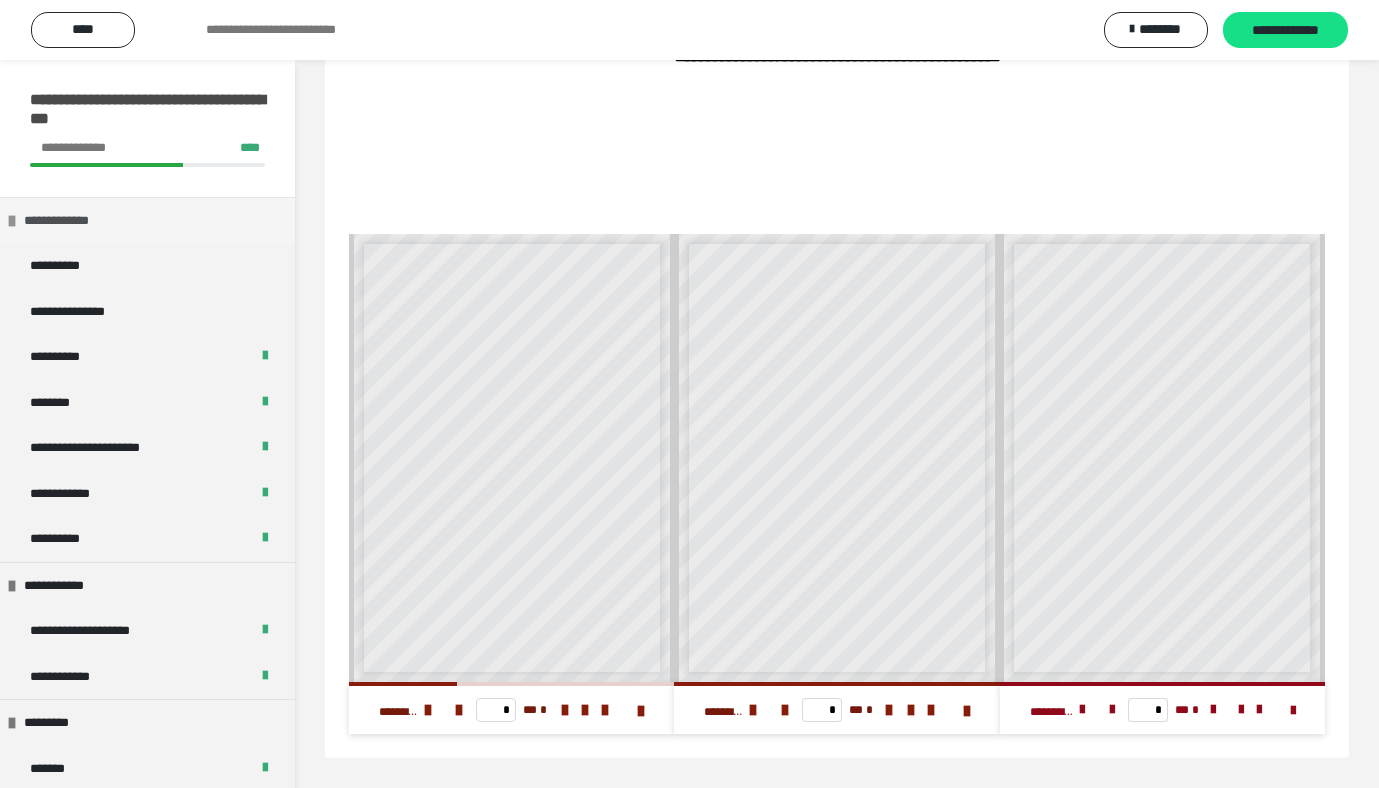 click at bounding box center [12, 221] 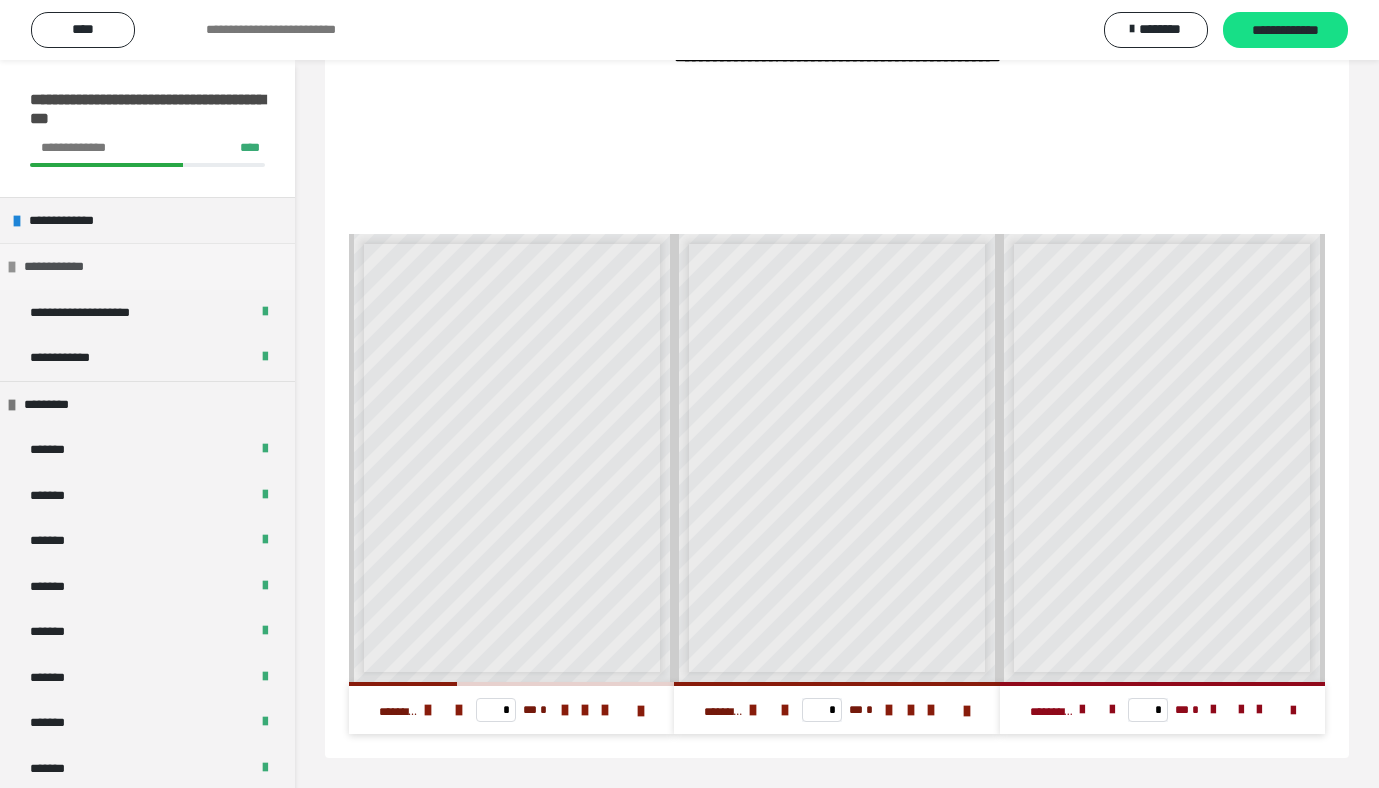 click at bounding box center [12, 267] 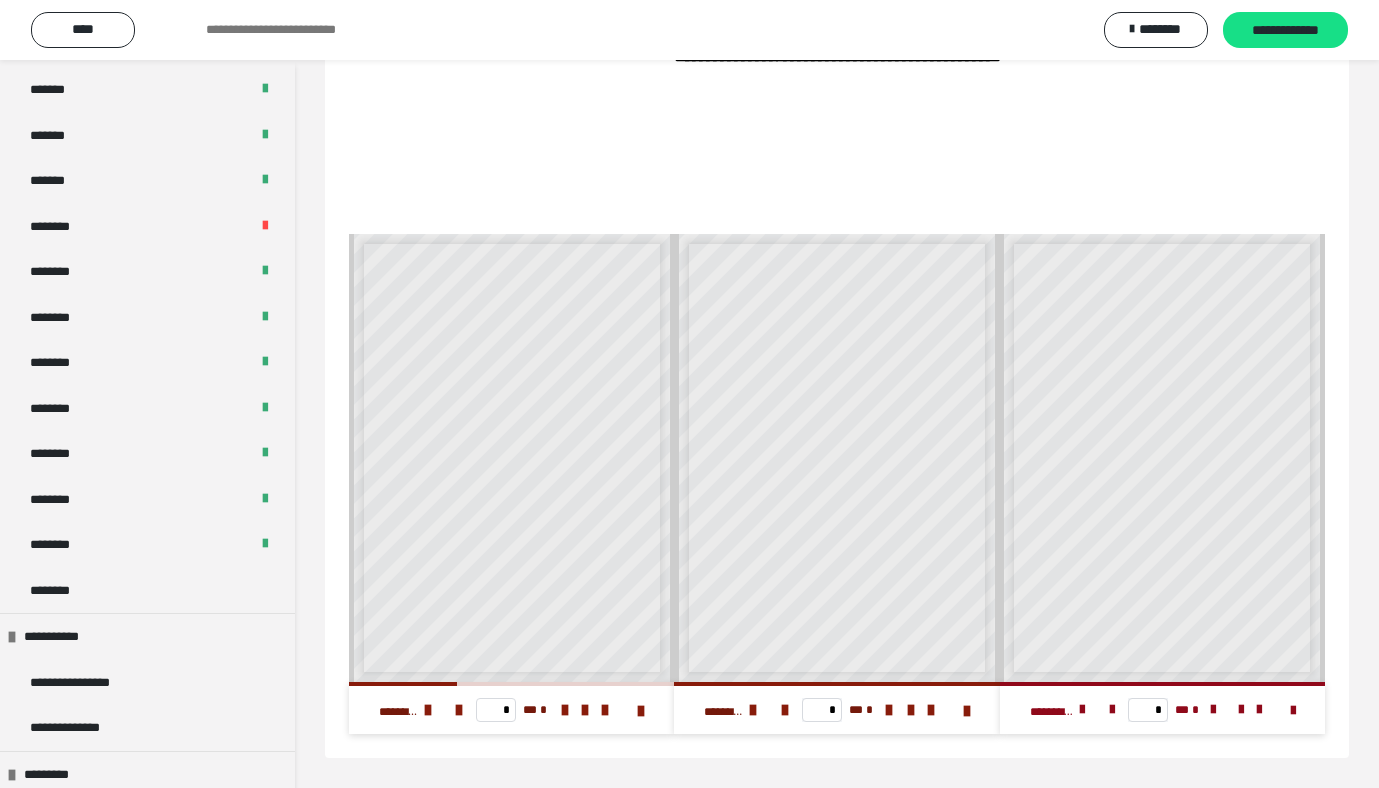 scroll, scrollTop: 549, scrollLeft: 0, axis: vertical 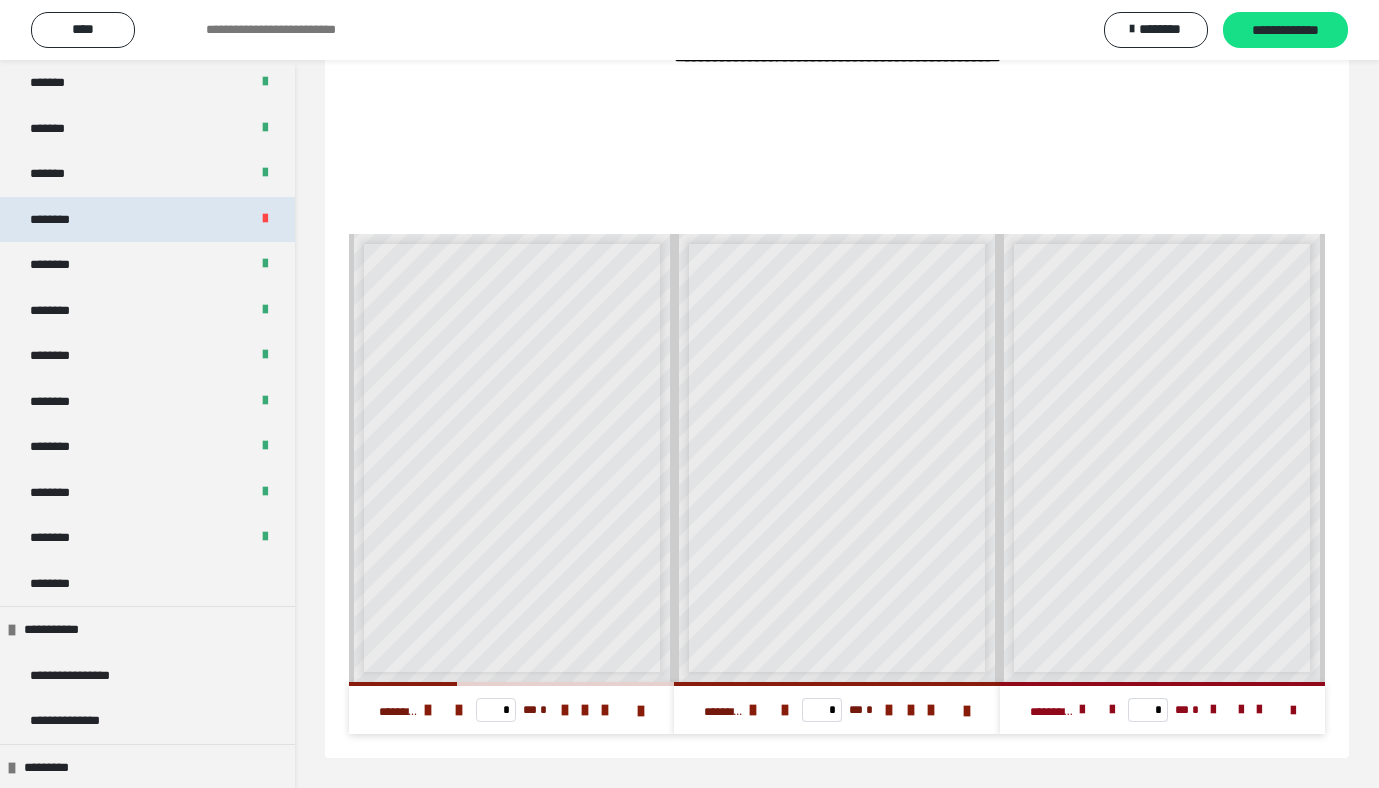 click on "********" at bounding box center (61, 220) 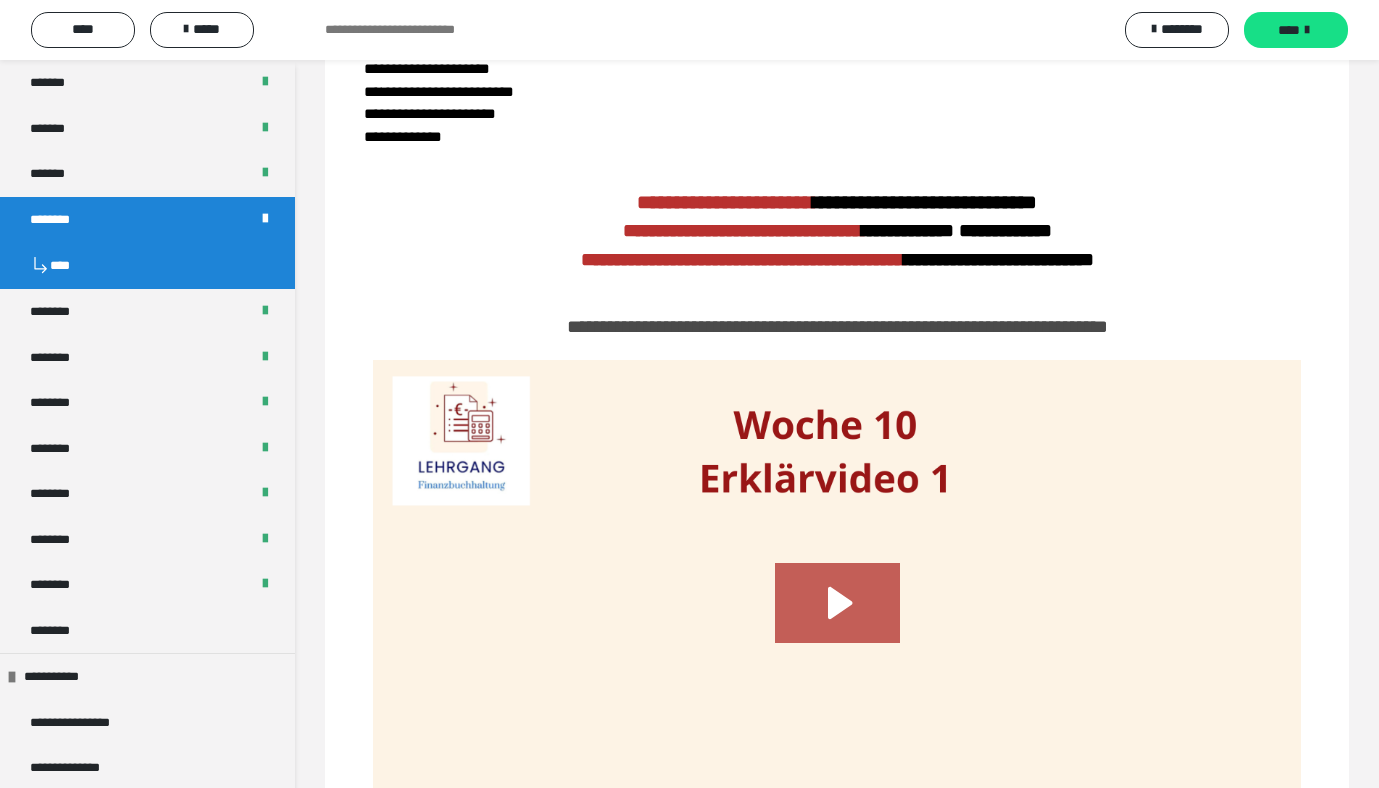 scroll, scrollTop: 690, scrollLeft: 0, axis: vertical 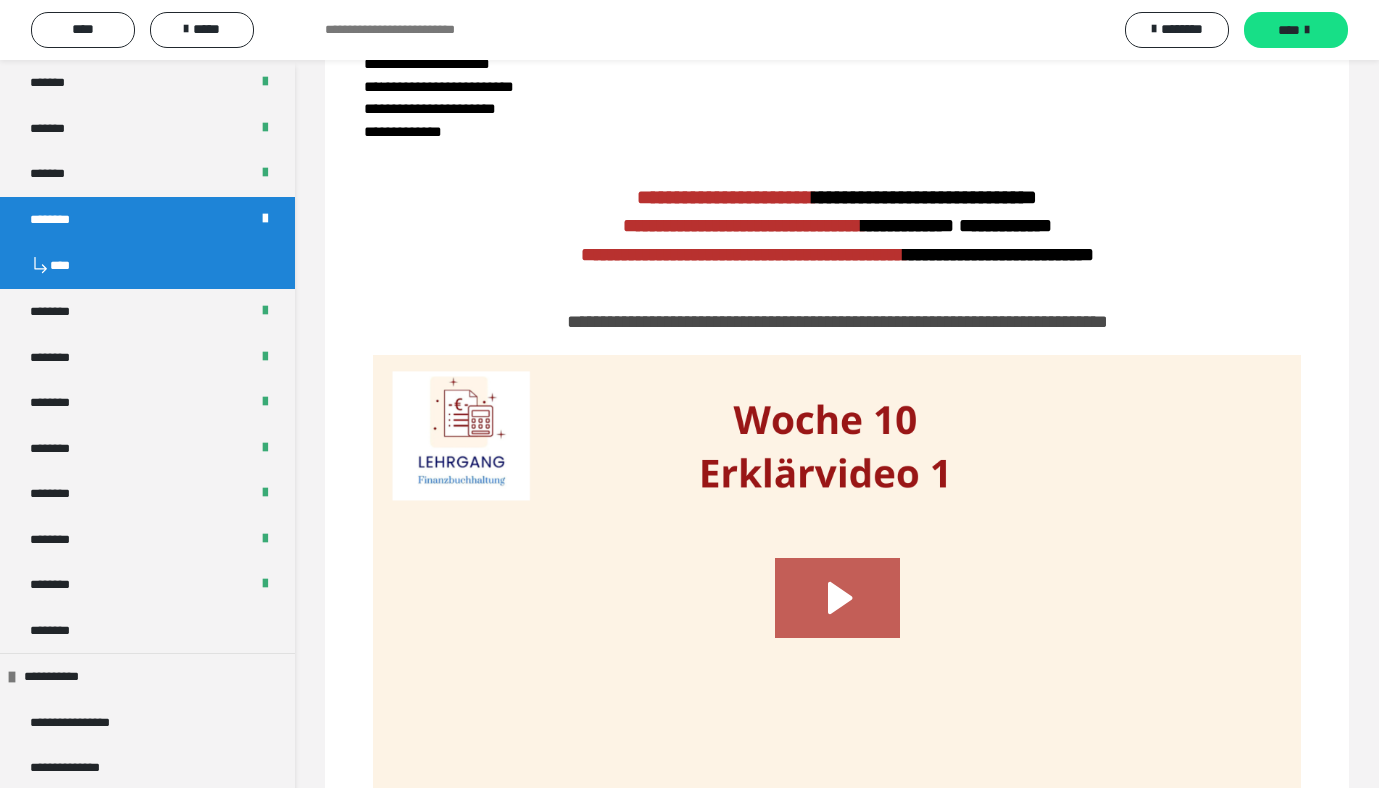 click on "****" at bounding box center (147, 265) 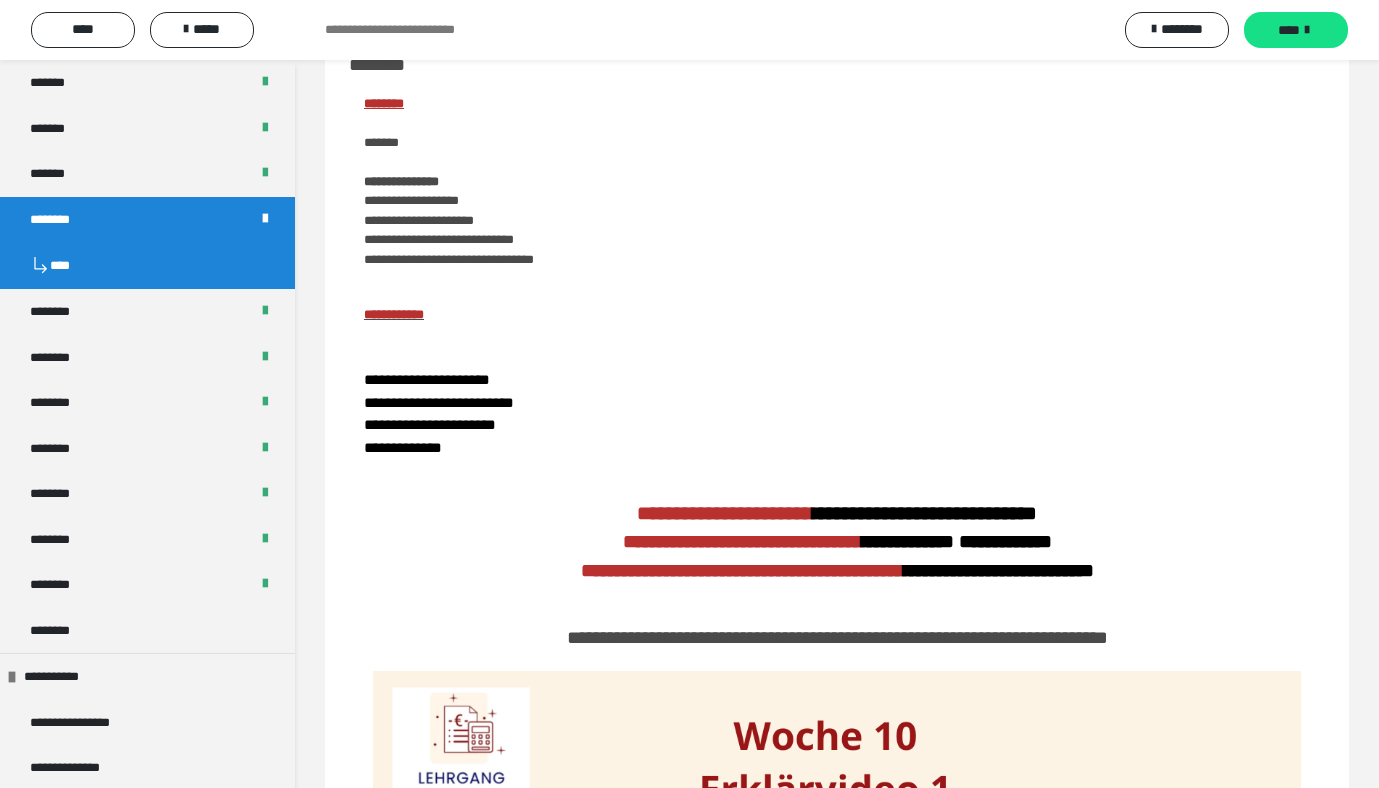 scroll, scrollTop: 408, scrollLeft: 0, axis: vertical 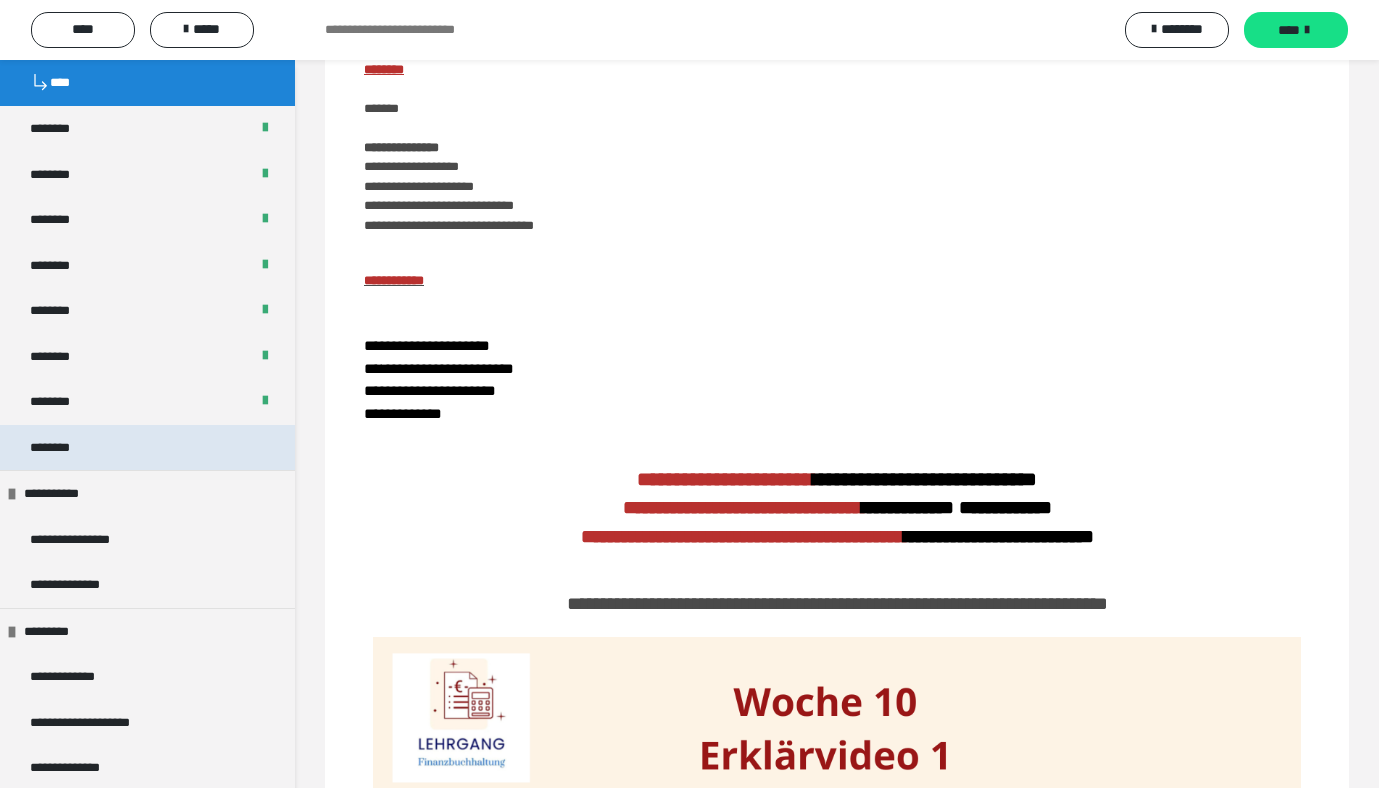 click on "********" at bounding box center (147, 448) 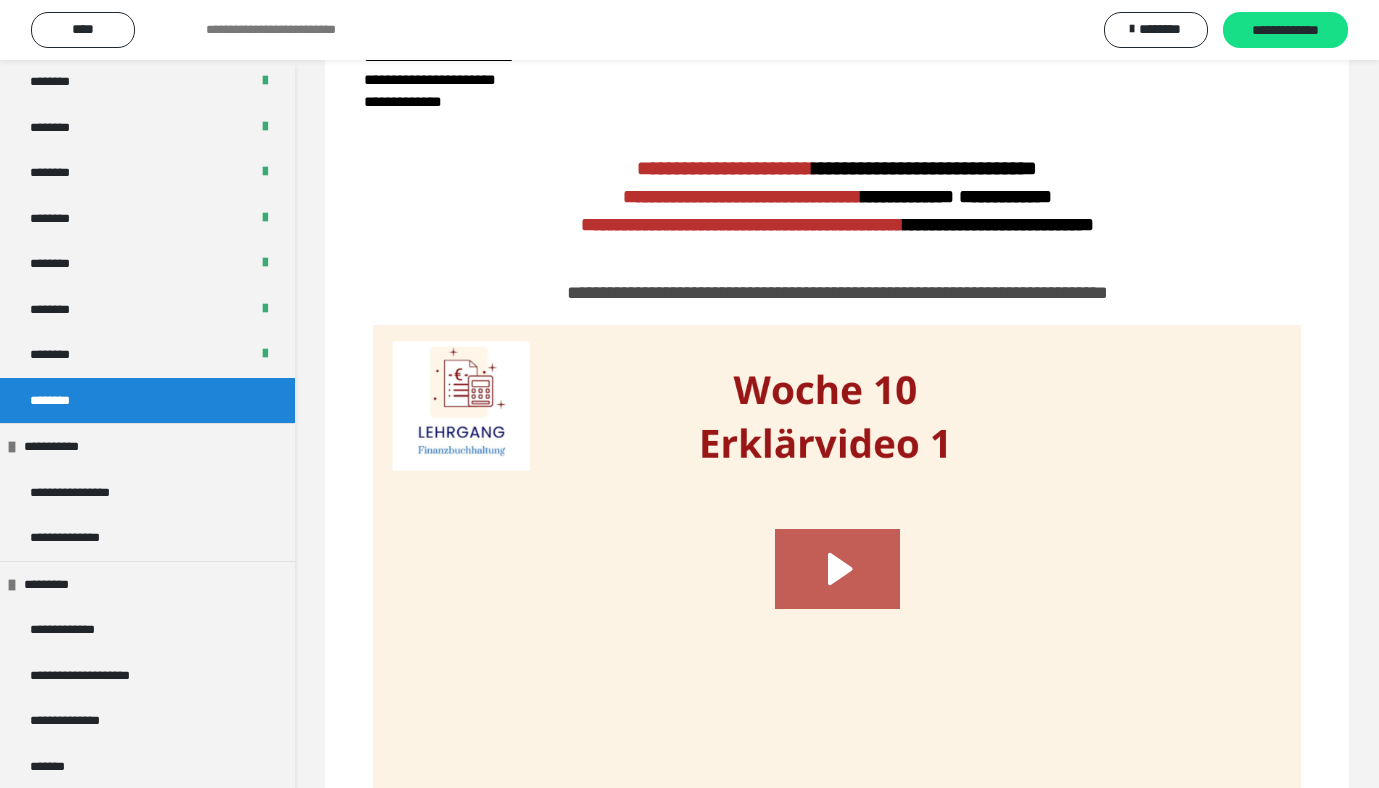 scroll, scrollTop: 96, scrollLeft: 0, axis: vertical 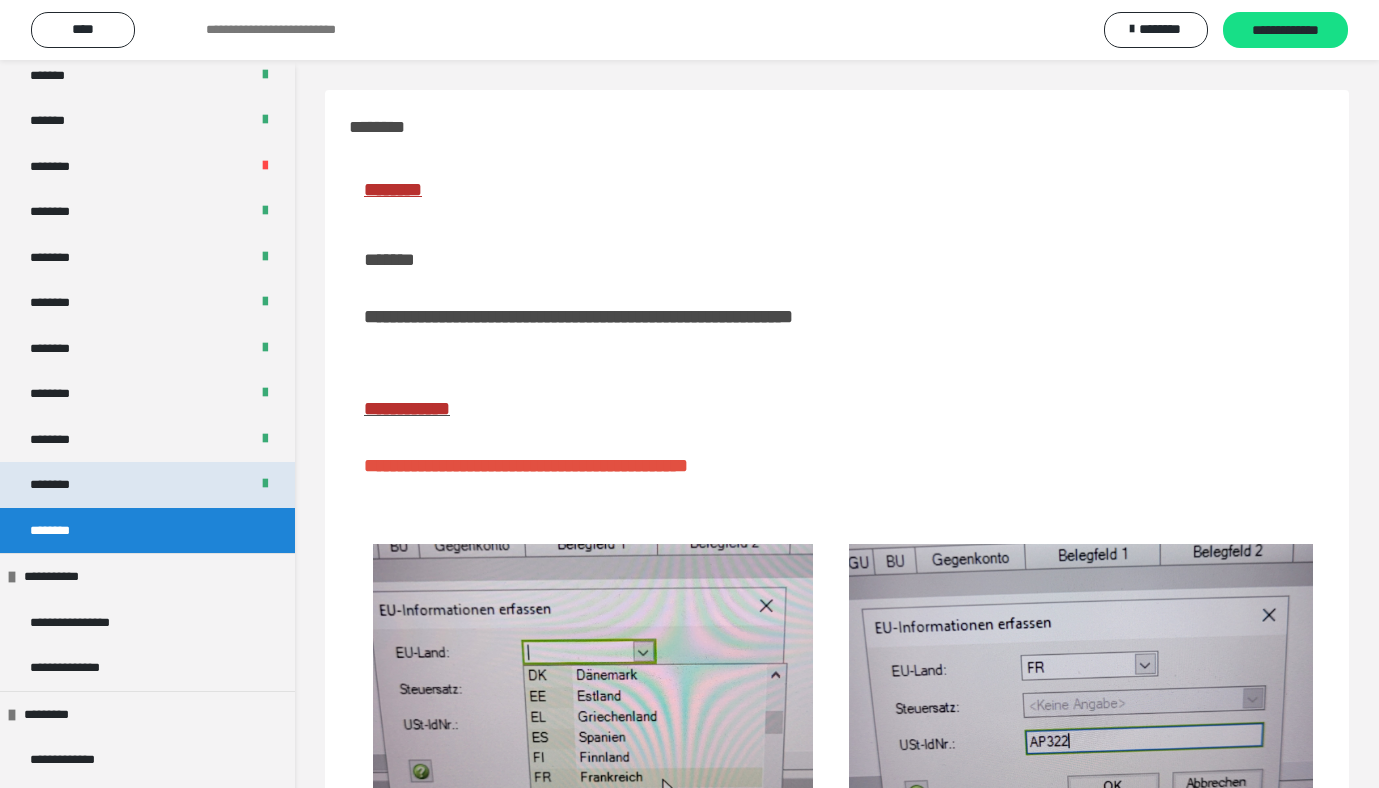 click on "********" at bounding box center (147, 485) 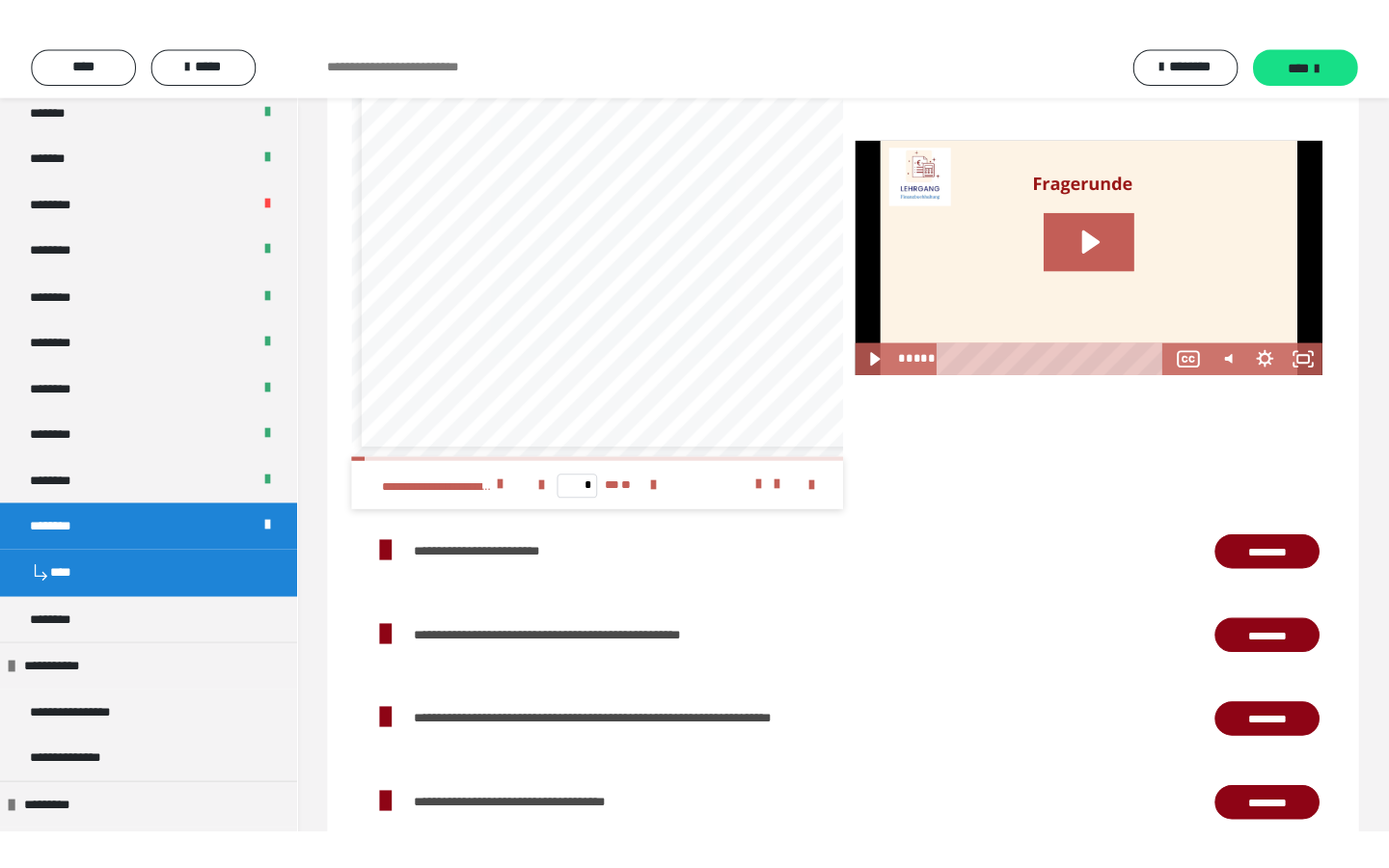 scroll, scrollTop: 3439, scrollLeft: 0, axis: vertical 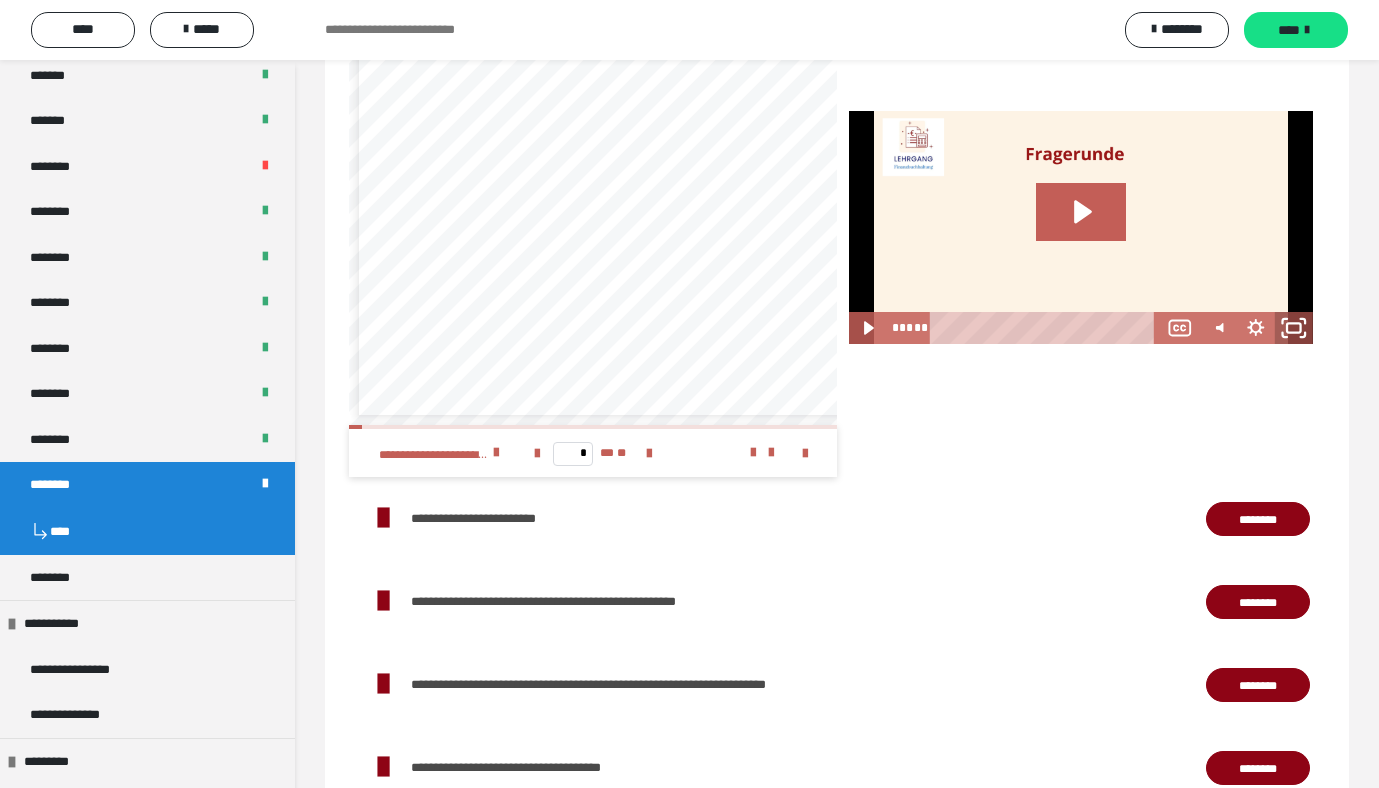 click 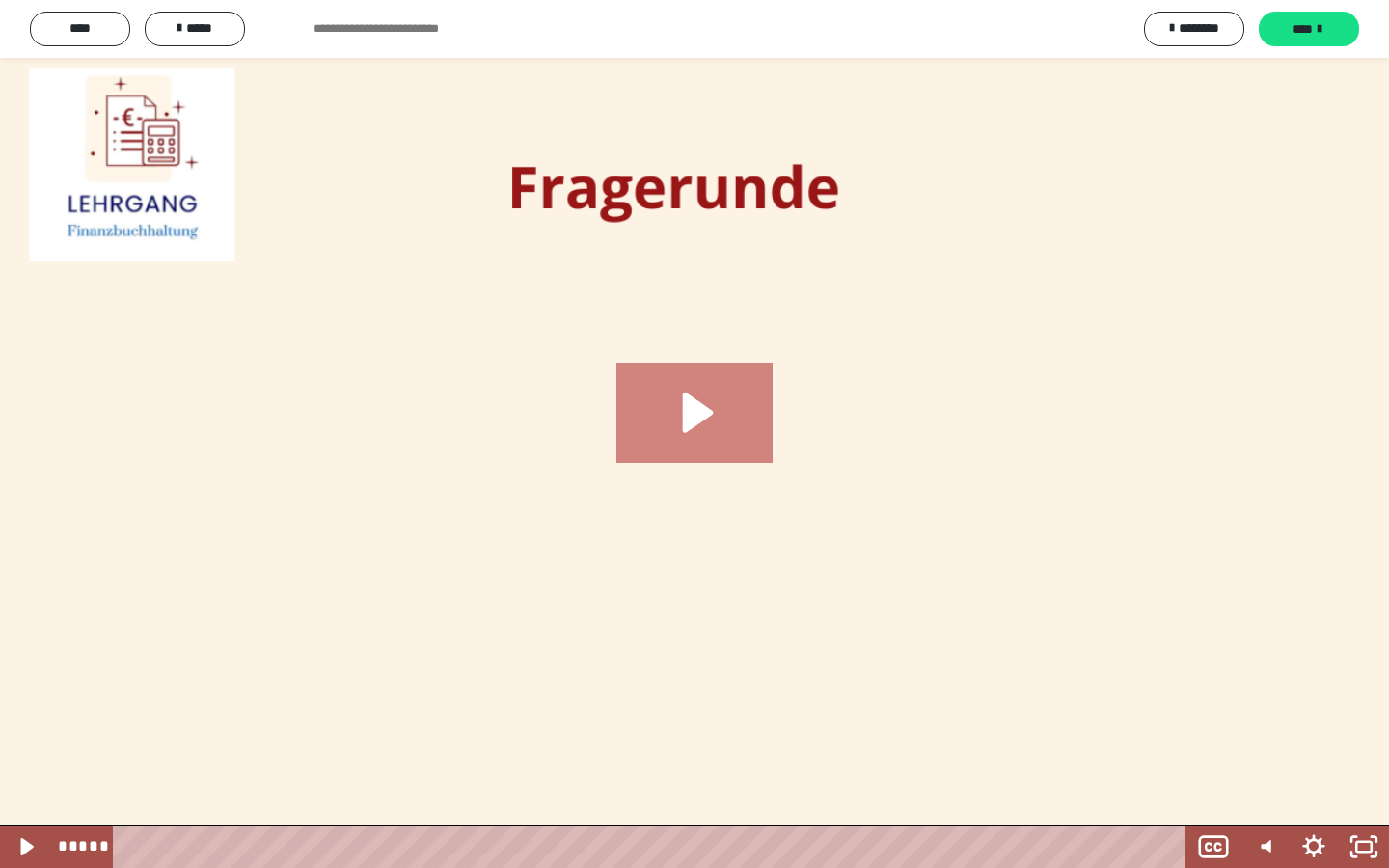 click 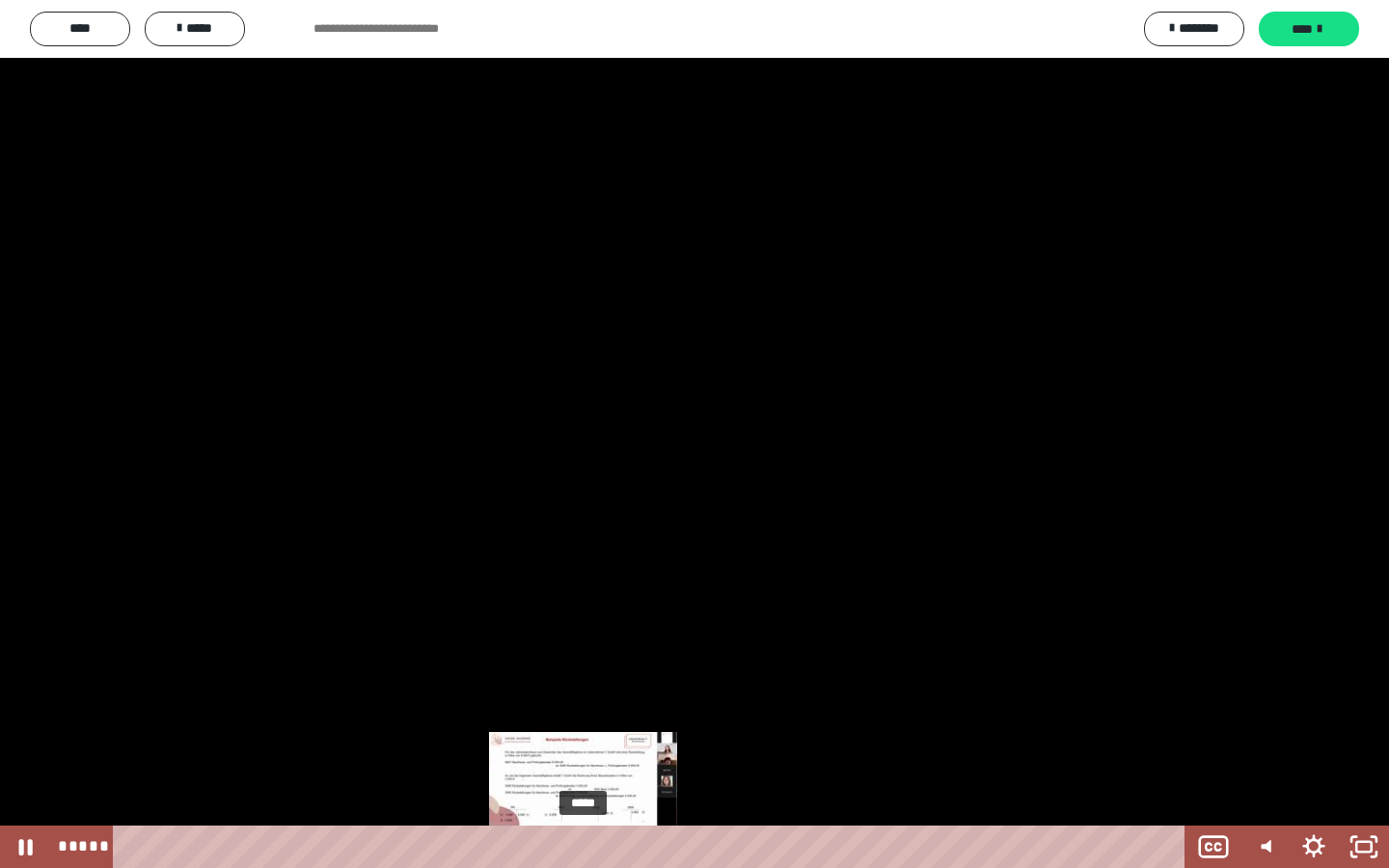 click on "*****" at bounding box center [653, 847] 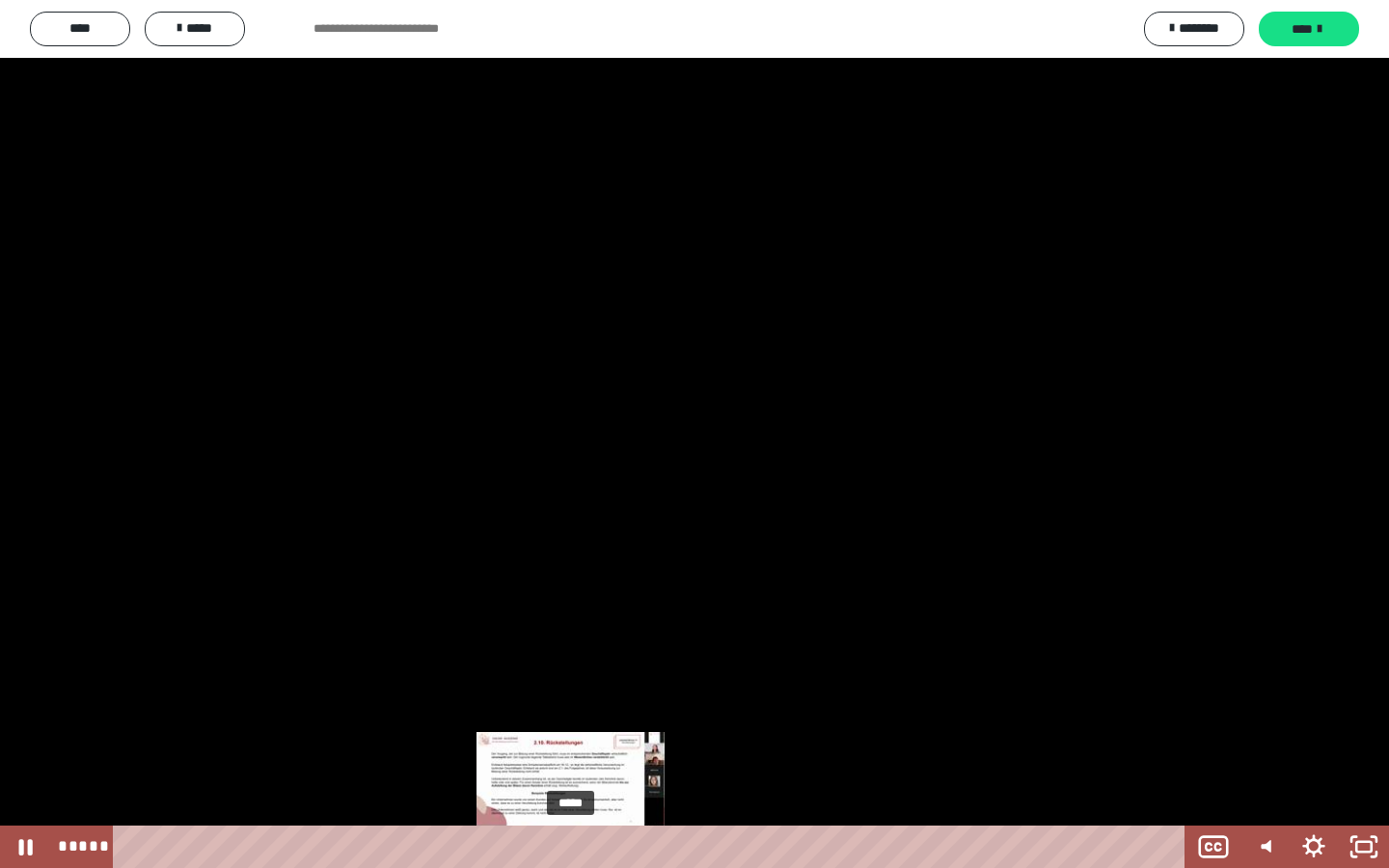 click on "*****" at bounding box center [653, 847] 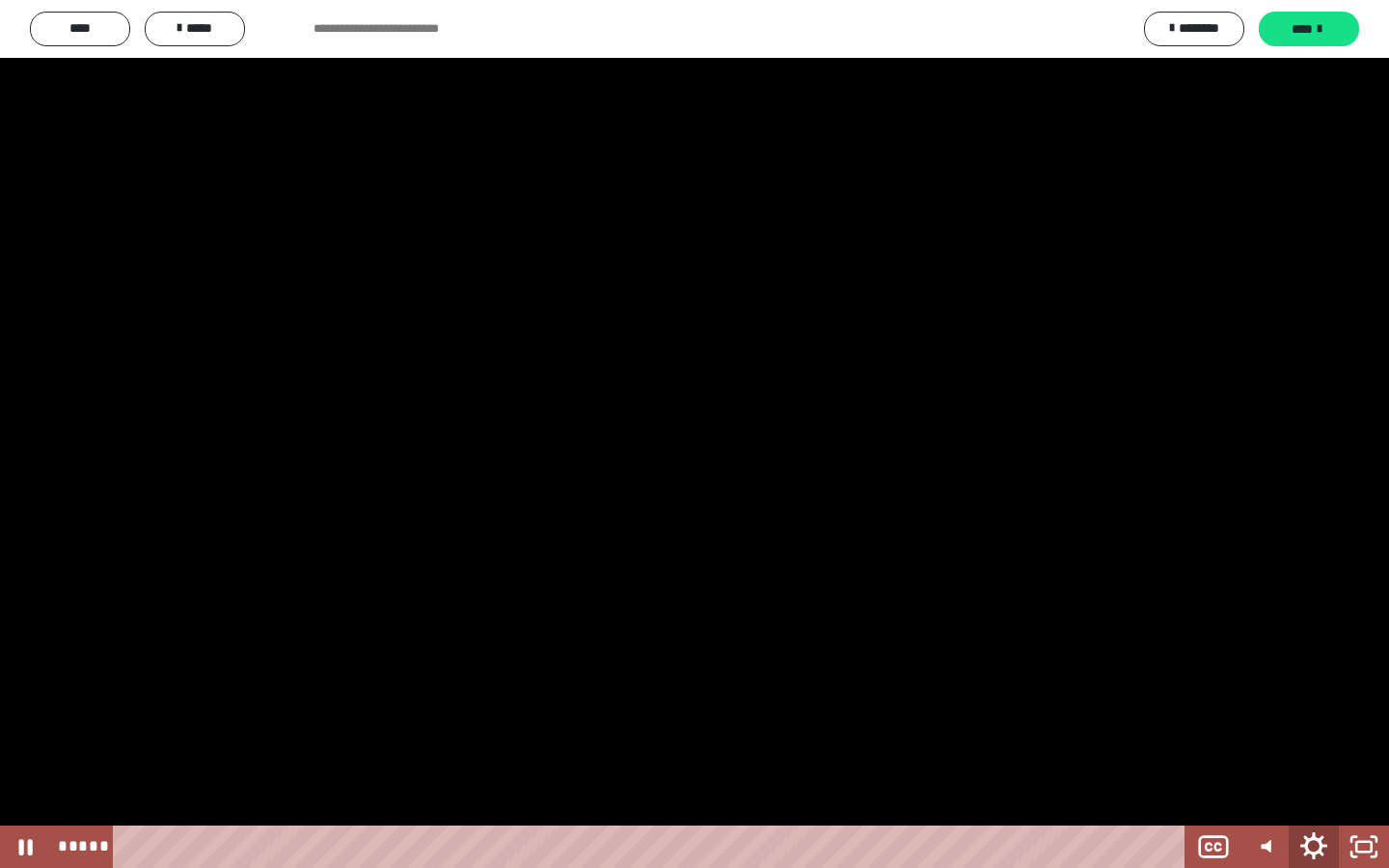 click 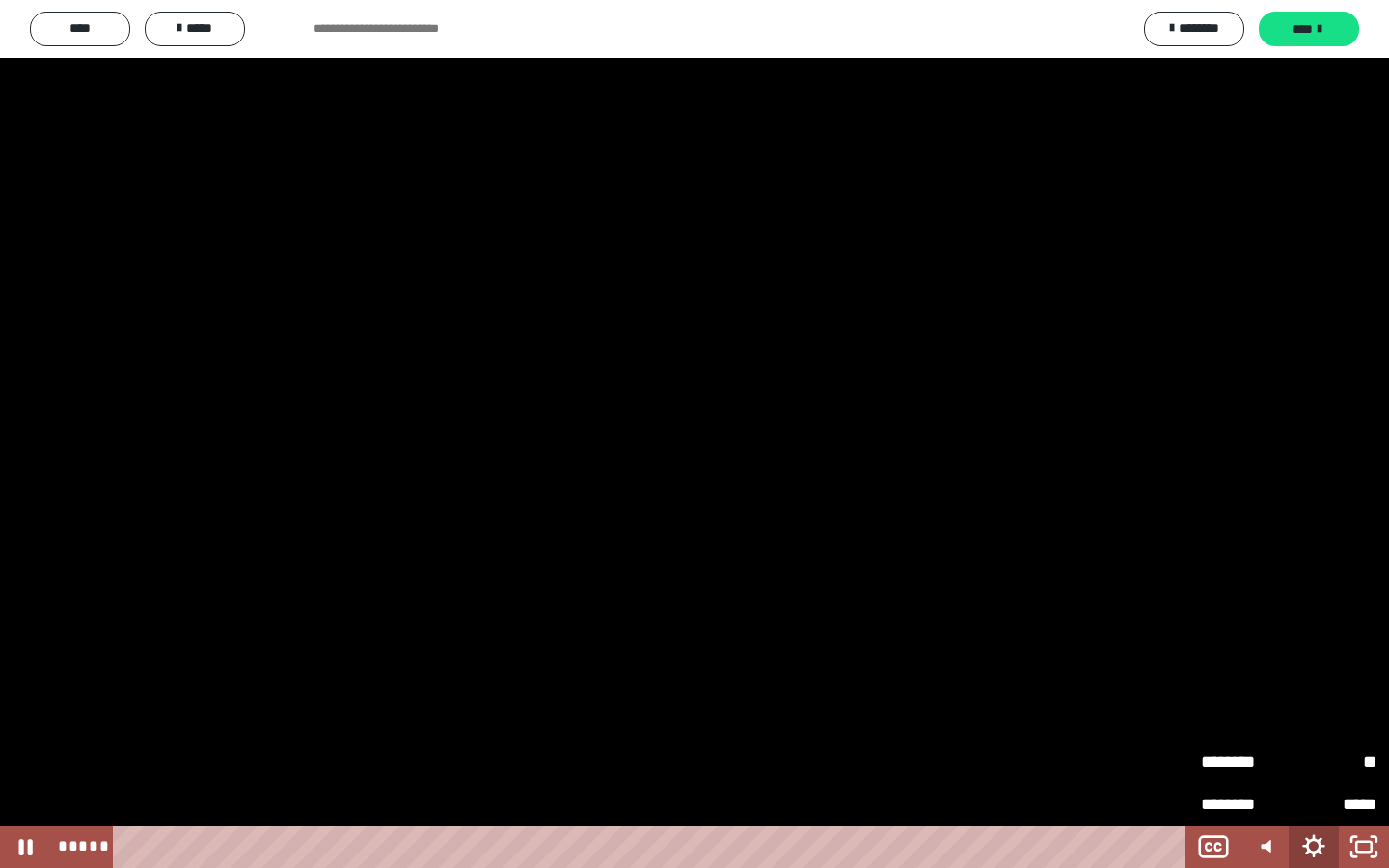 click 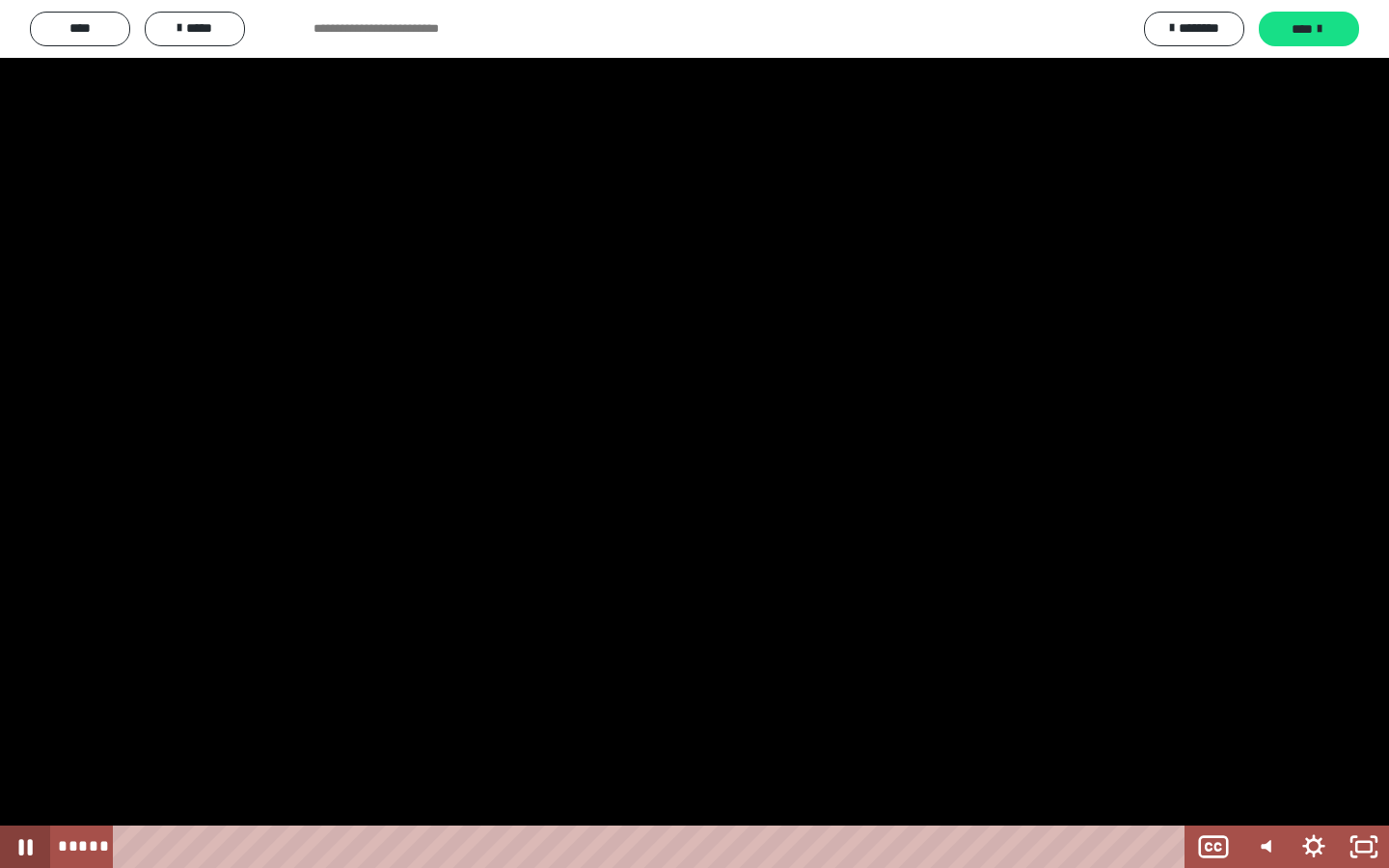 click 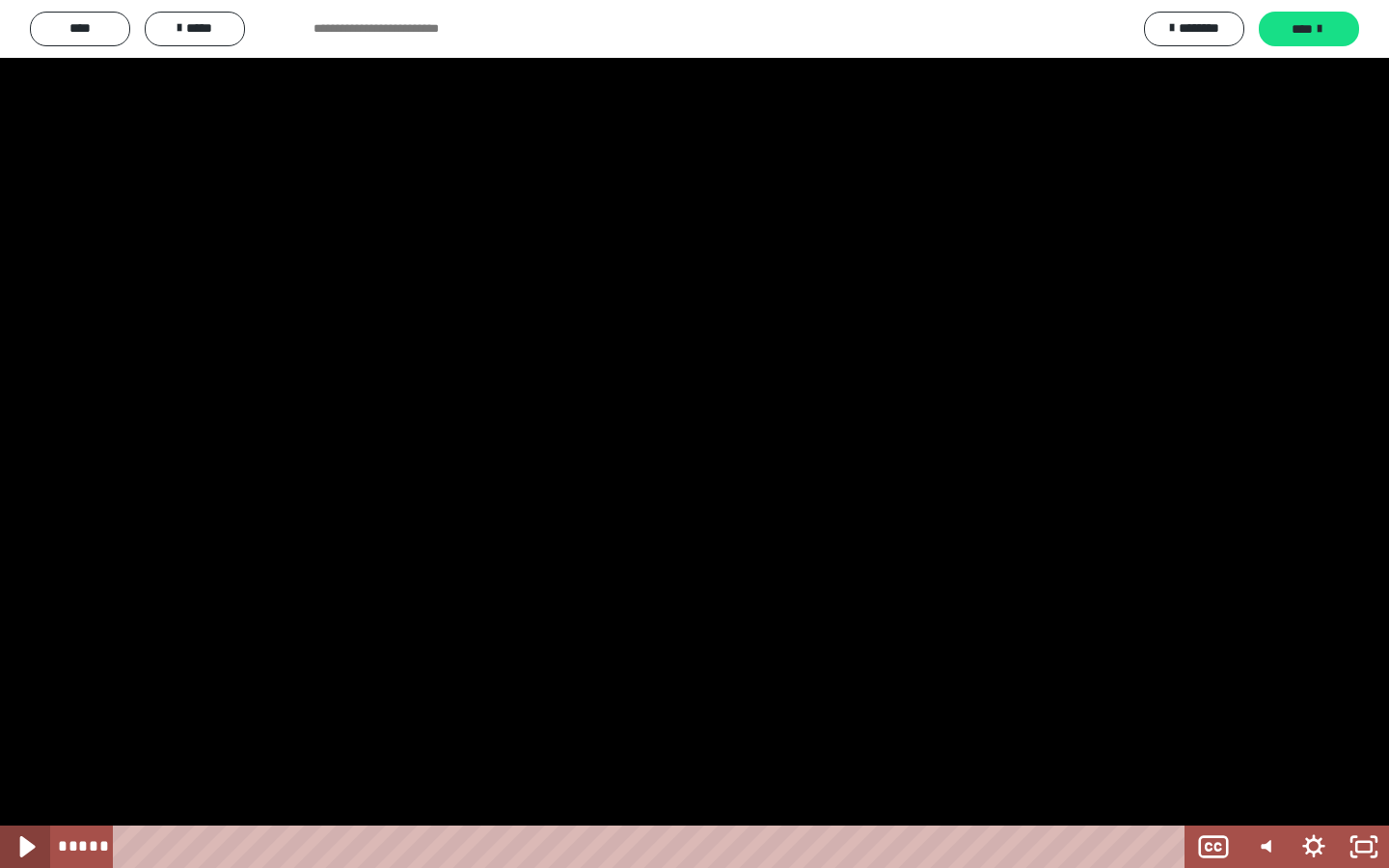 click 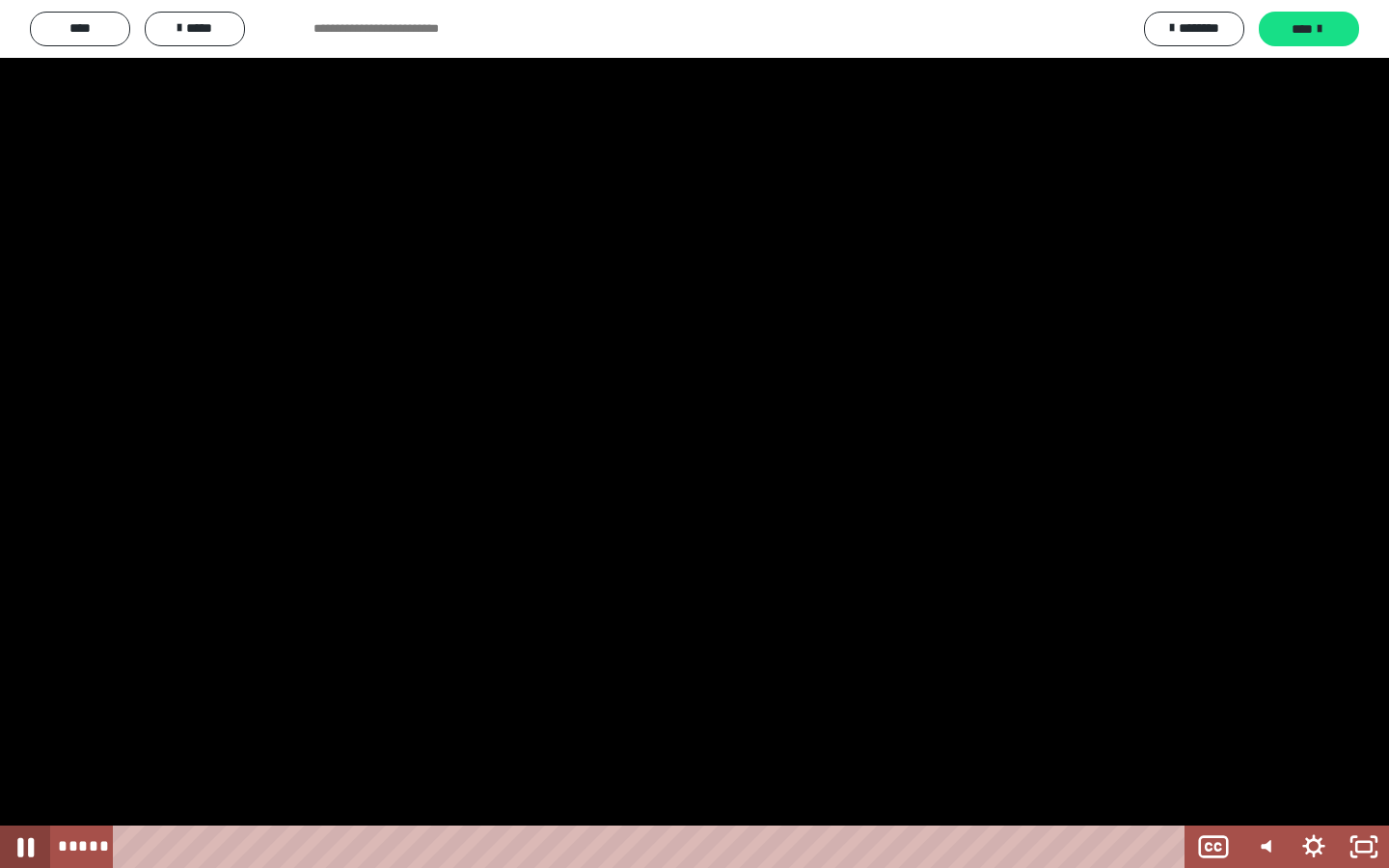click 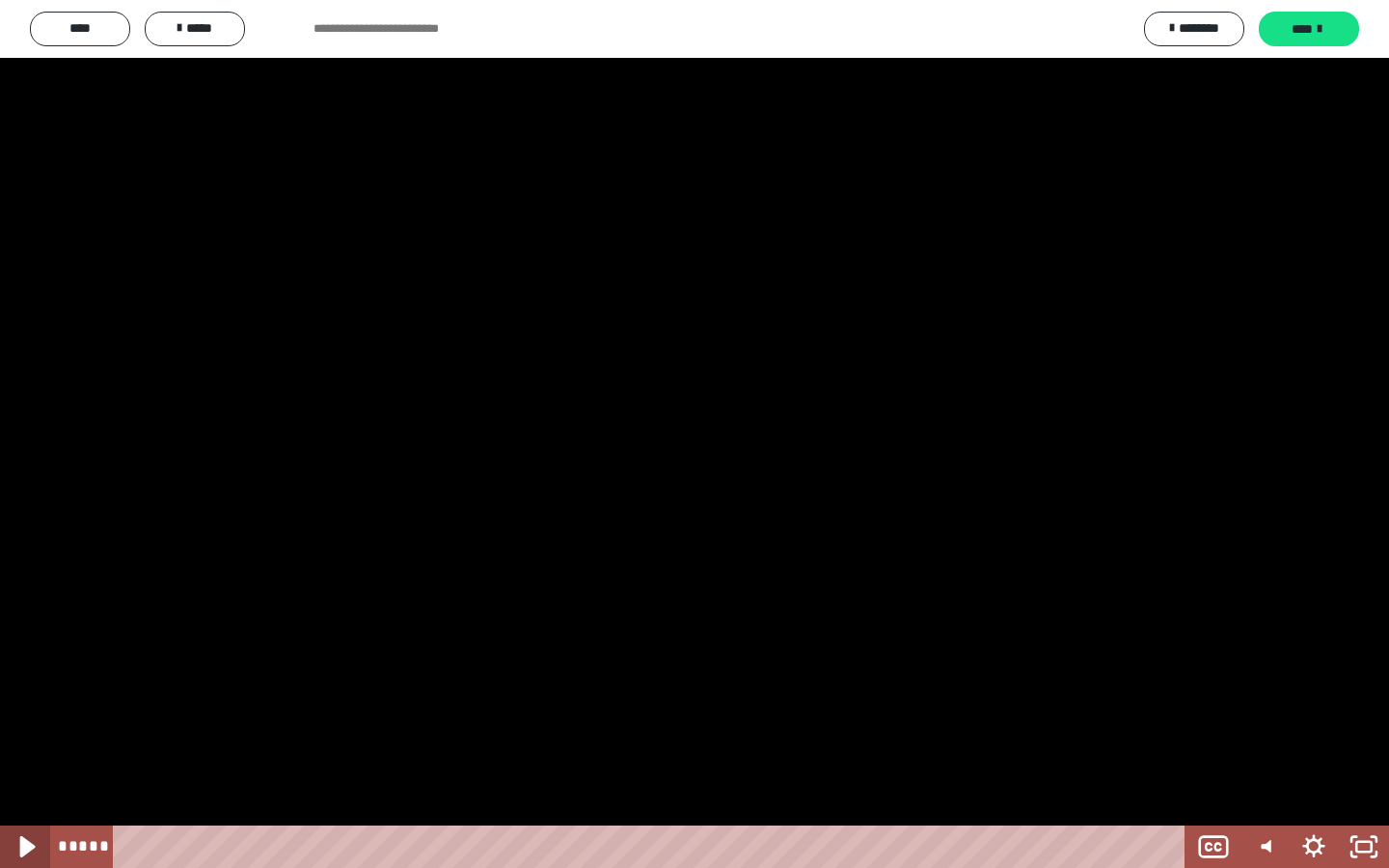 click 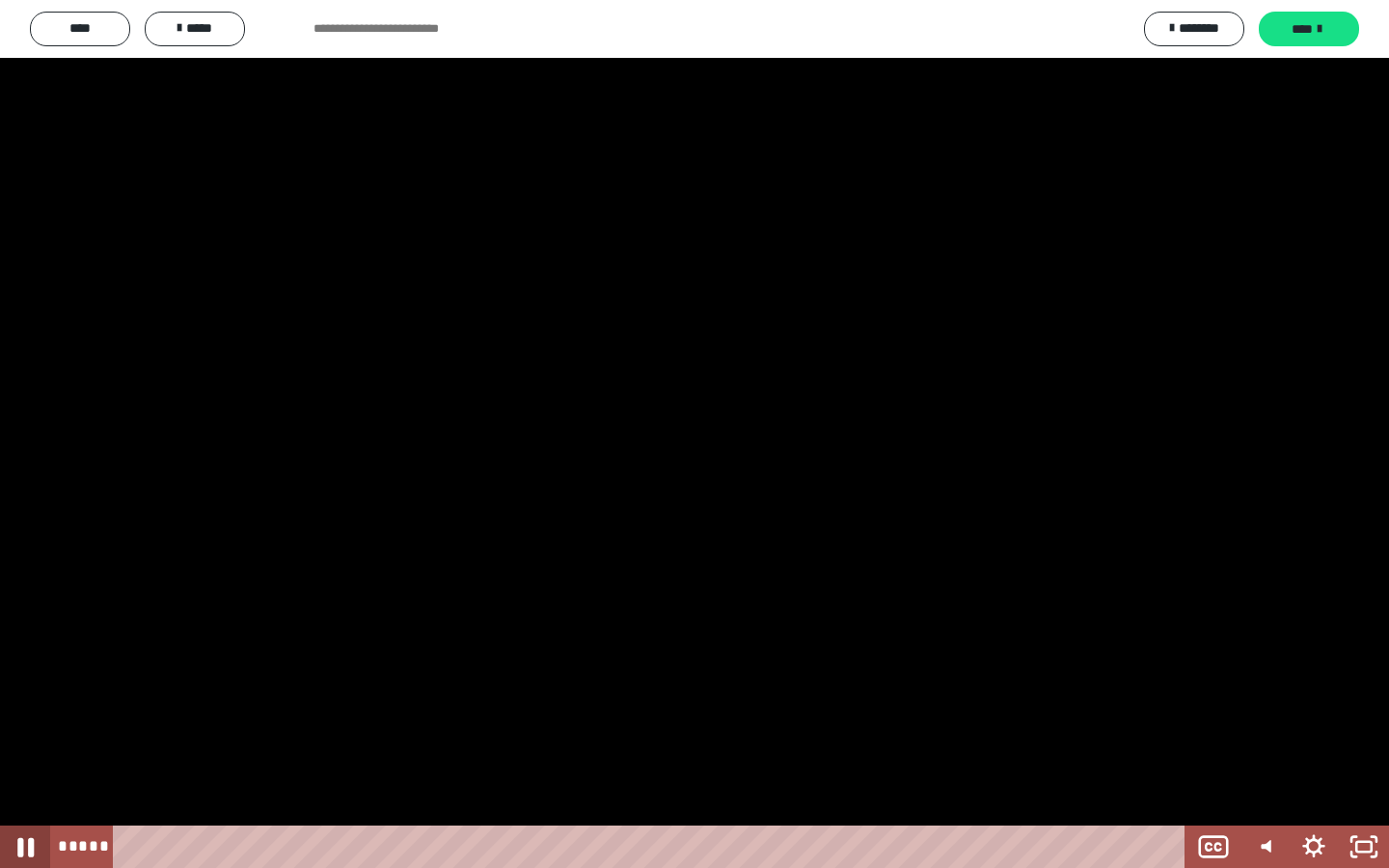 click 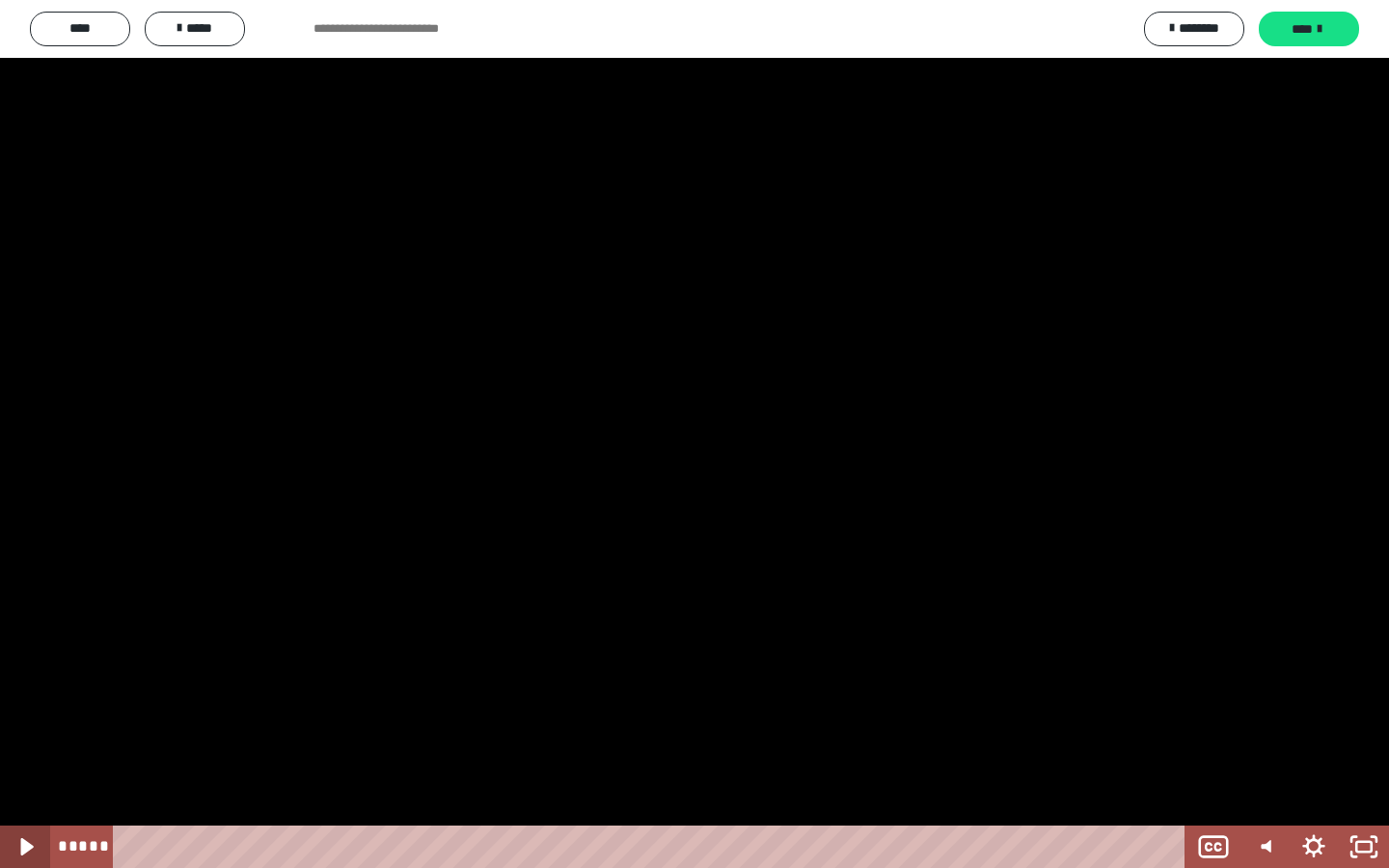 click 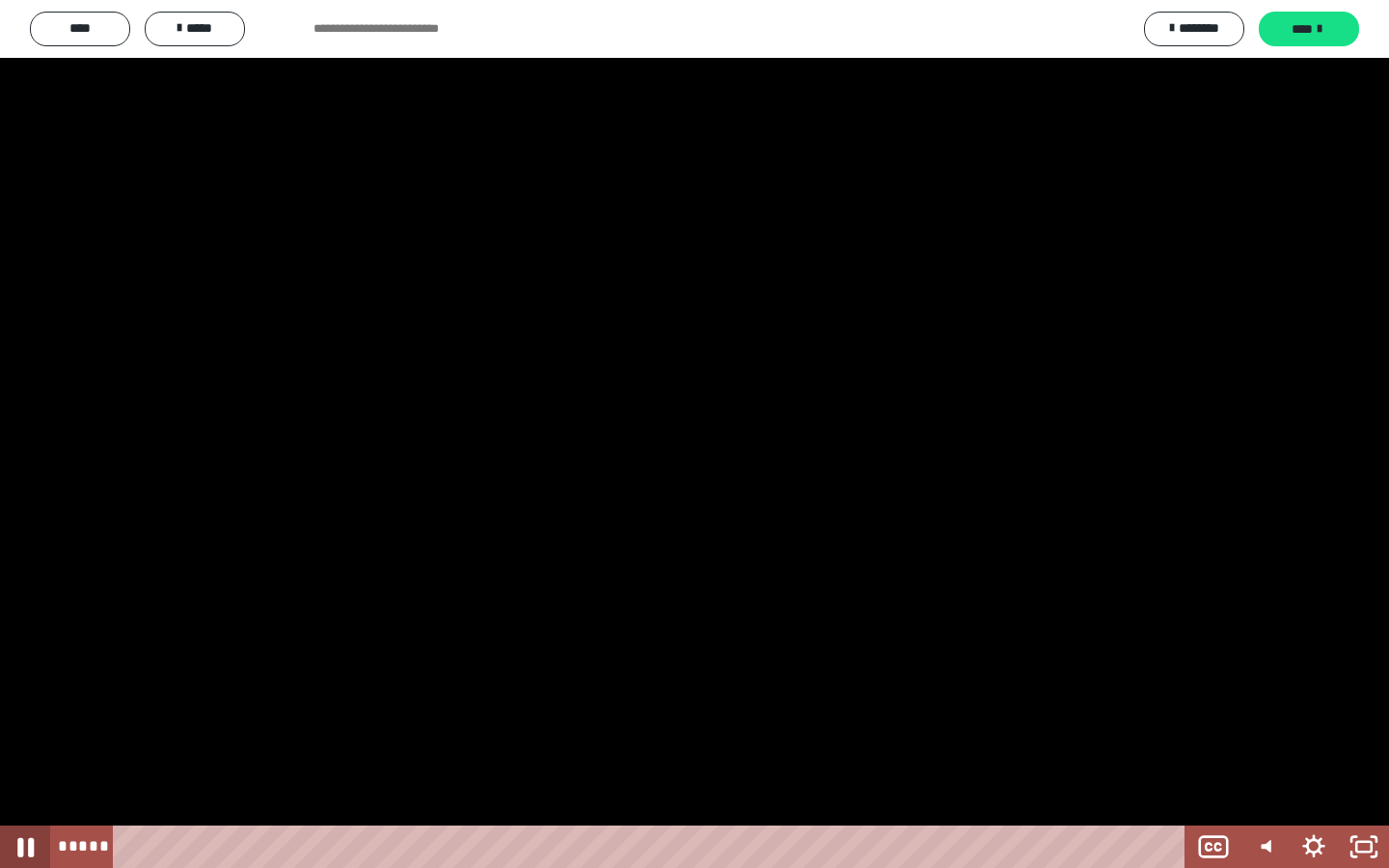 click 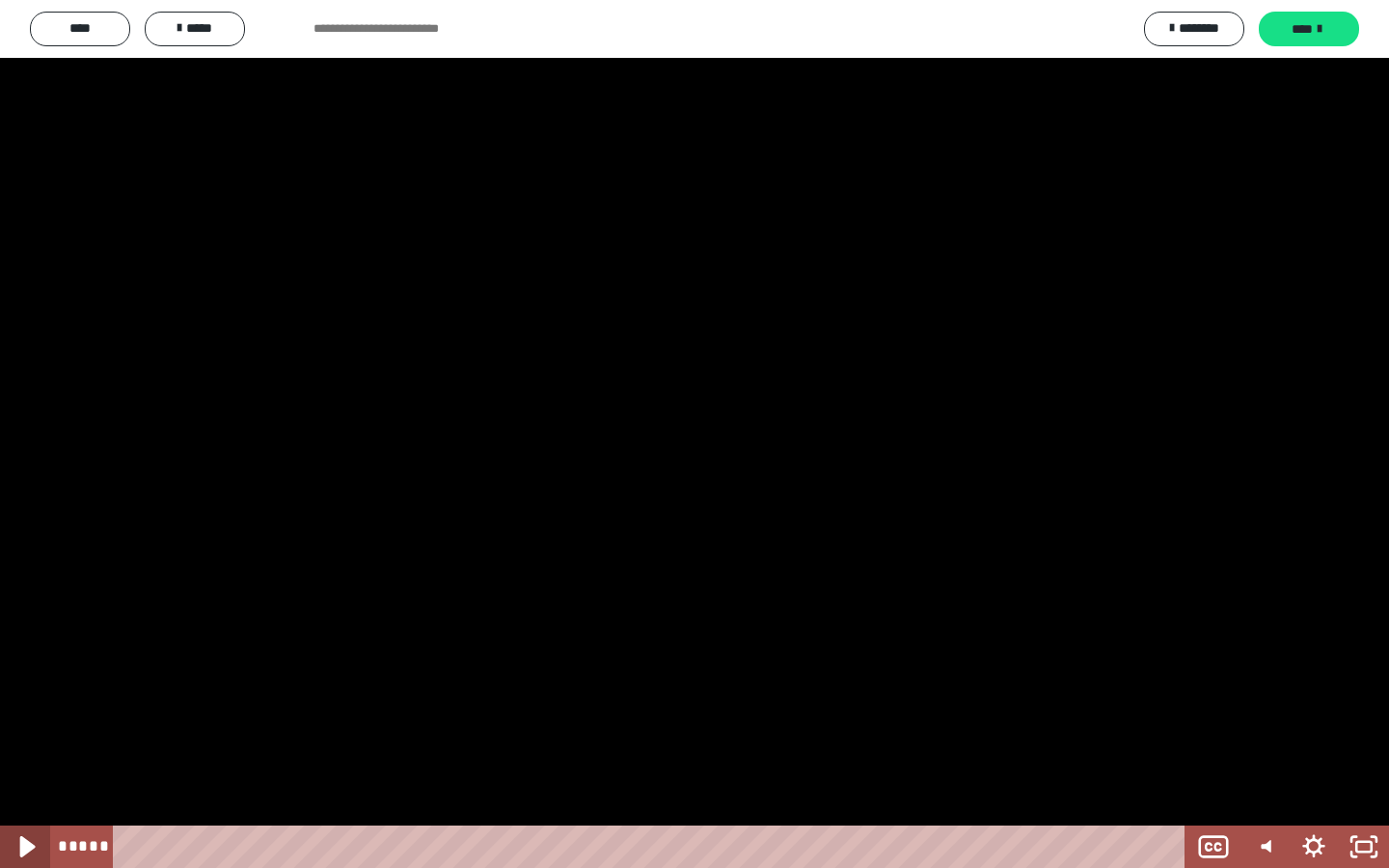 click 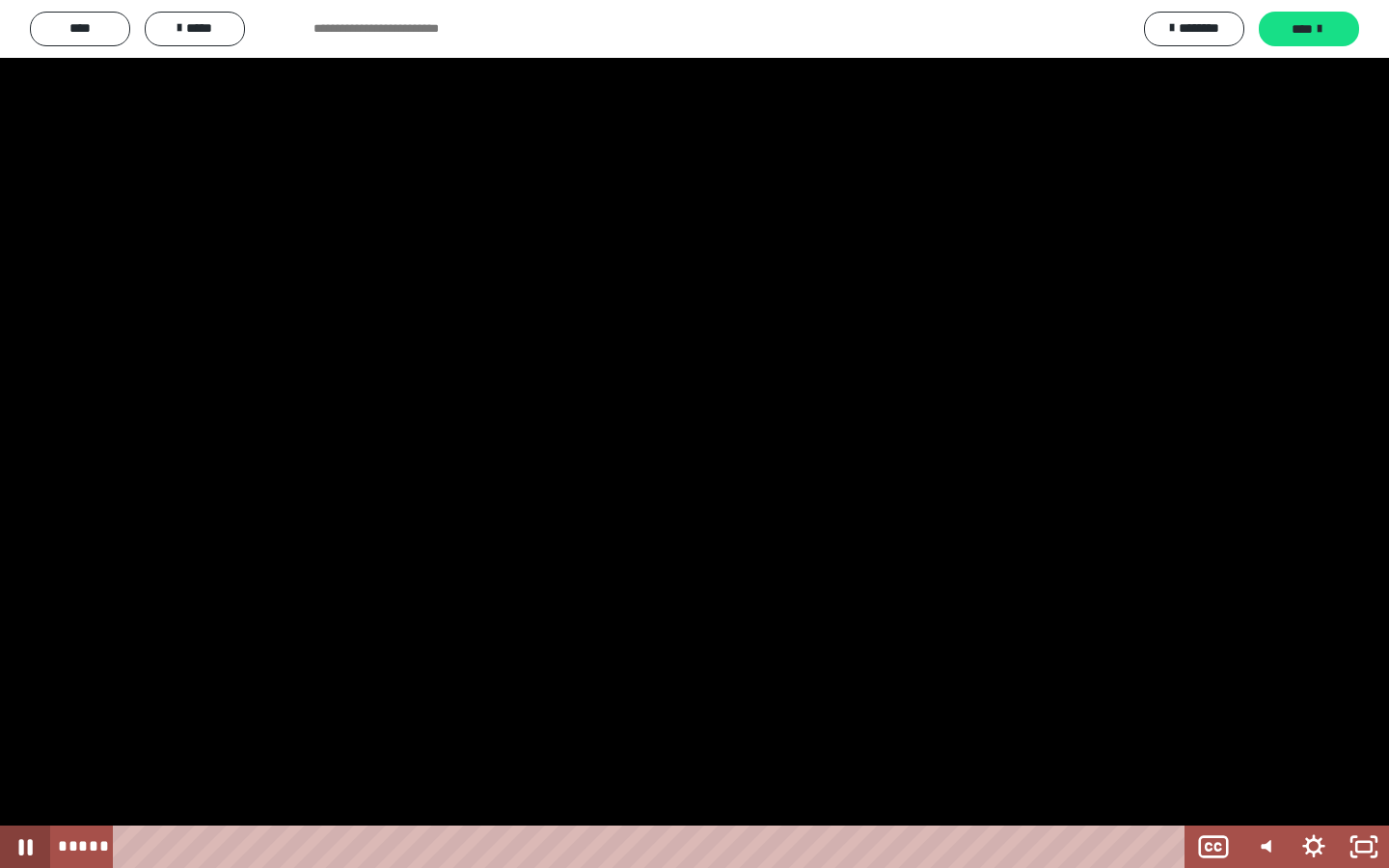 click 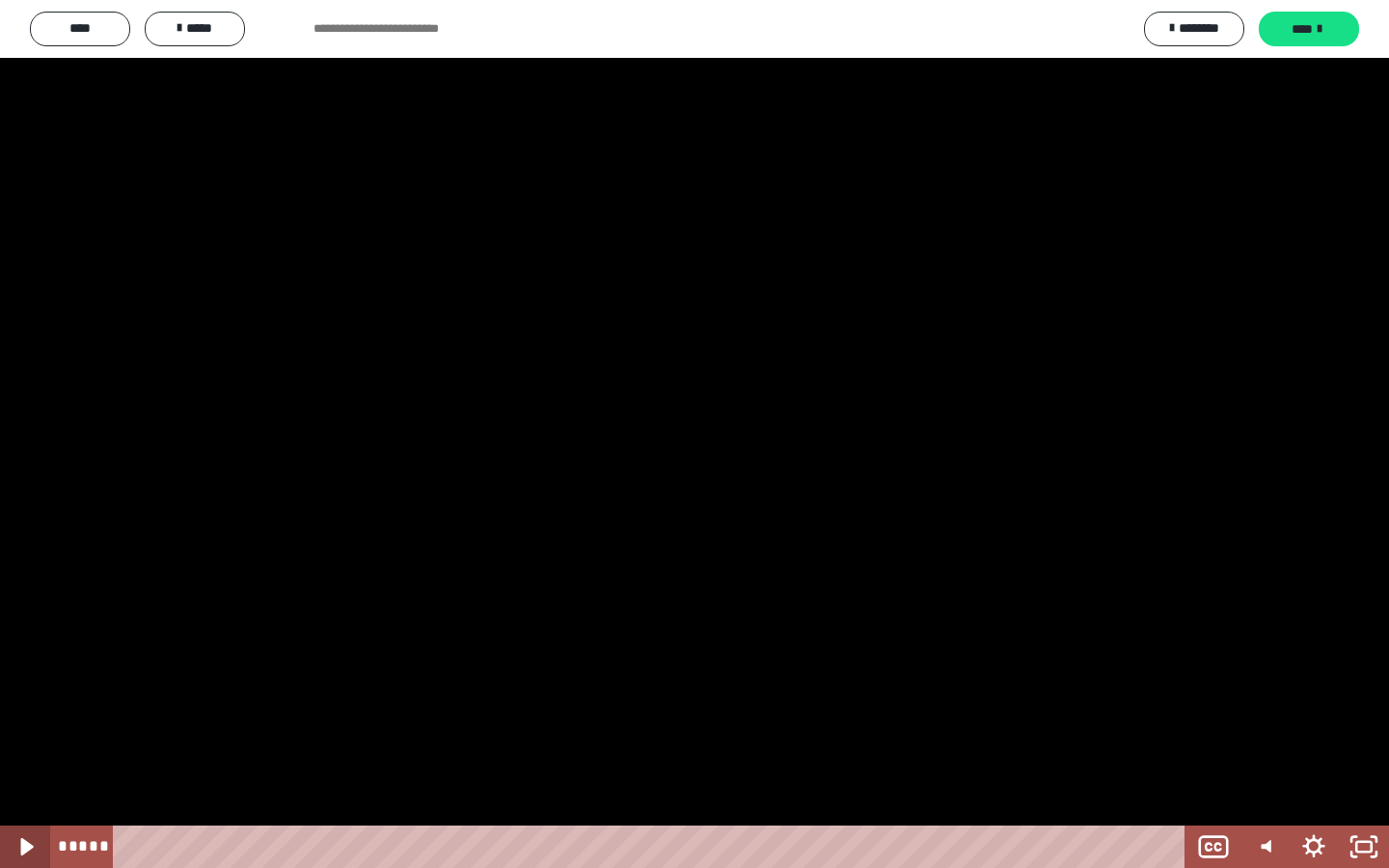 click 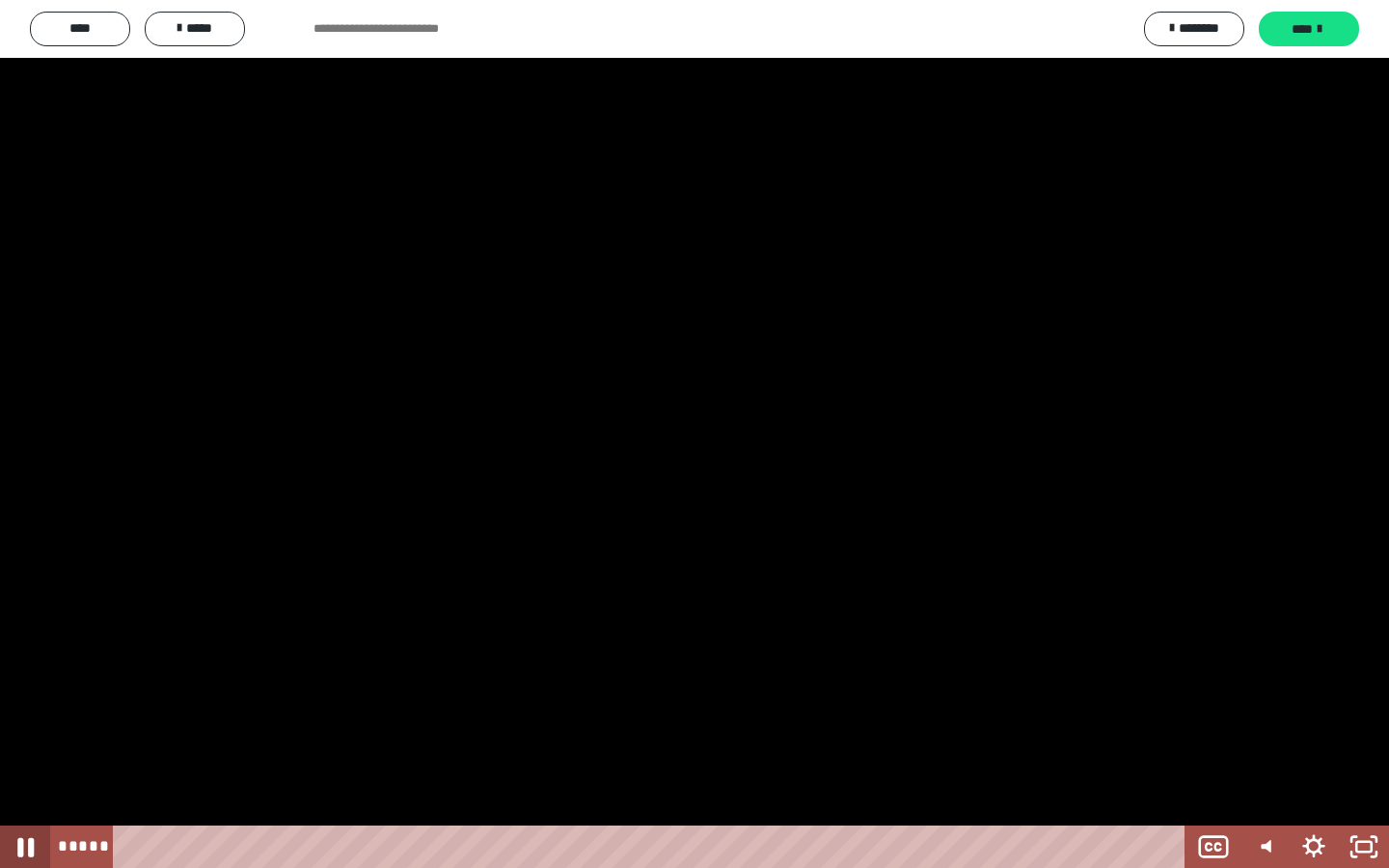 click 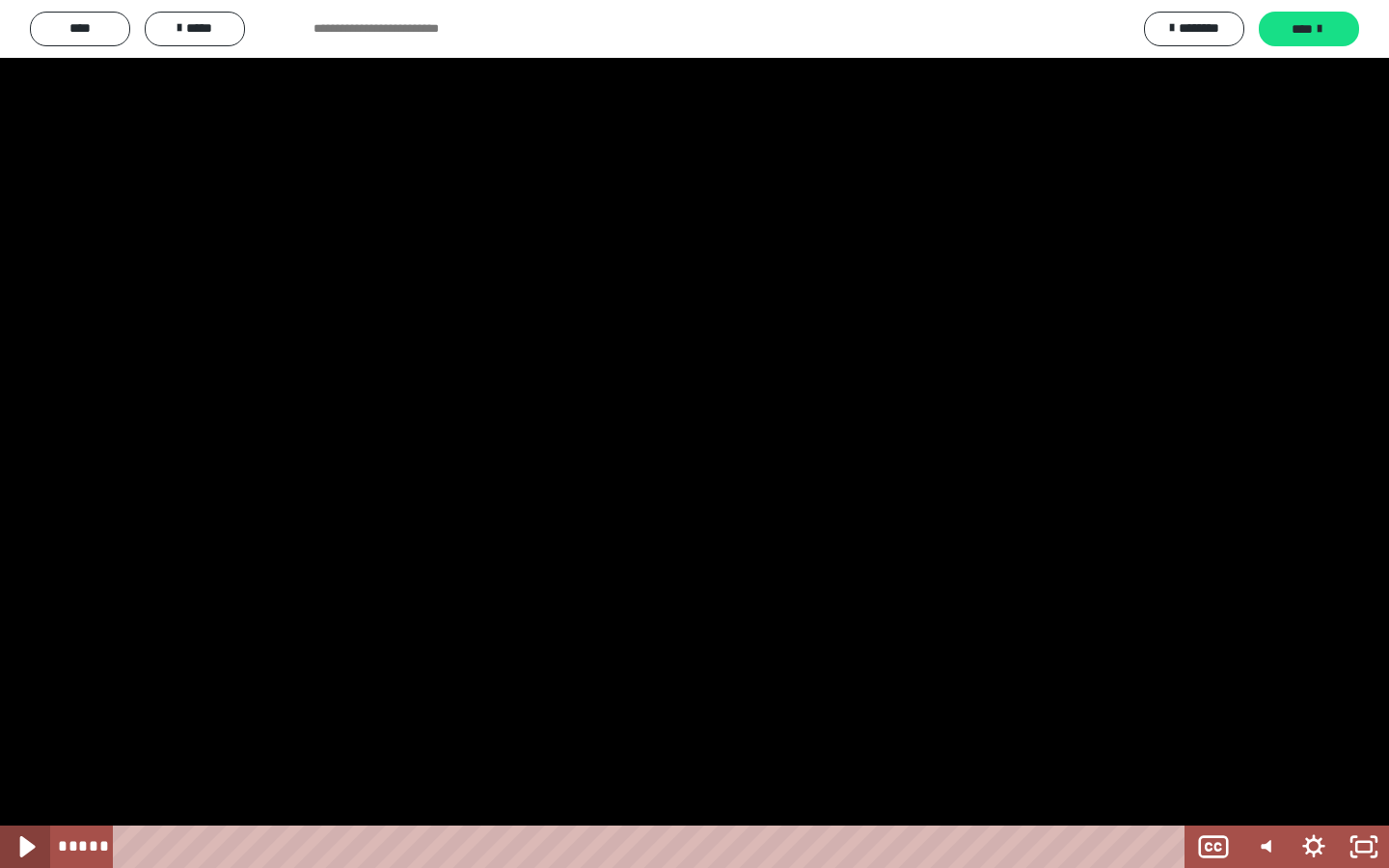 click 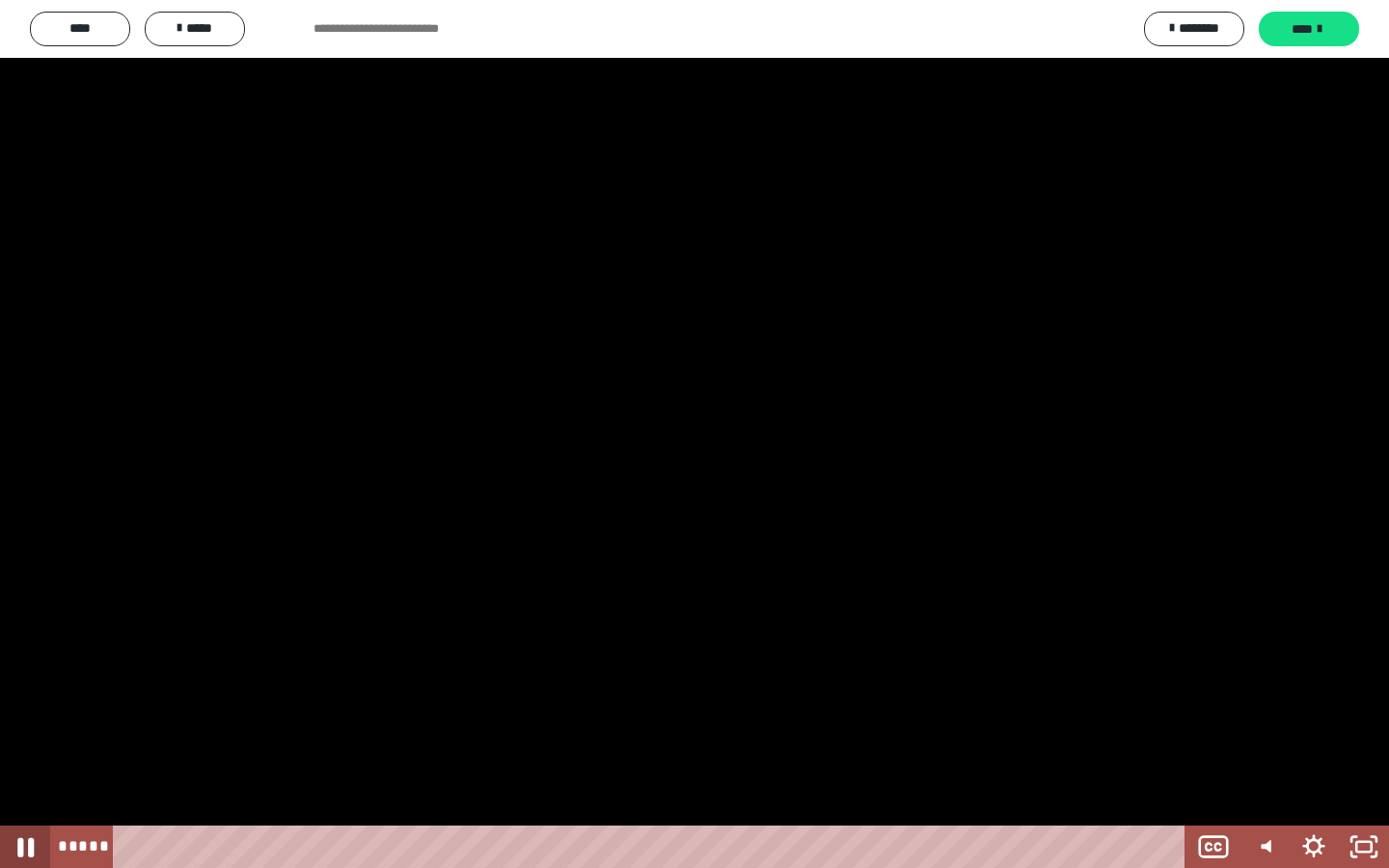 click 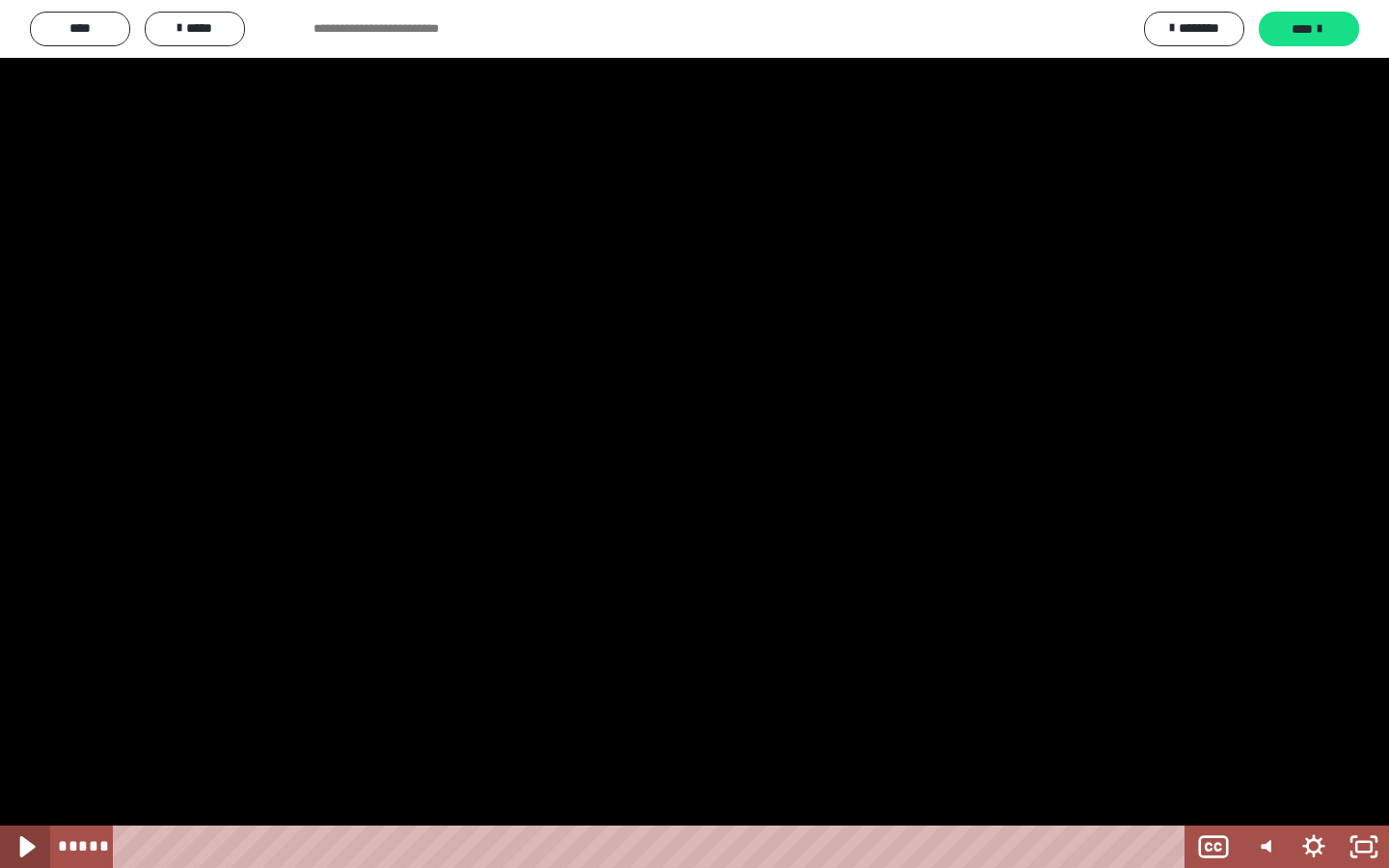 click 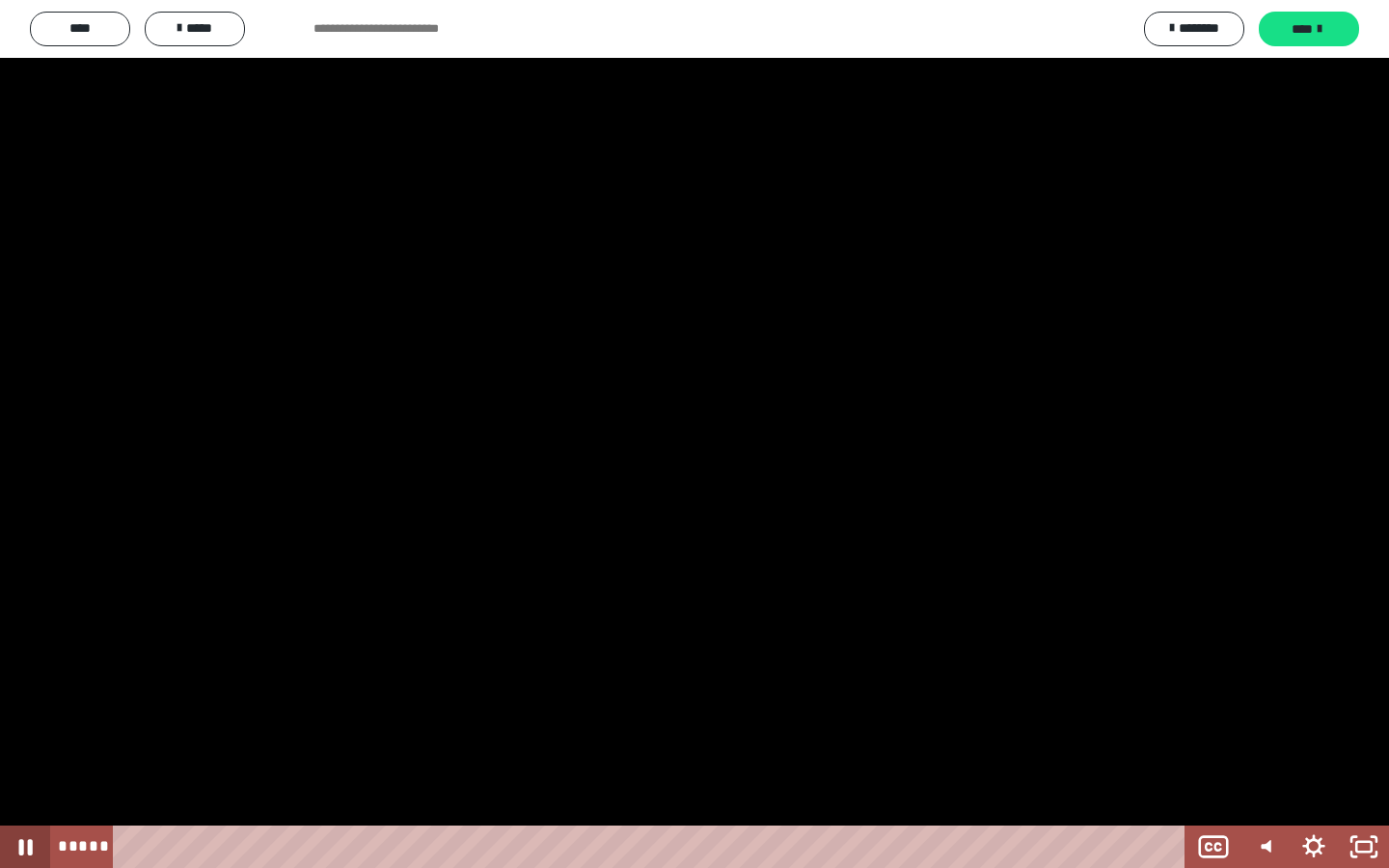 click 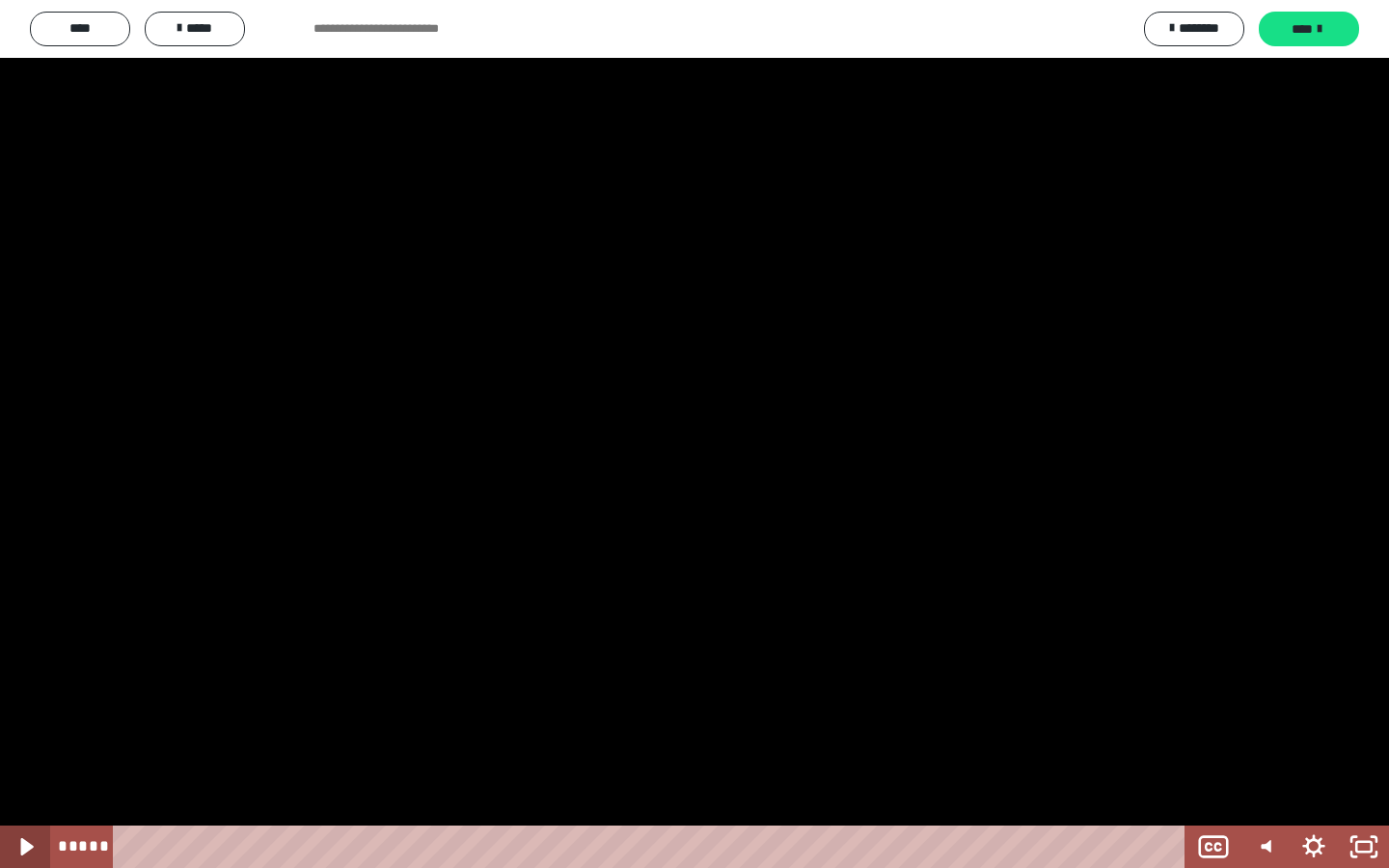 click 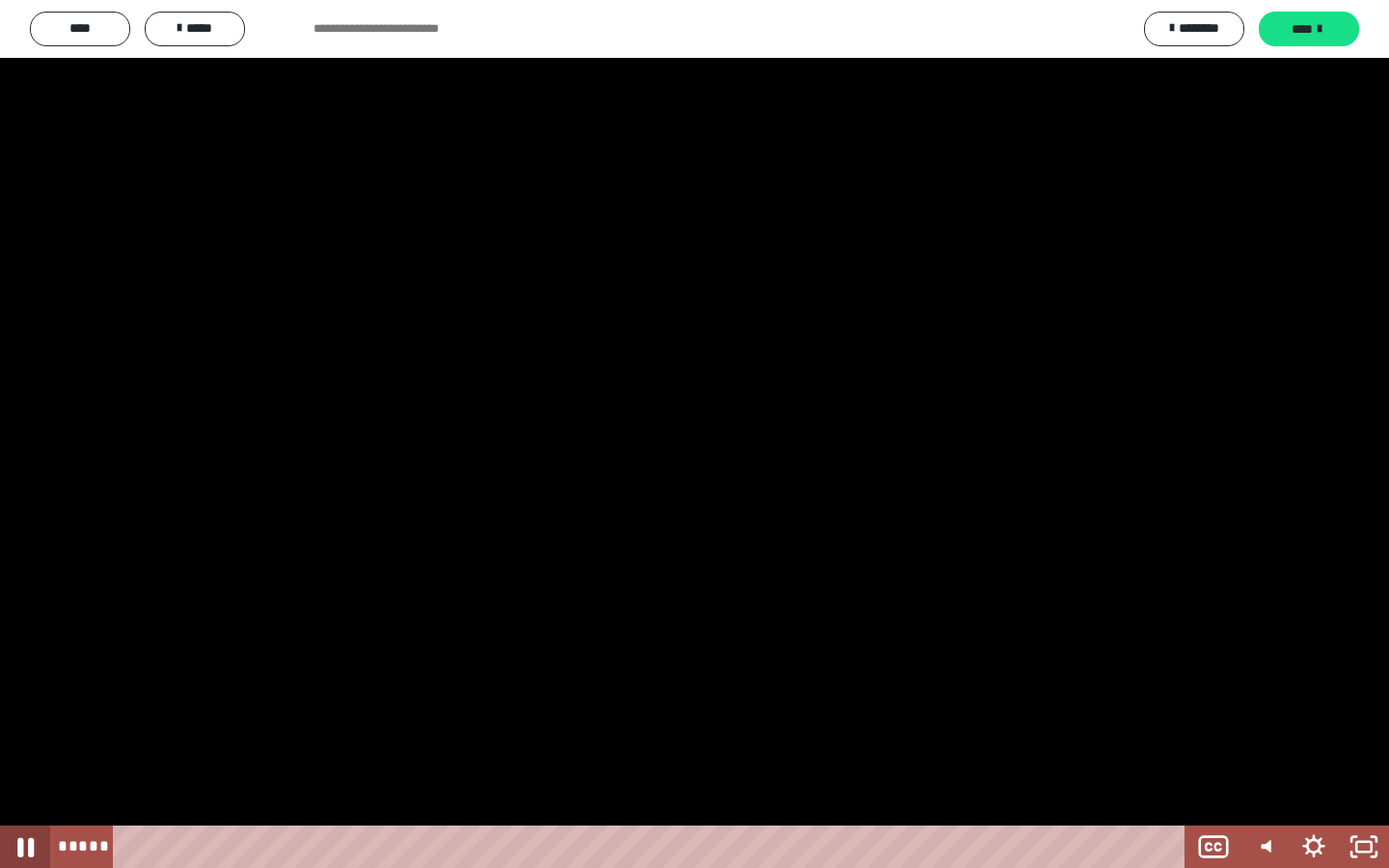 click 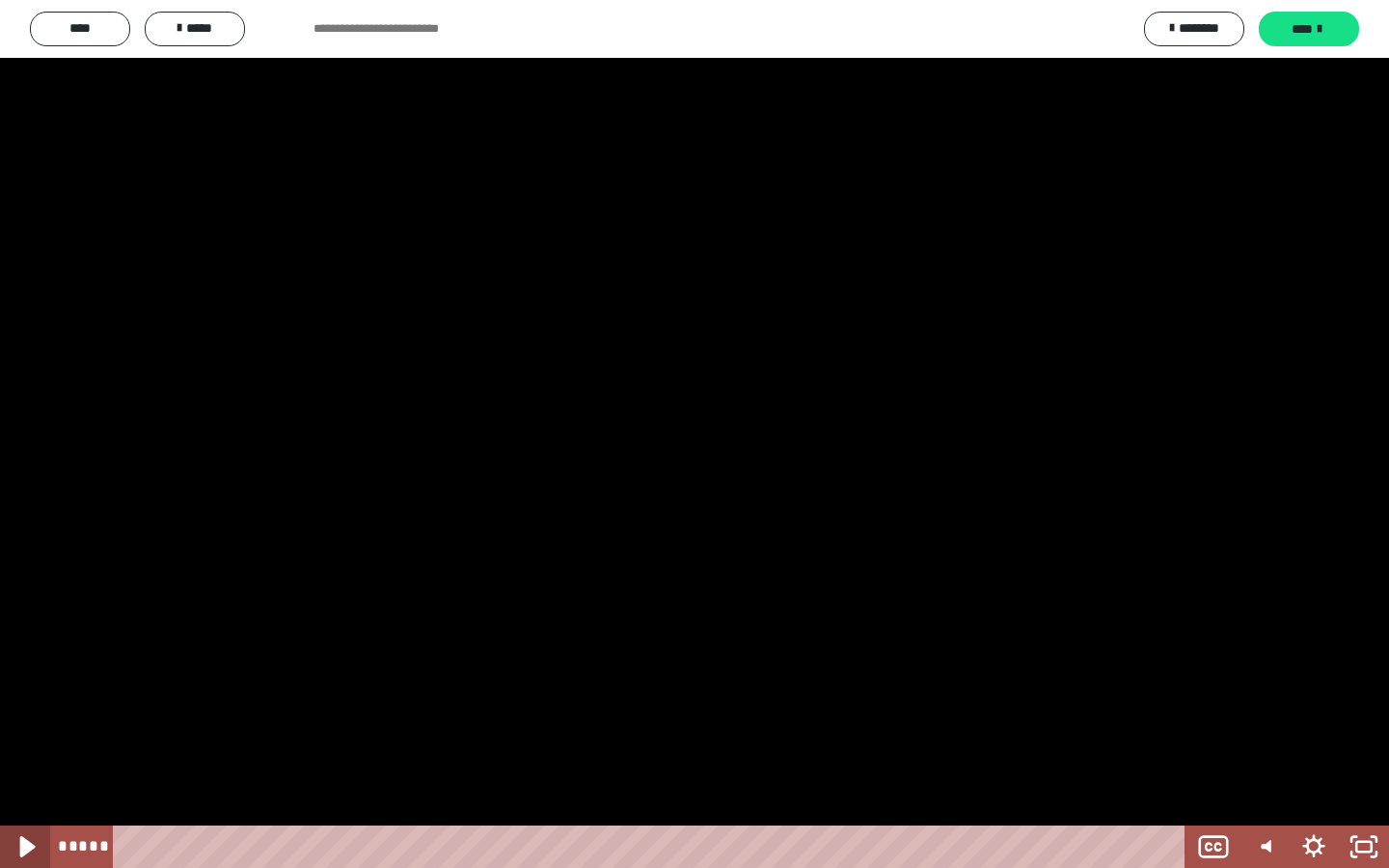 click 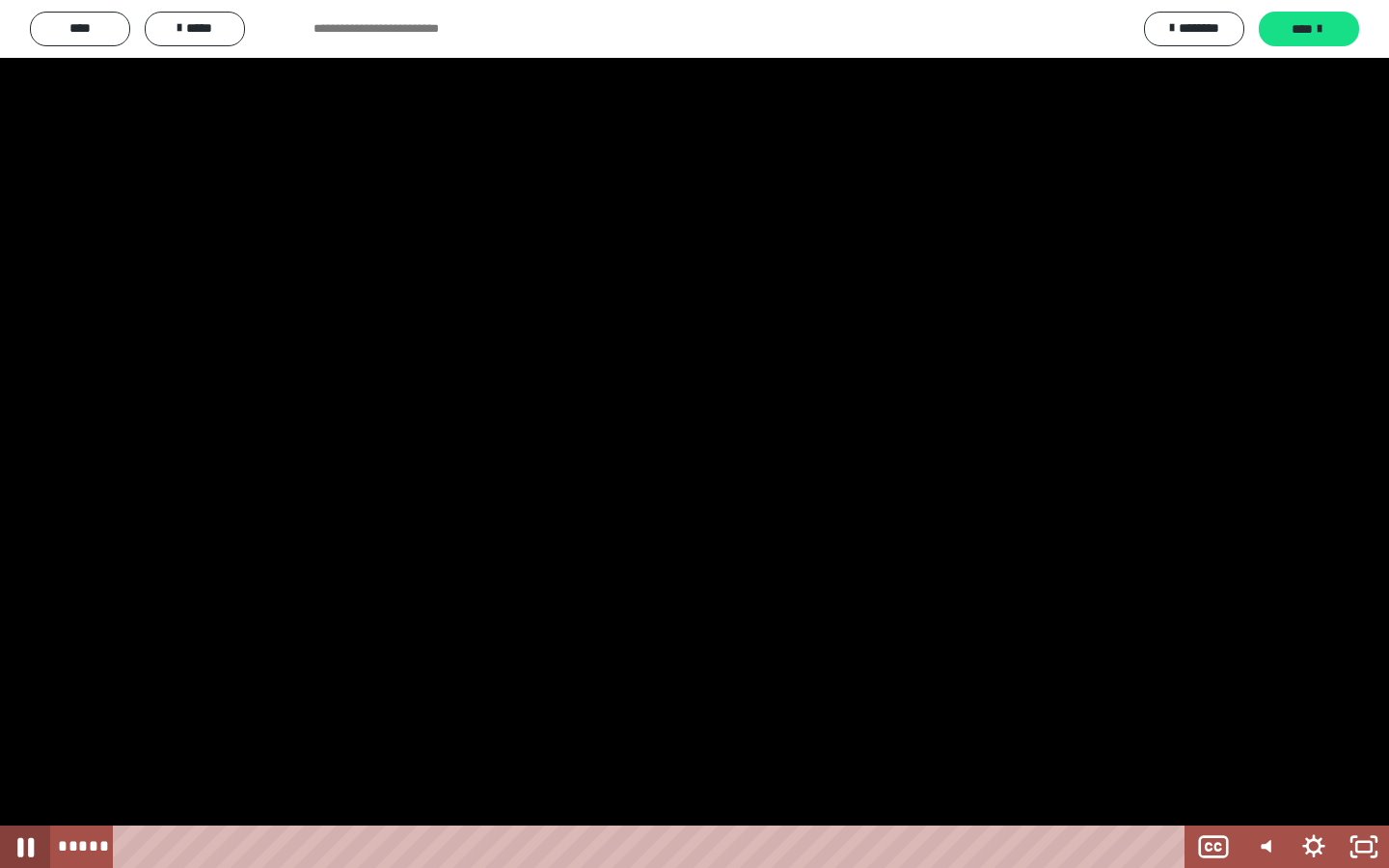 click 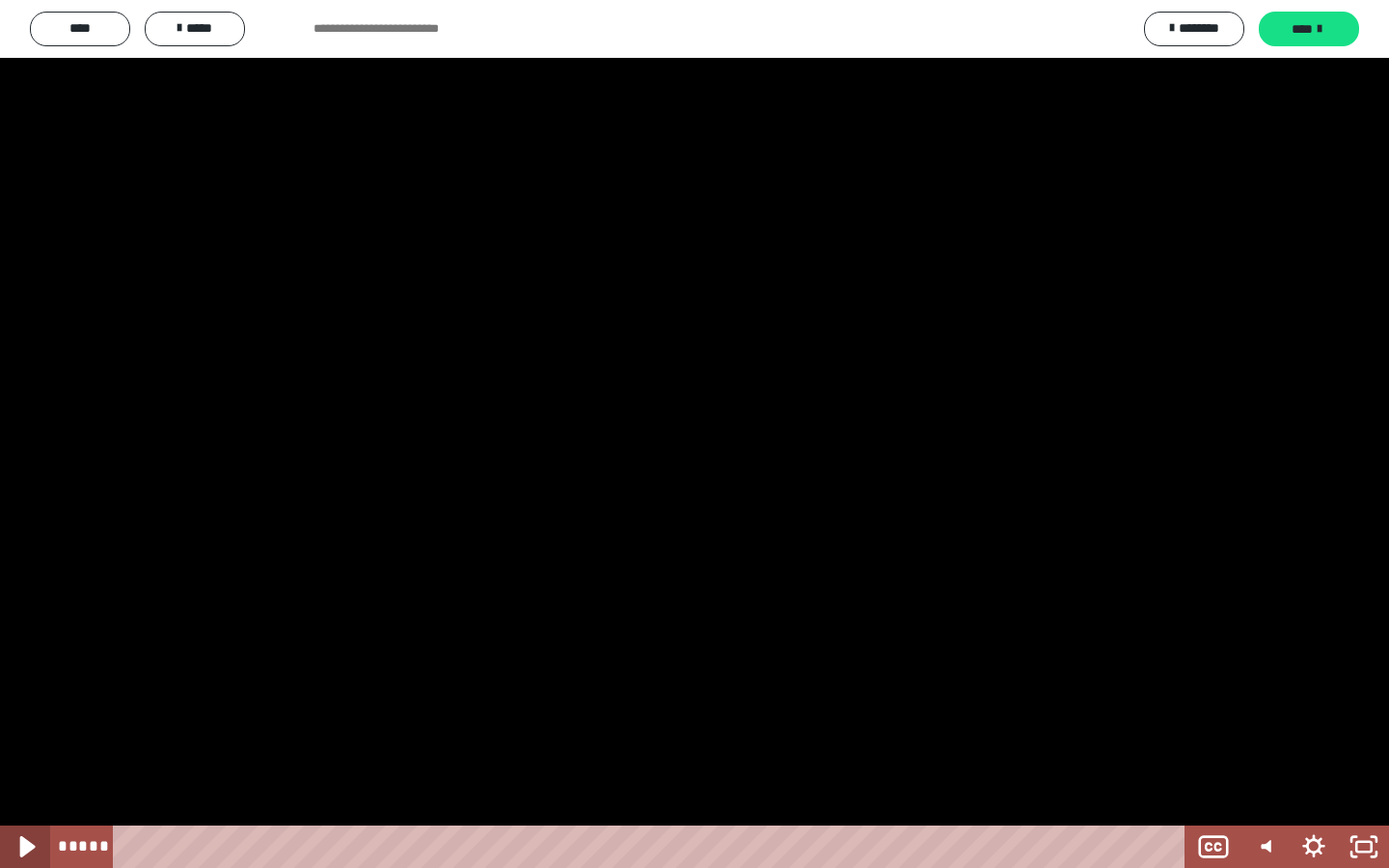 click 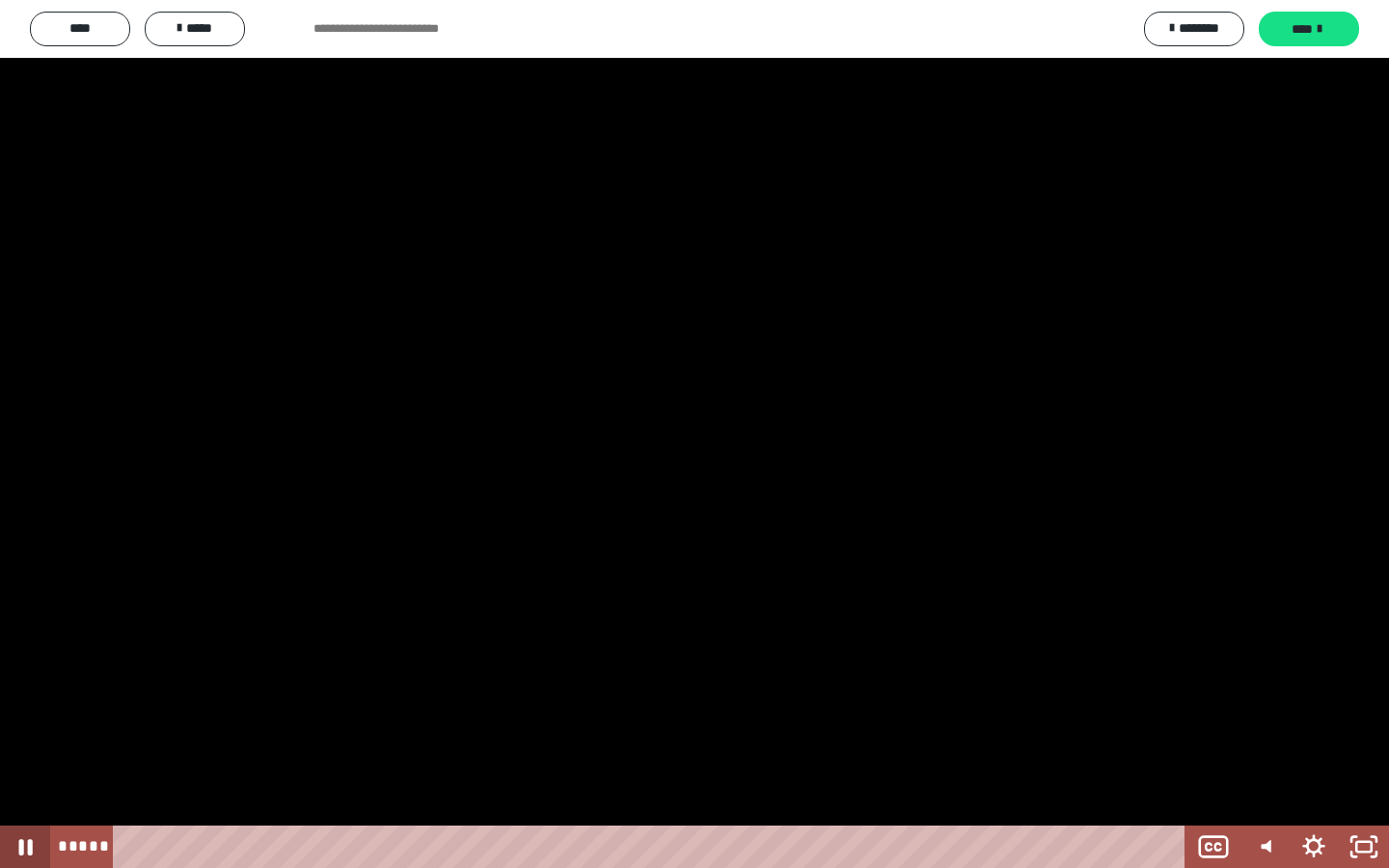 click 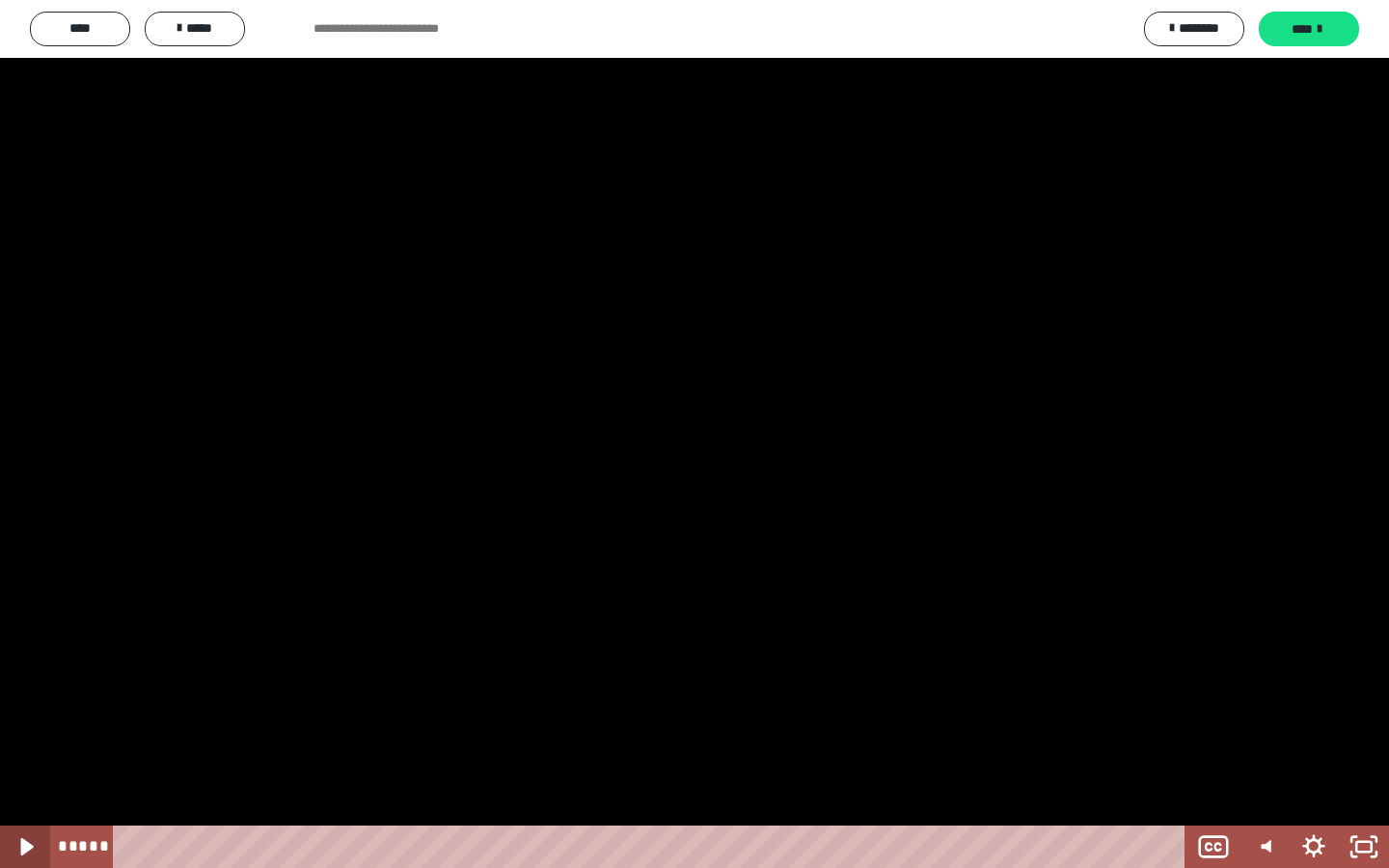click 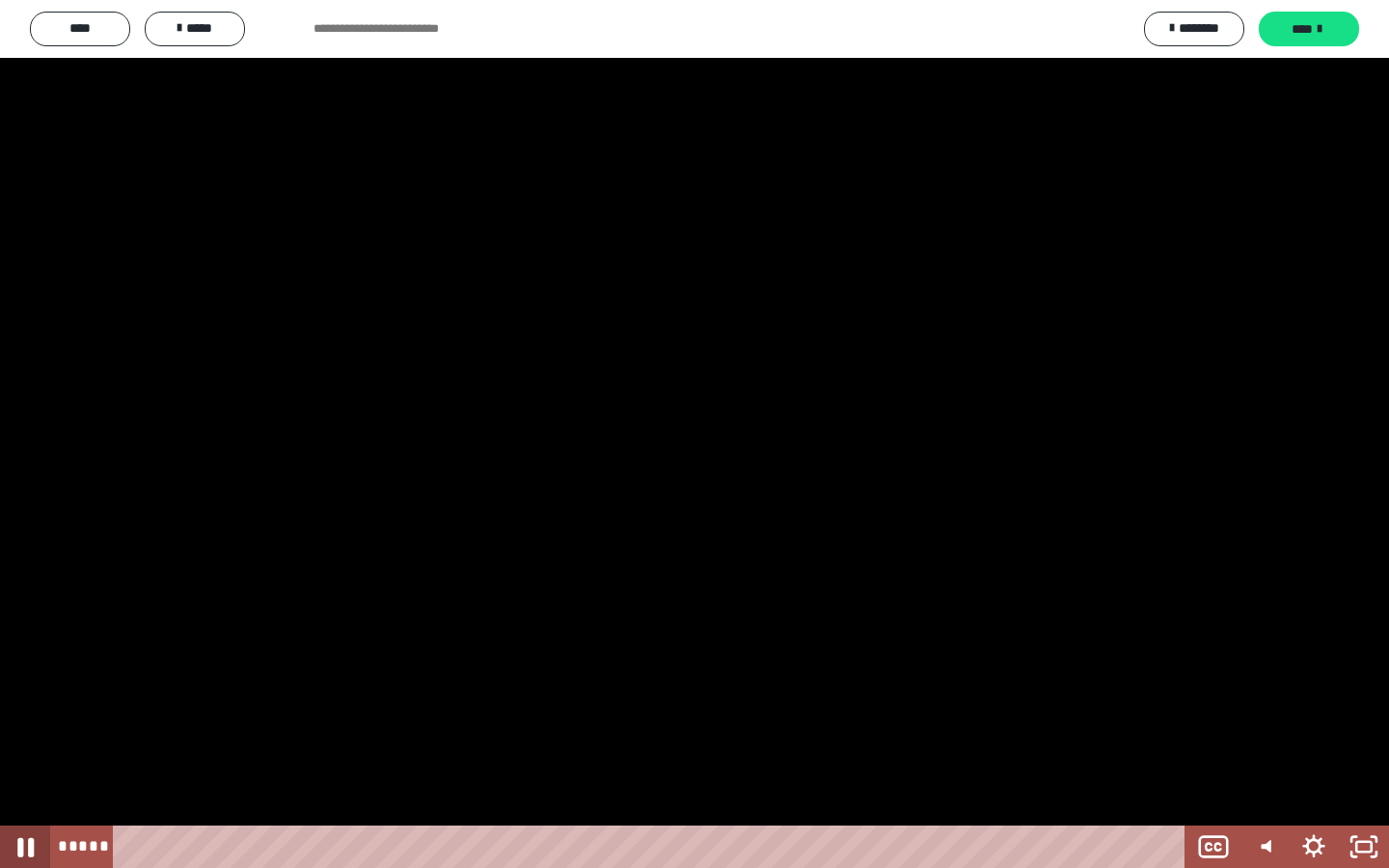 click 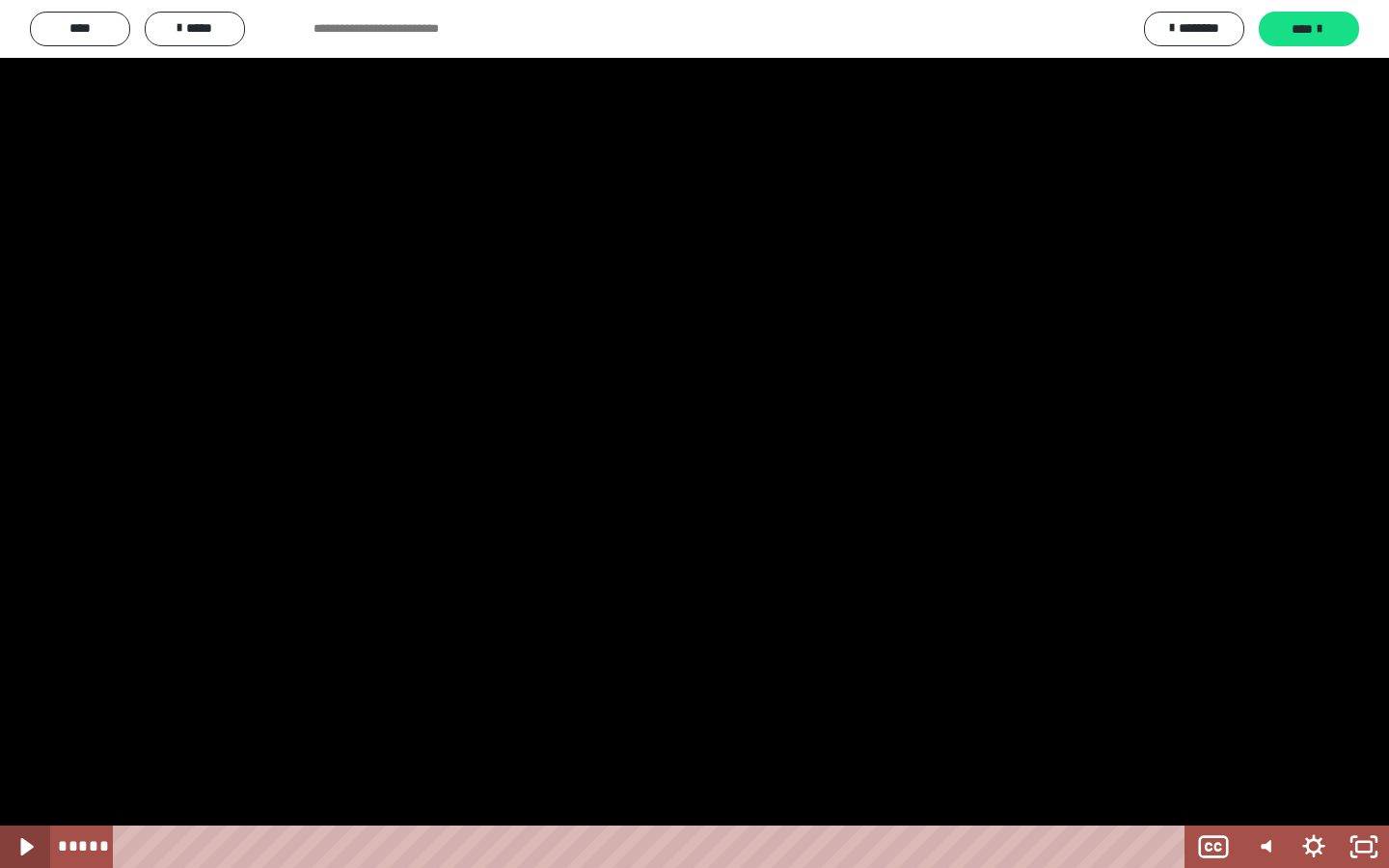 click 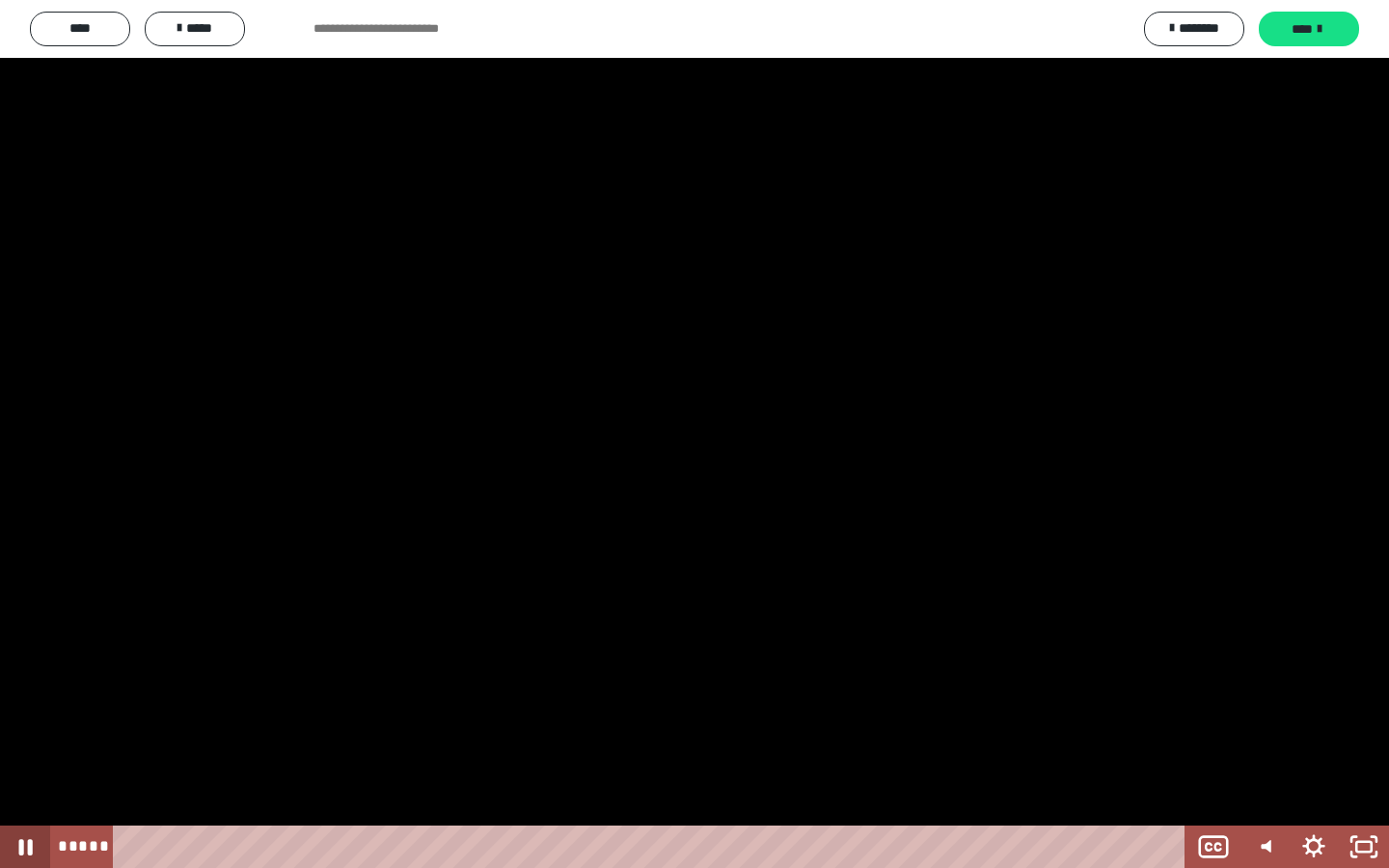click 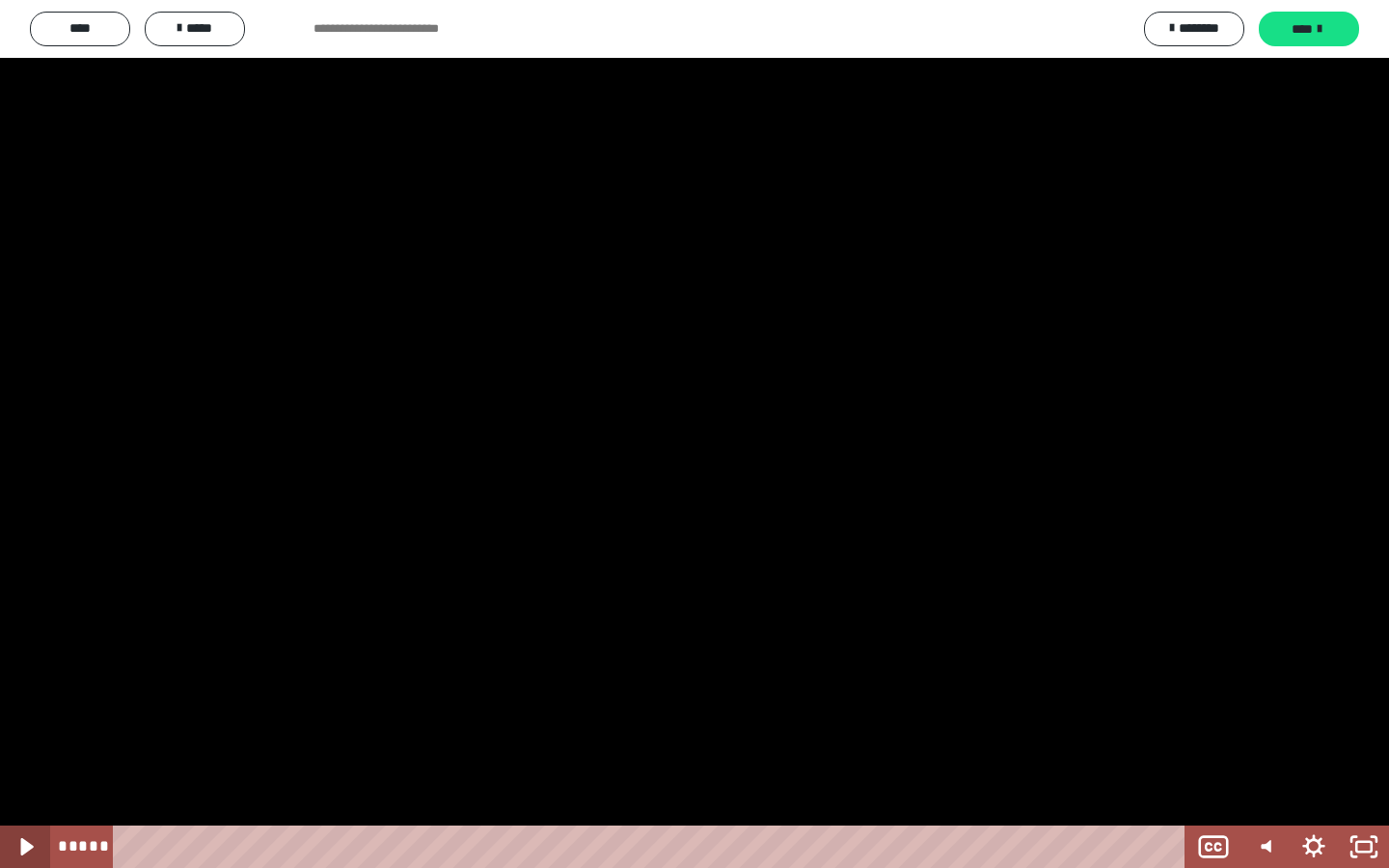 click 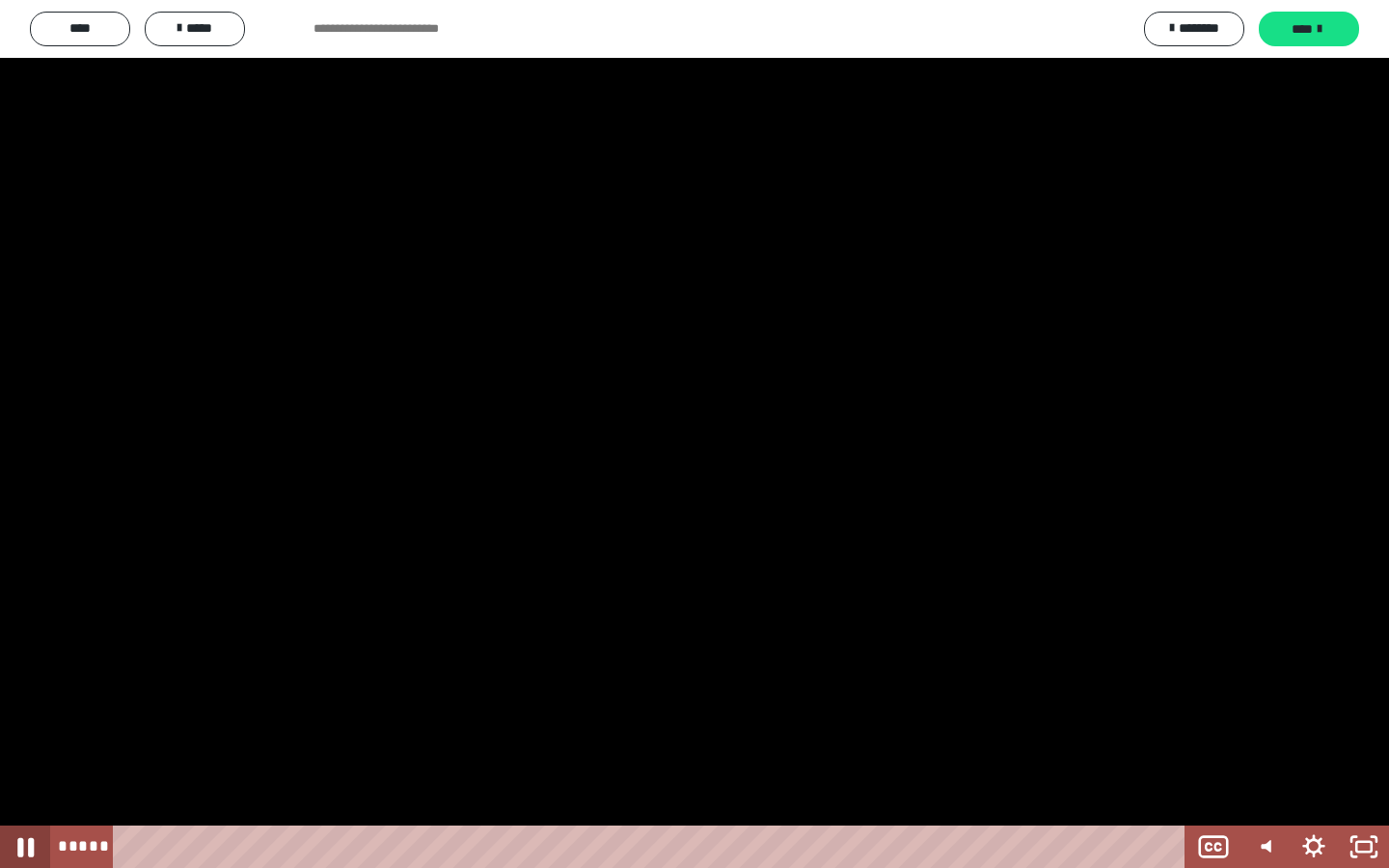 click 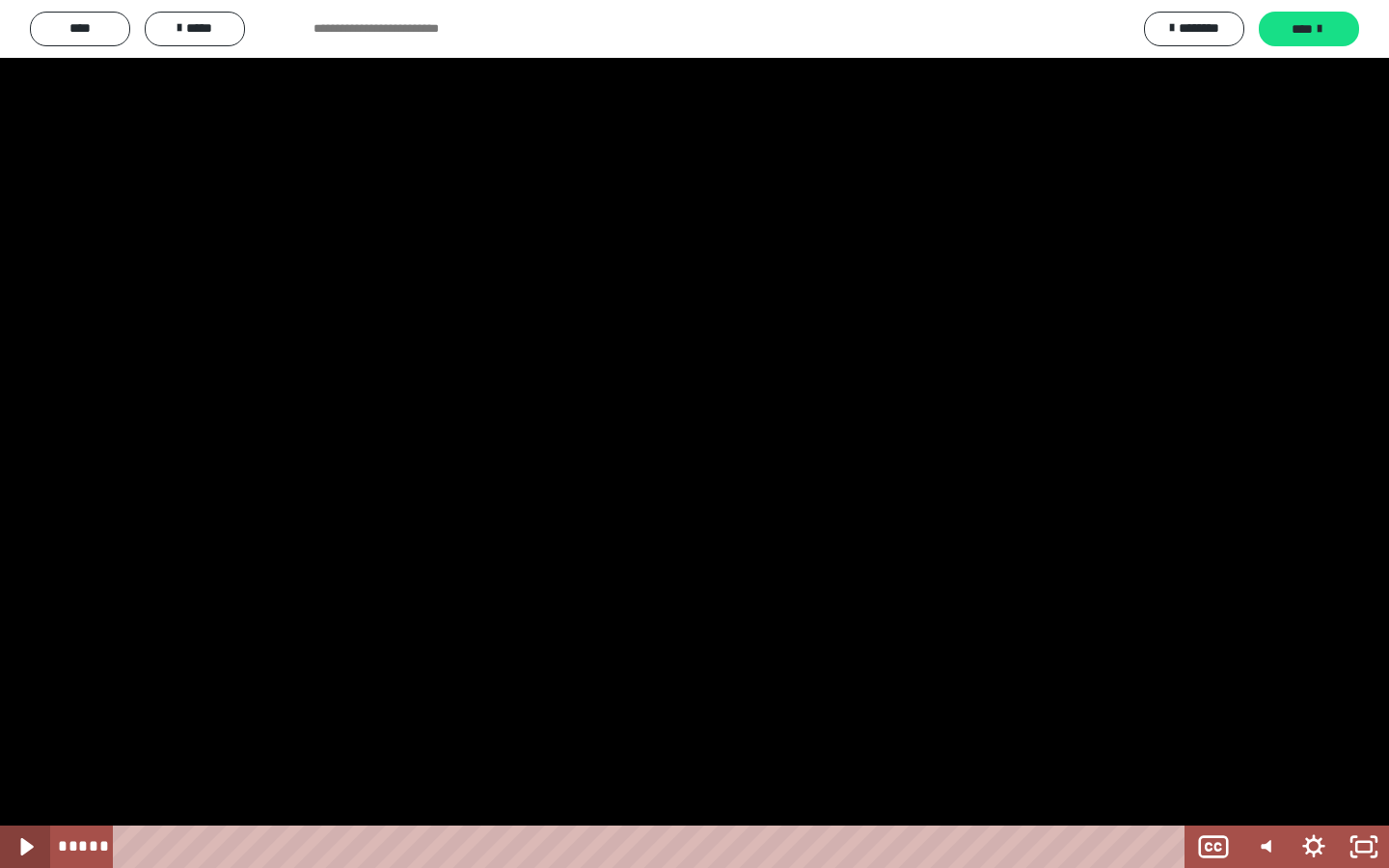 click 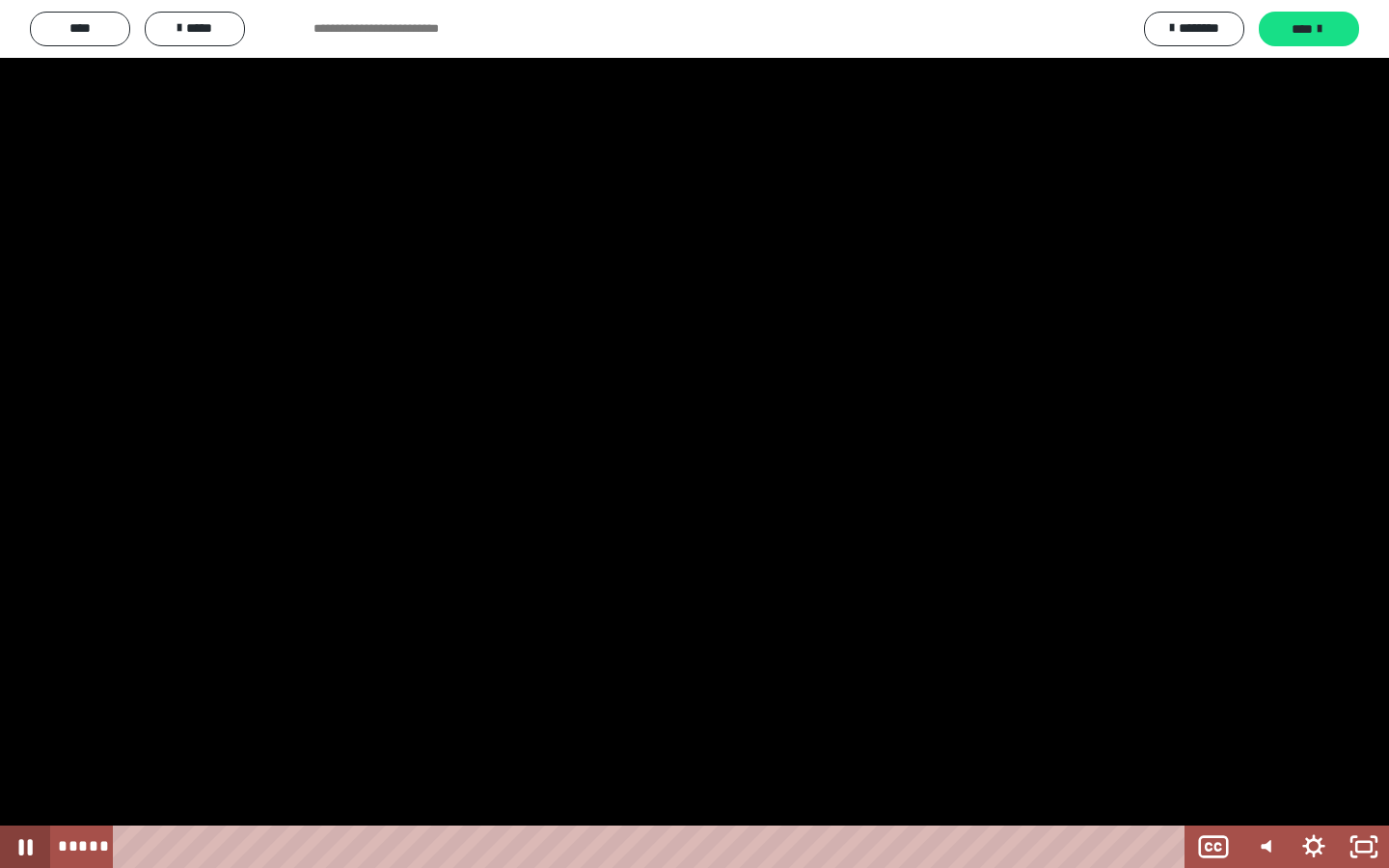 click 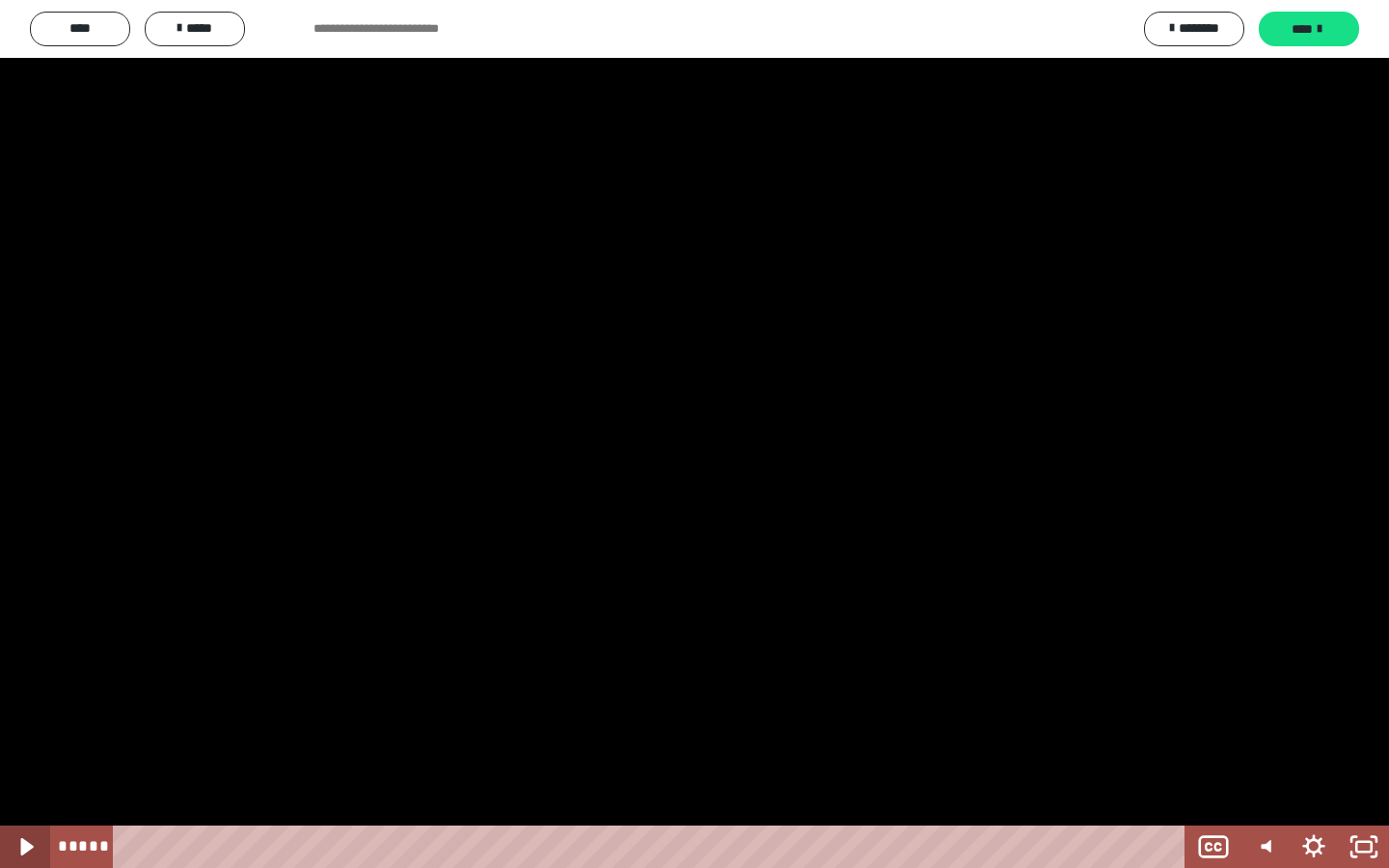 click 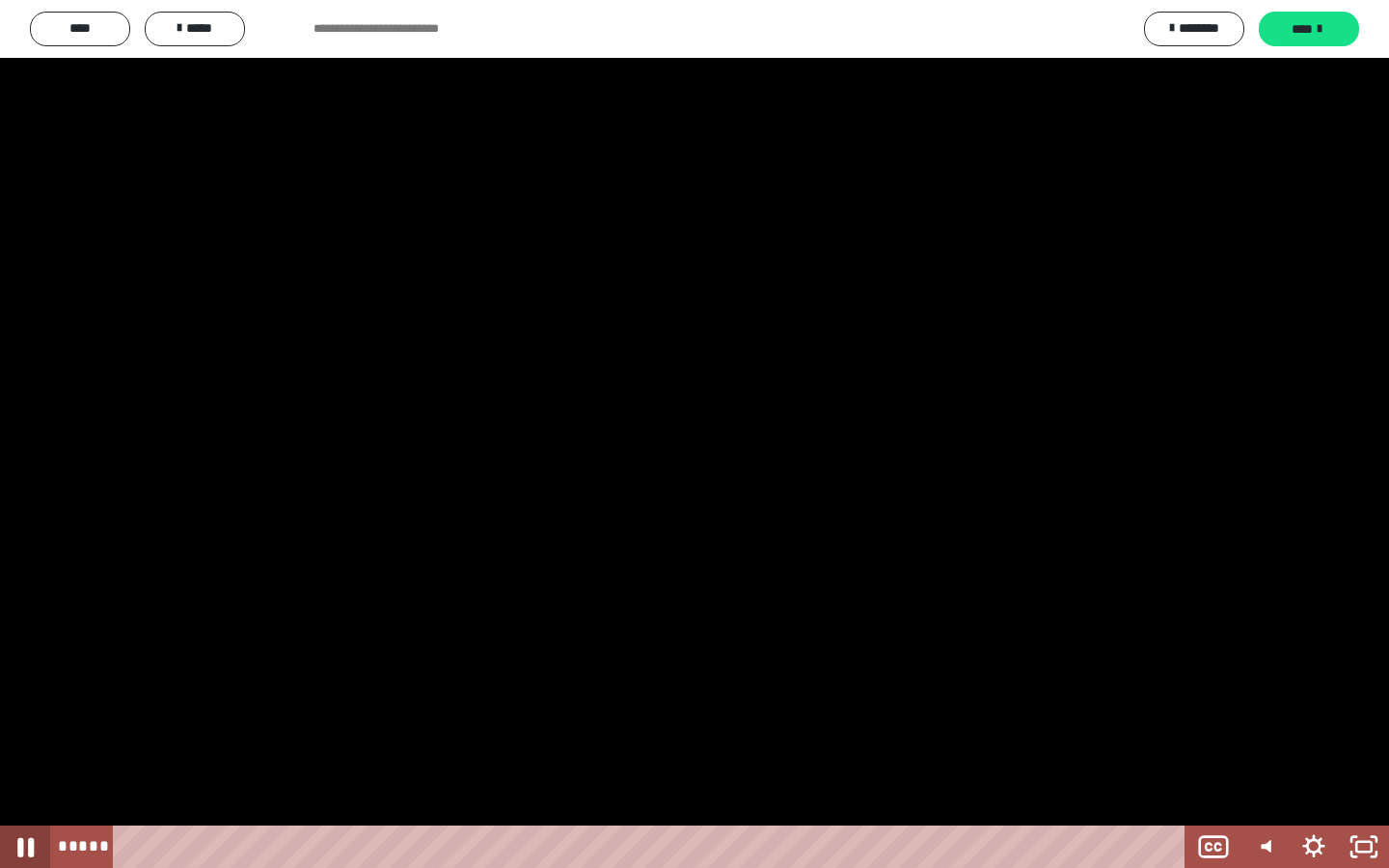 click 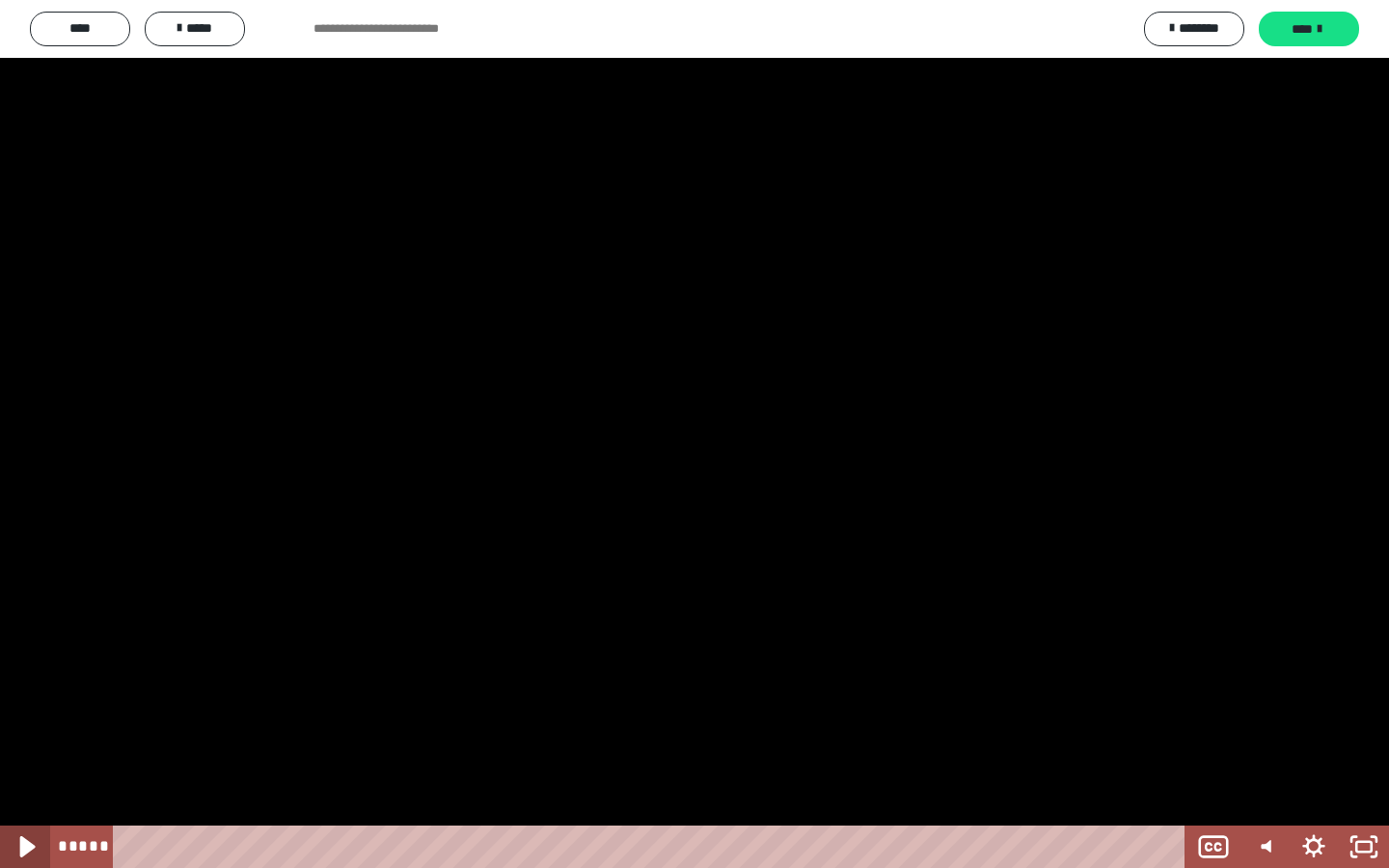 click 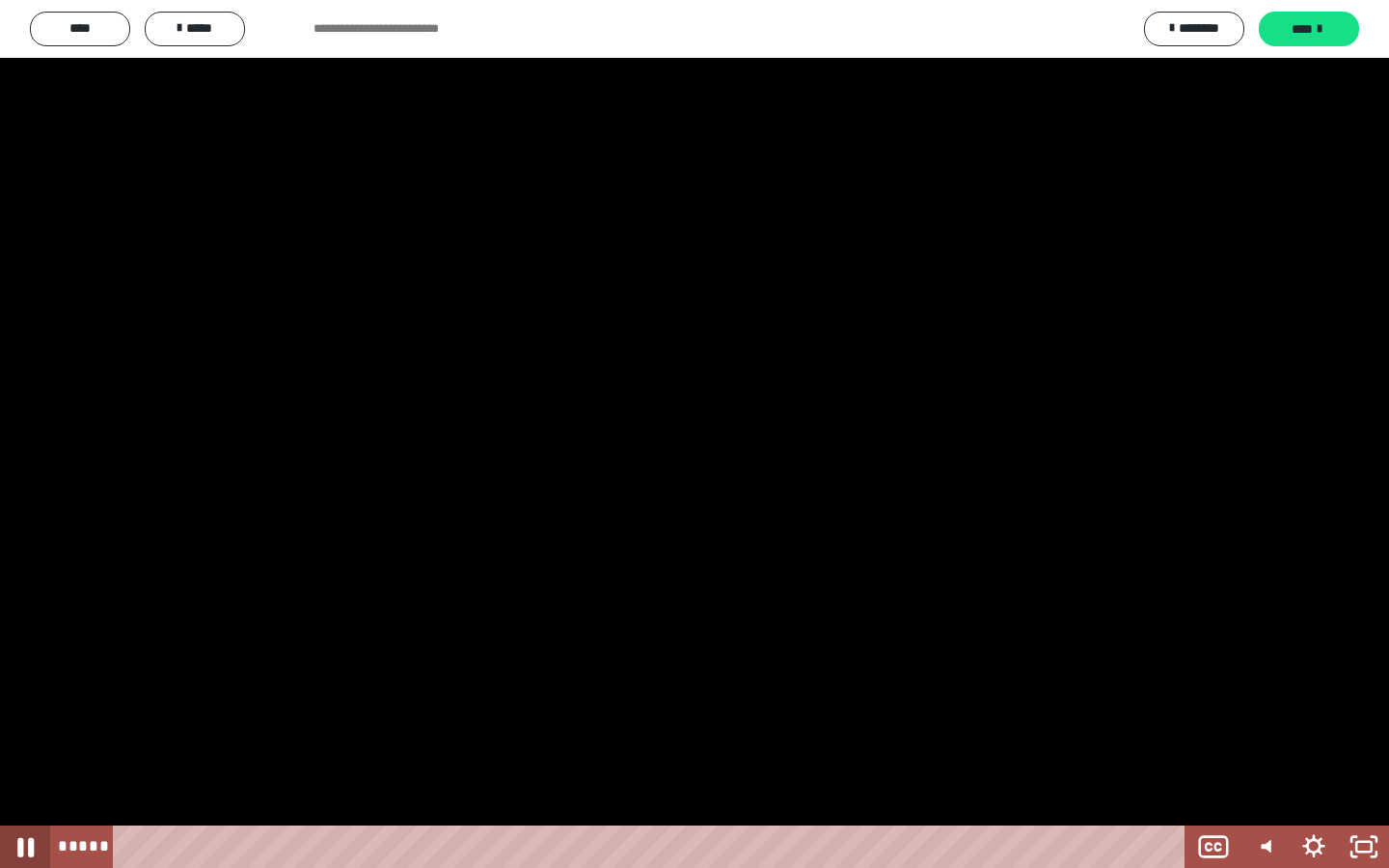 click 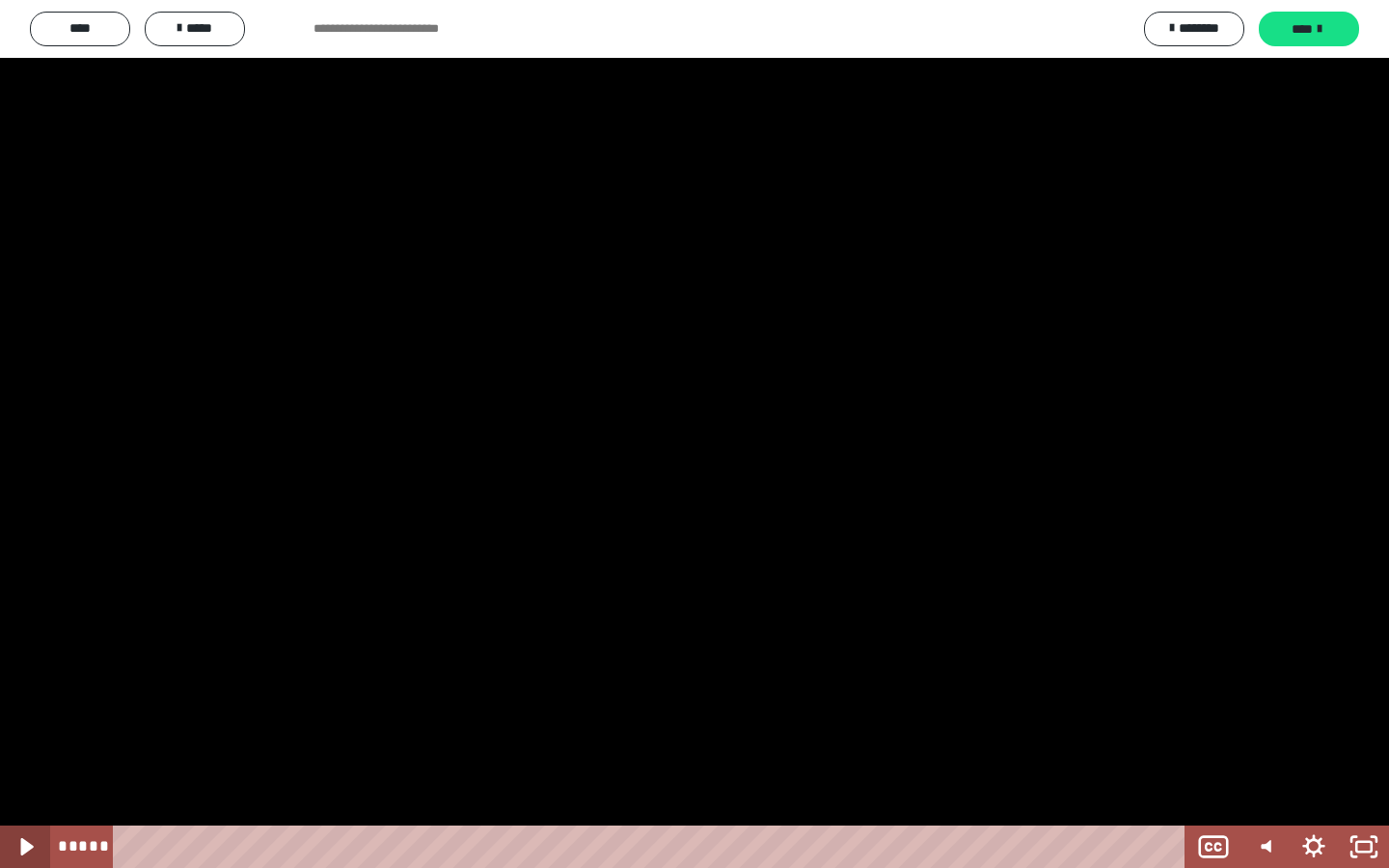 click 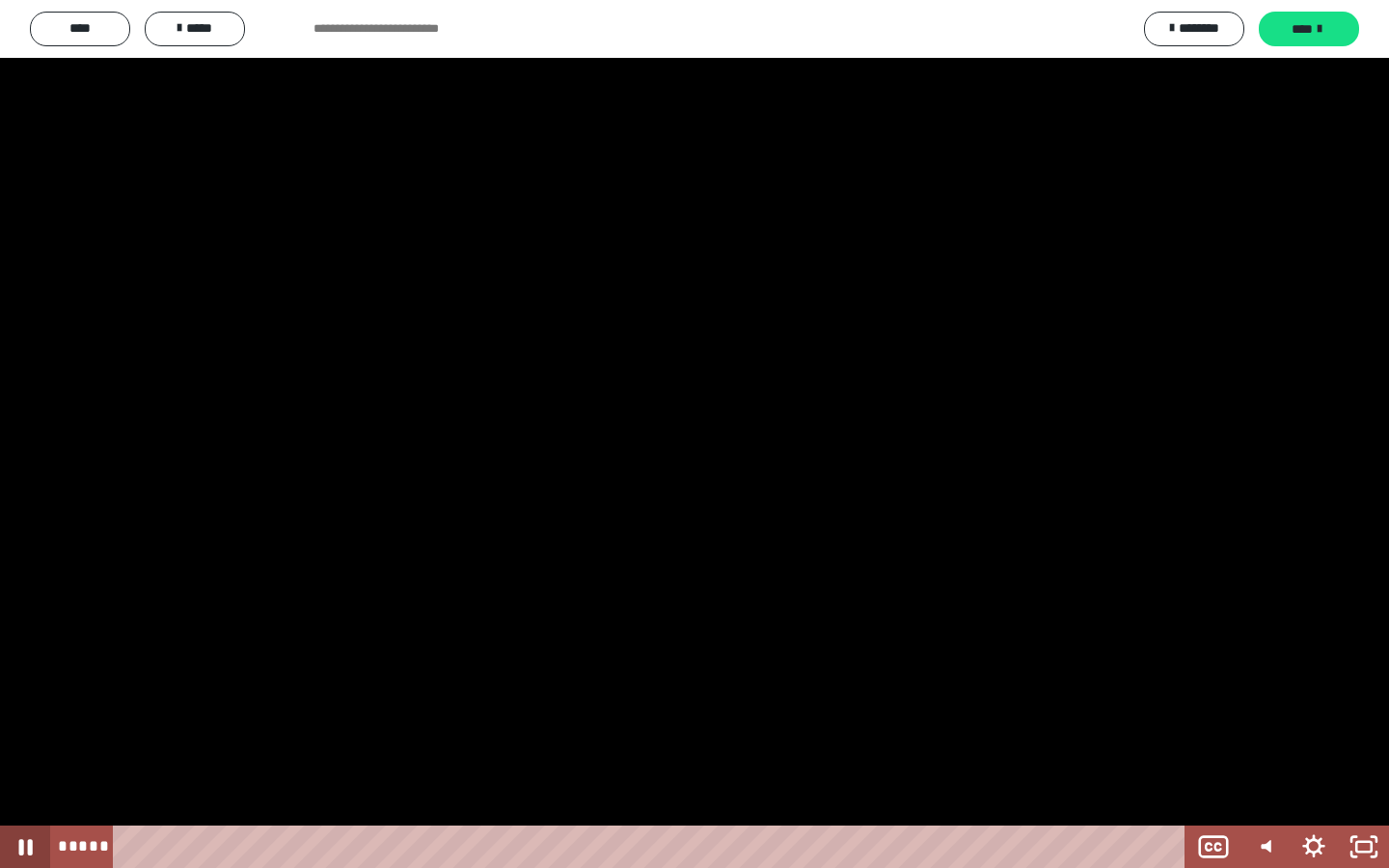 click 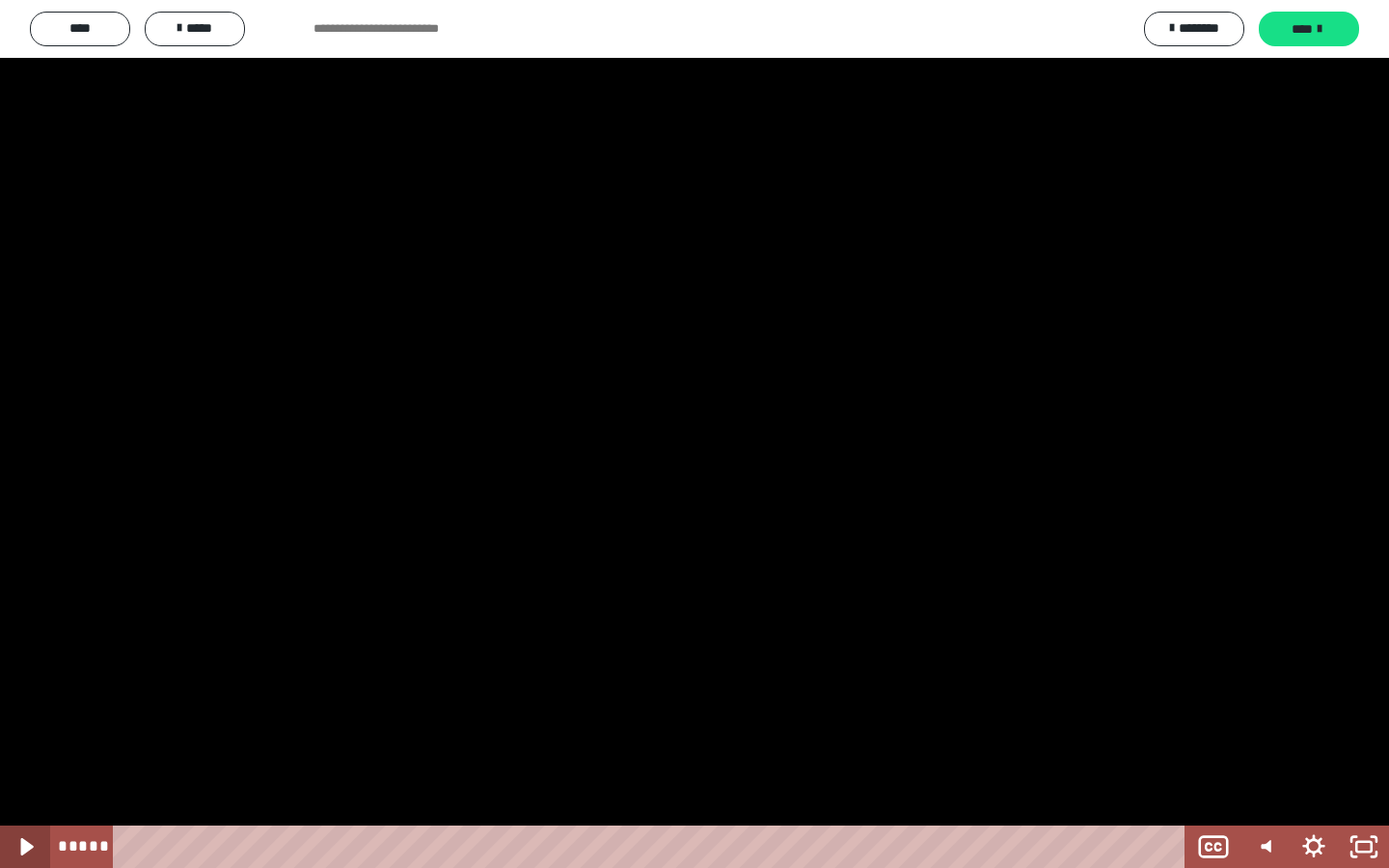 click 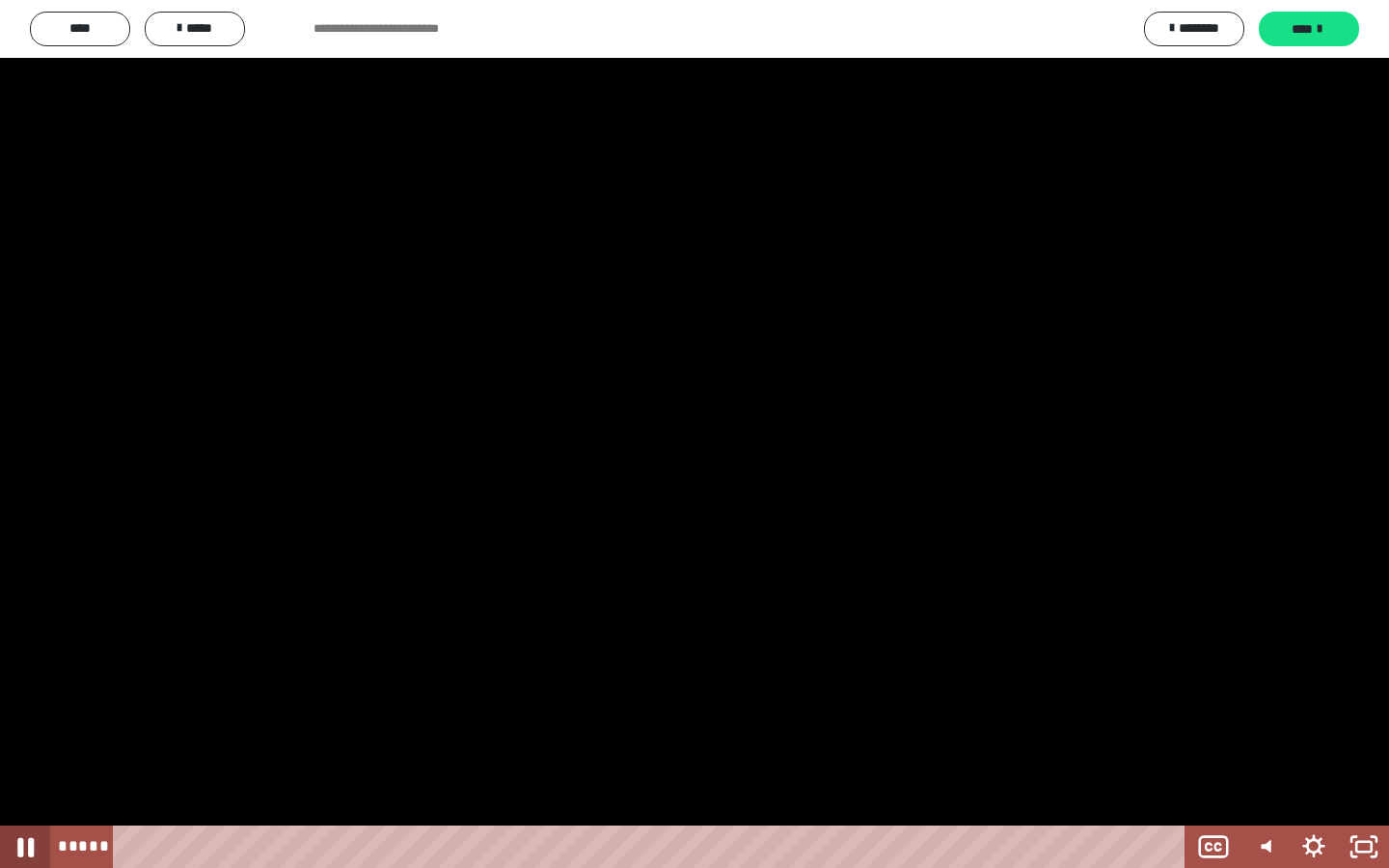 click 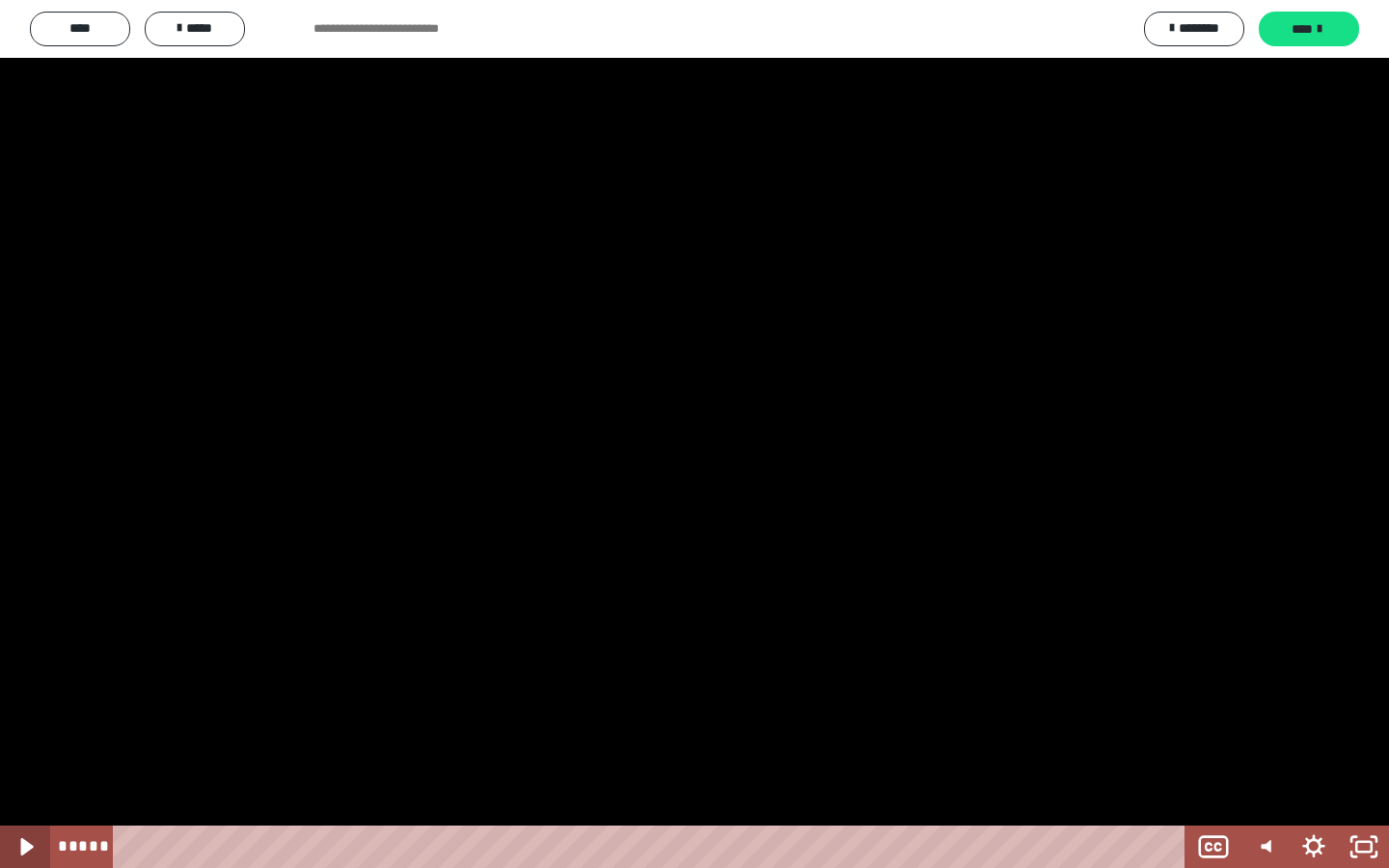 click 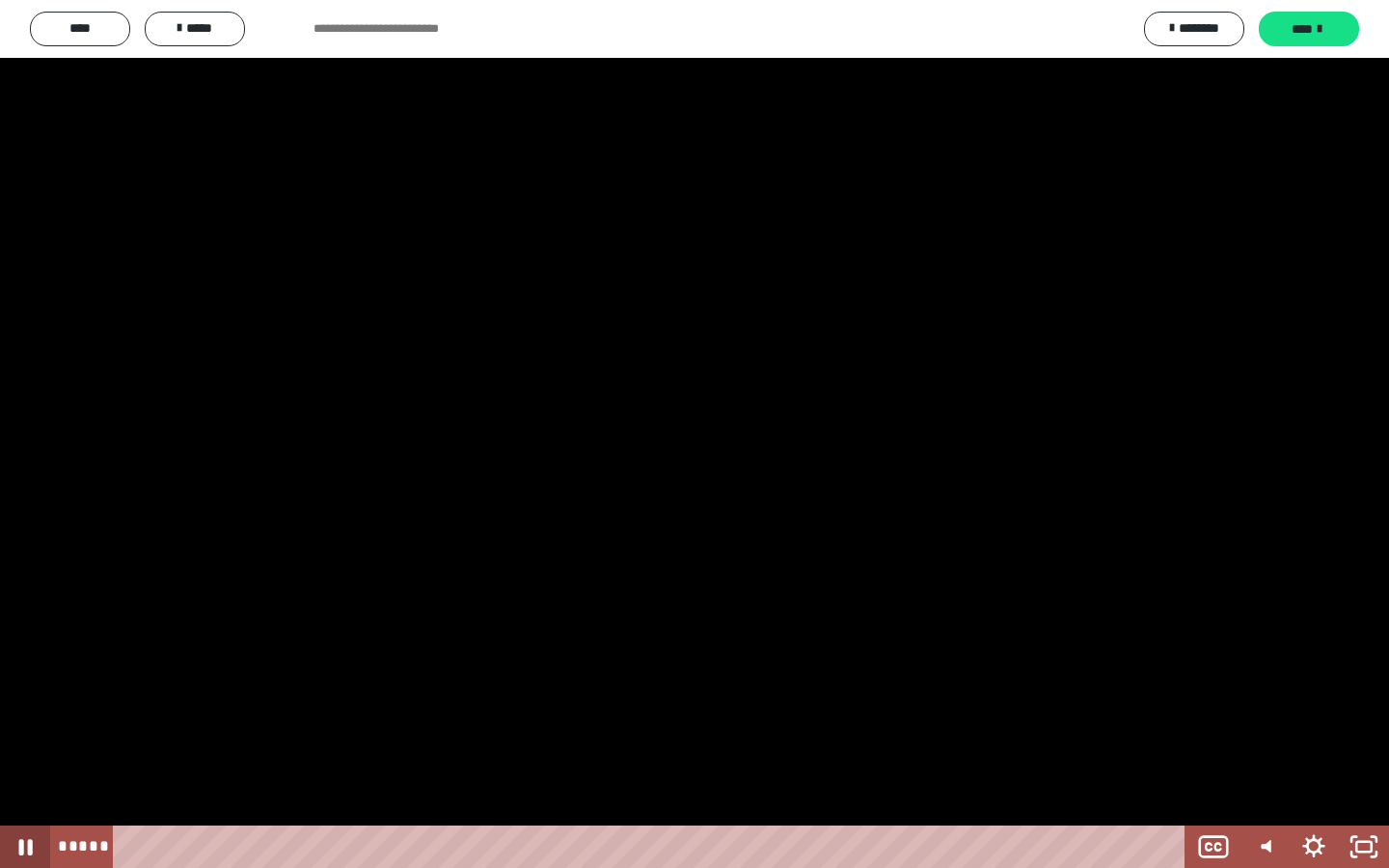 click 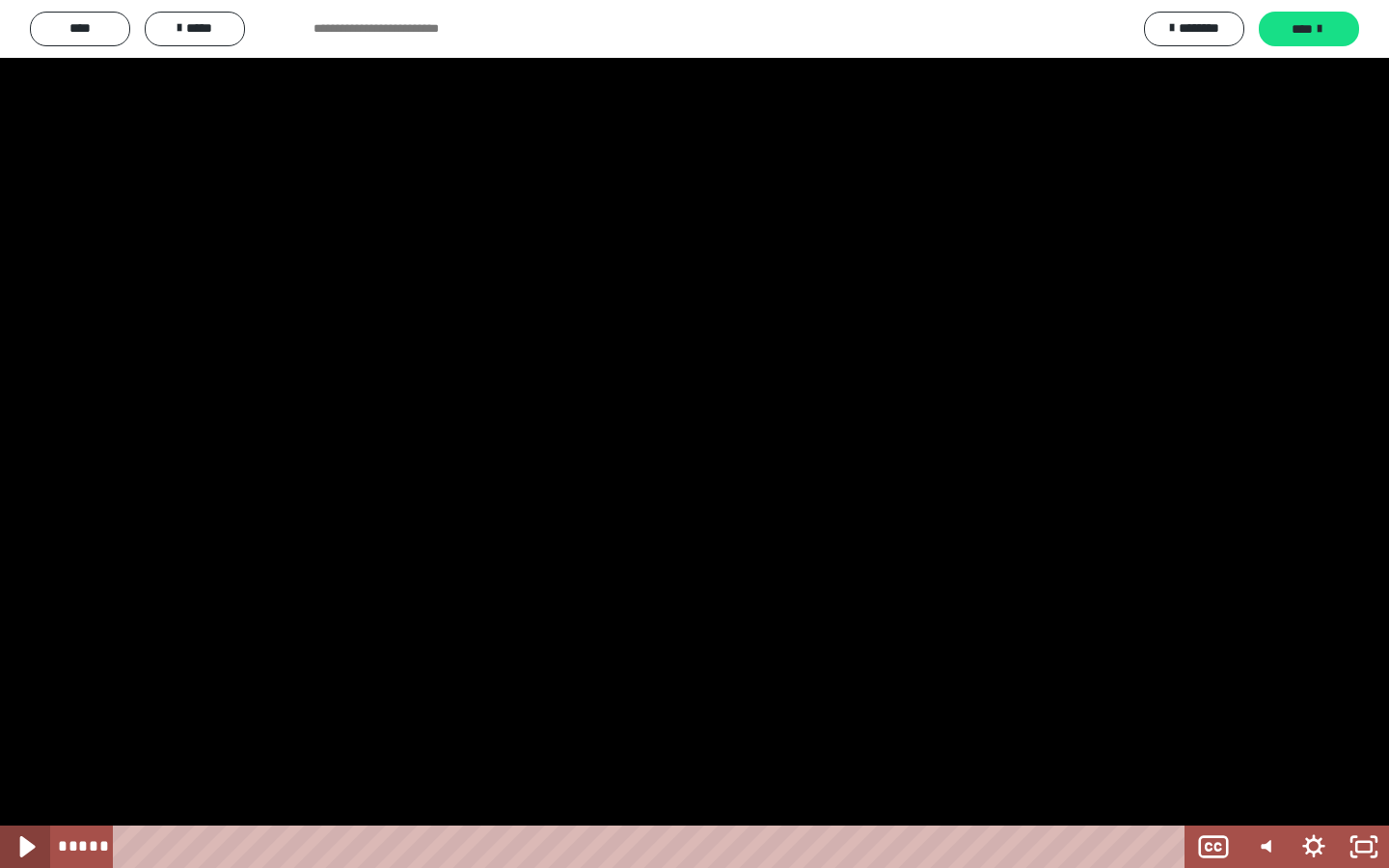 click 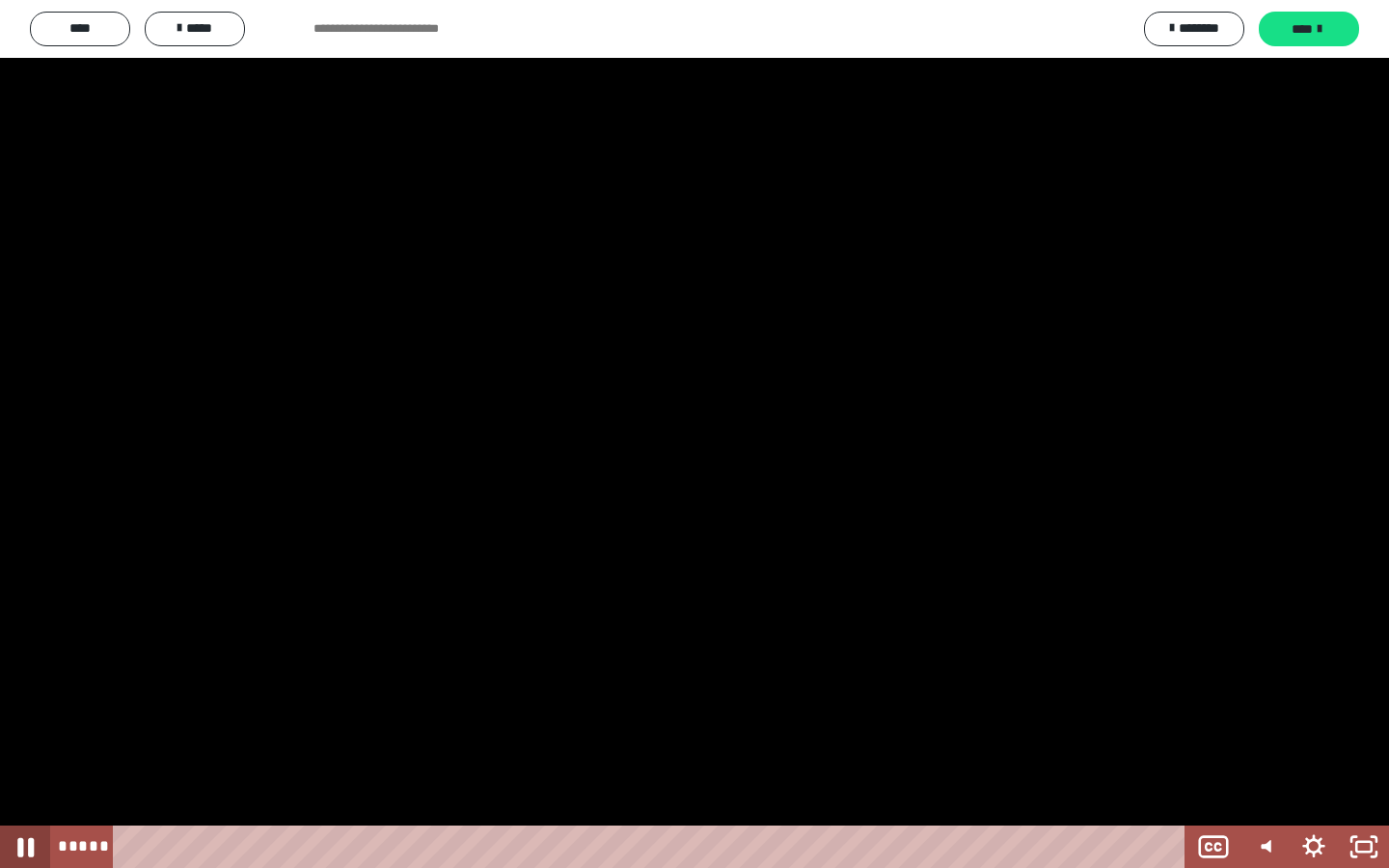 click 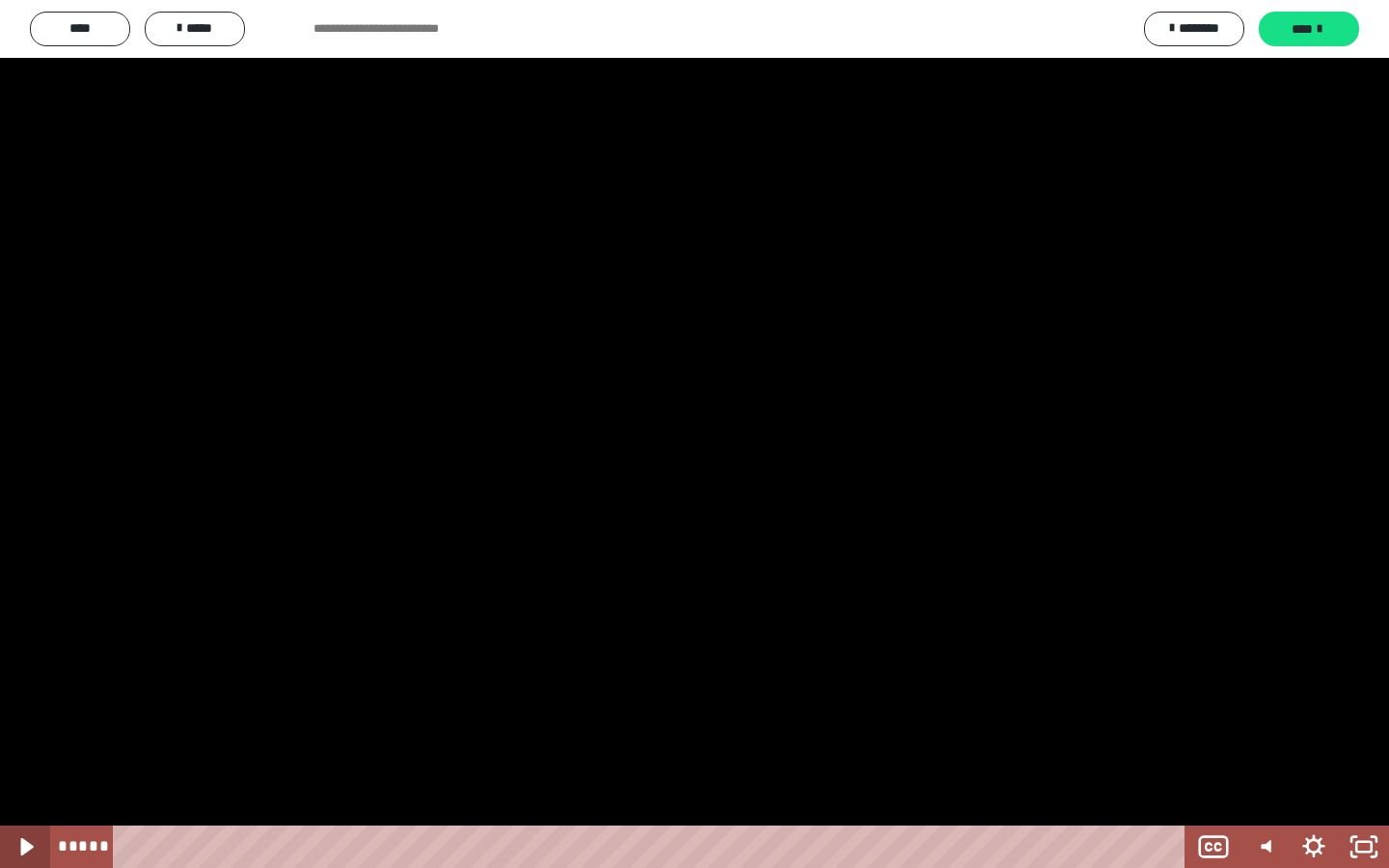 click 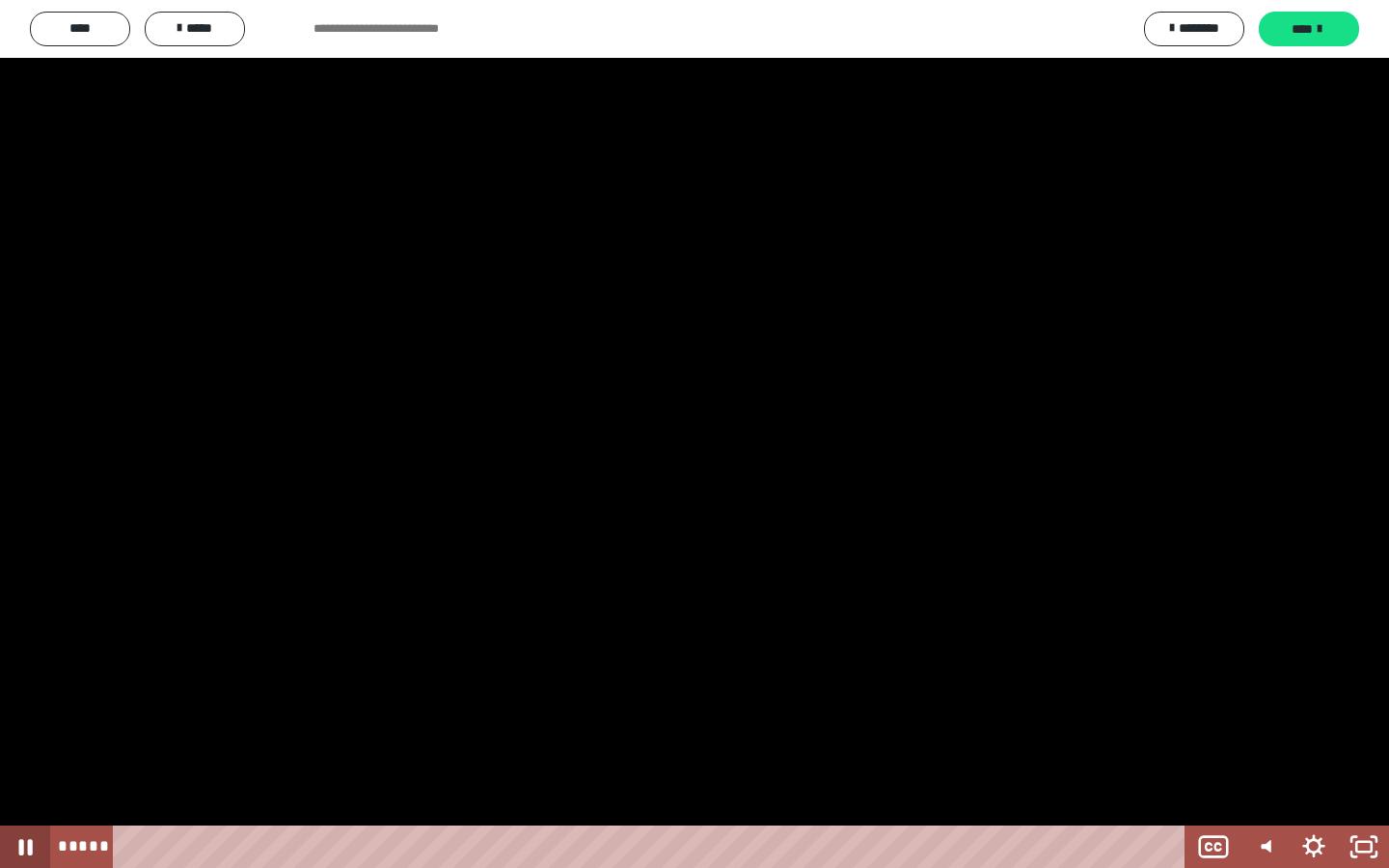 click 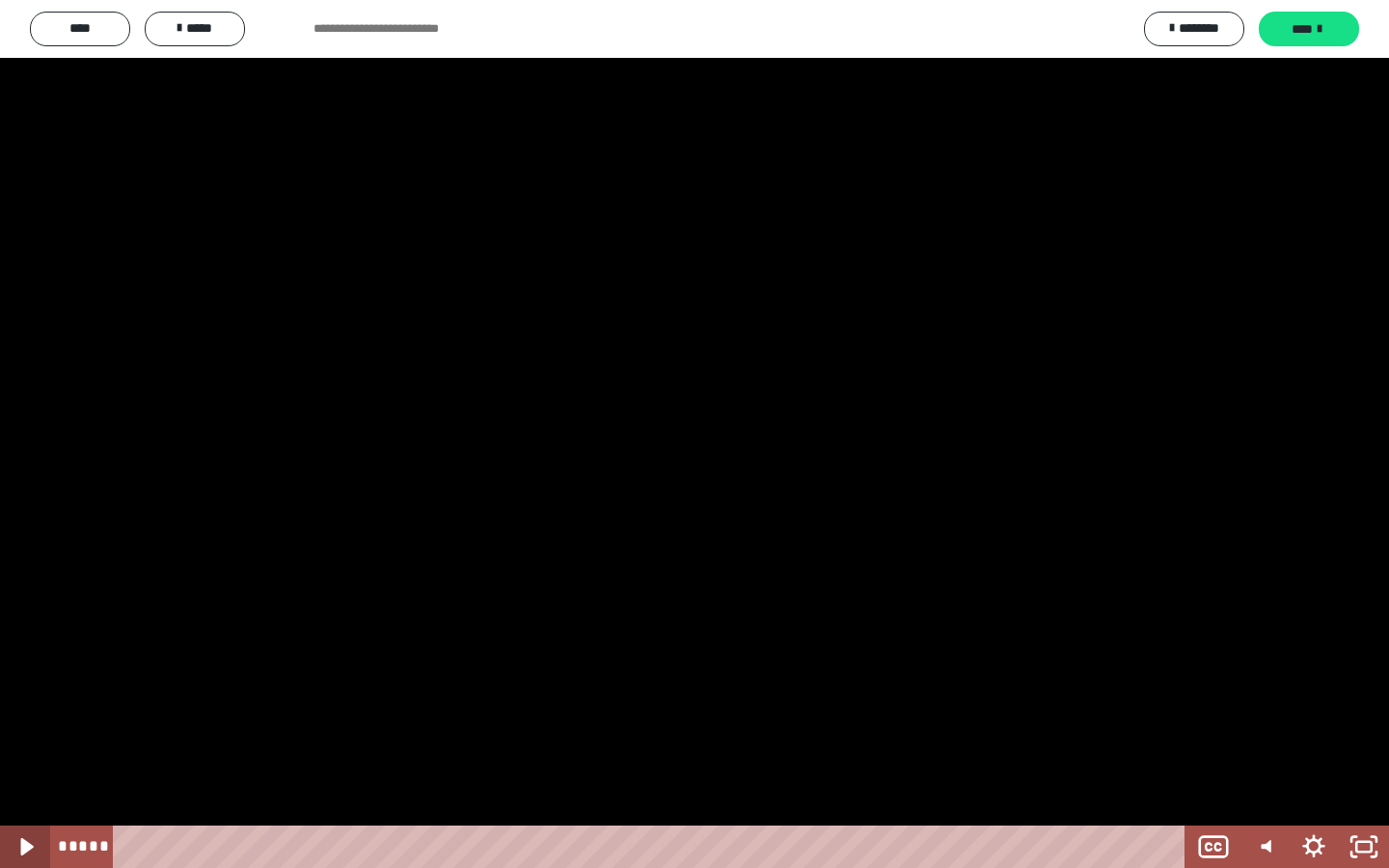 click 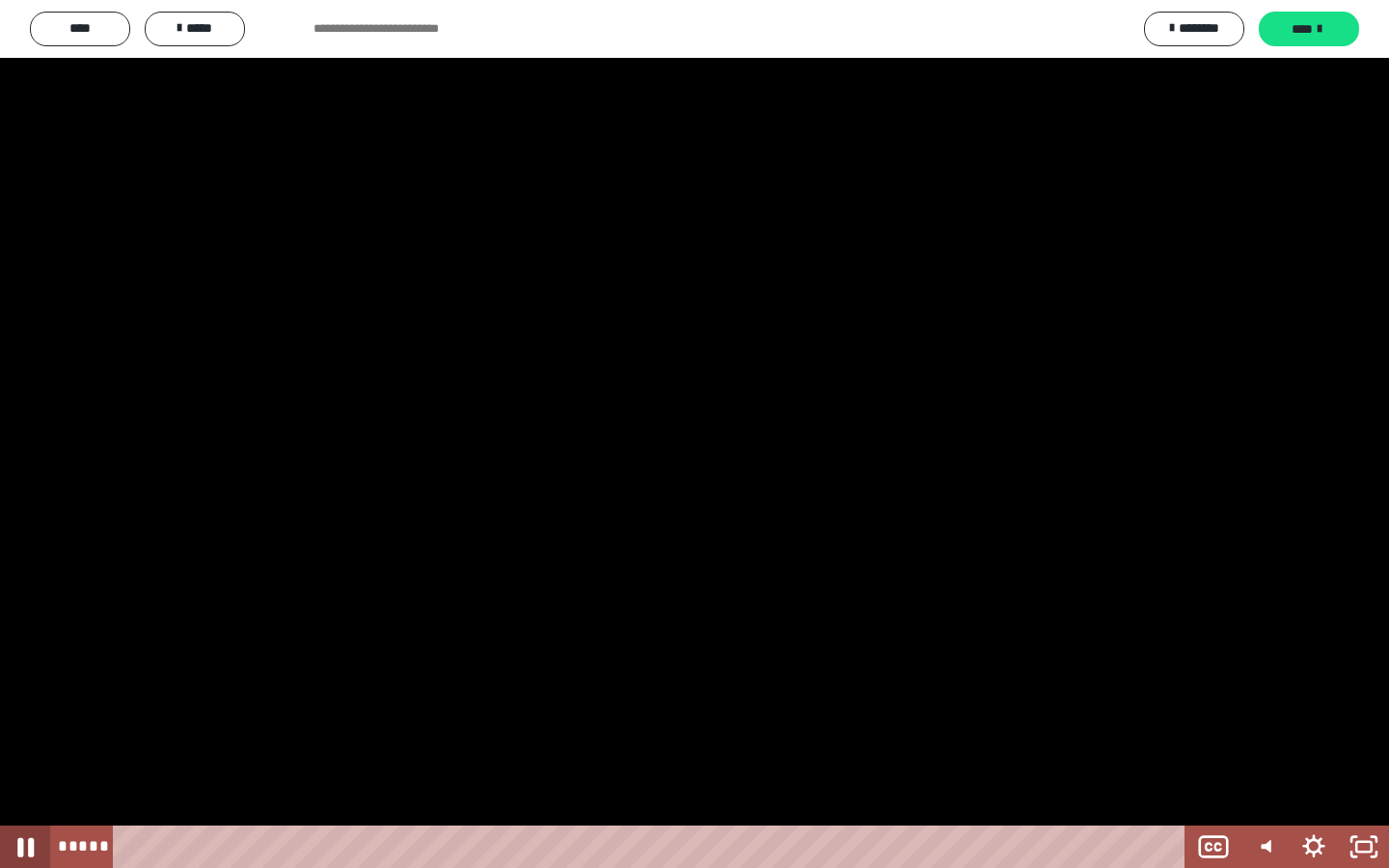 click 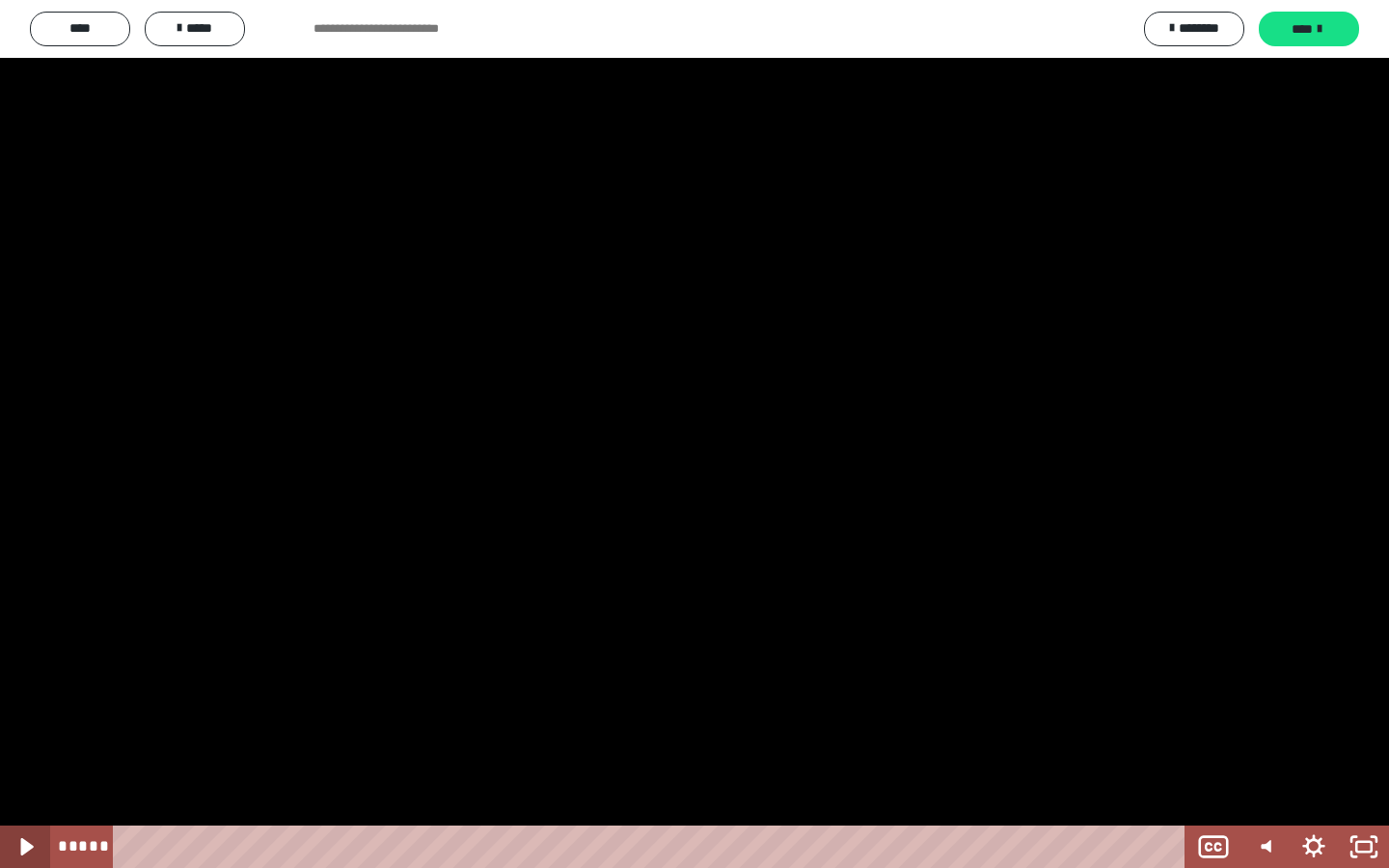 click 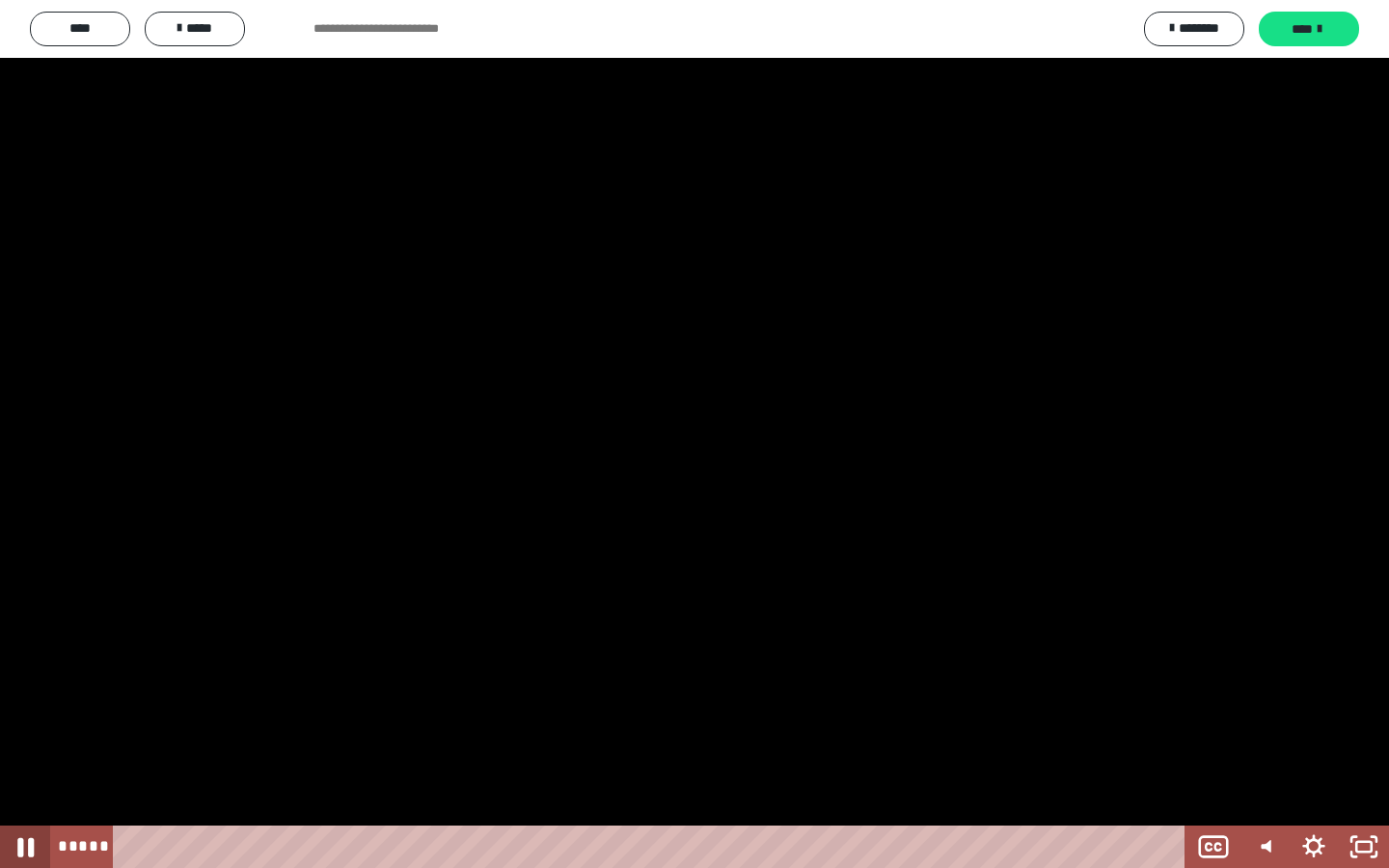 click 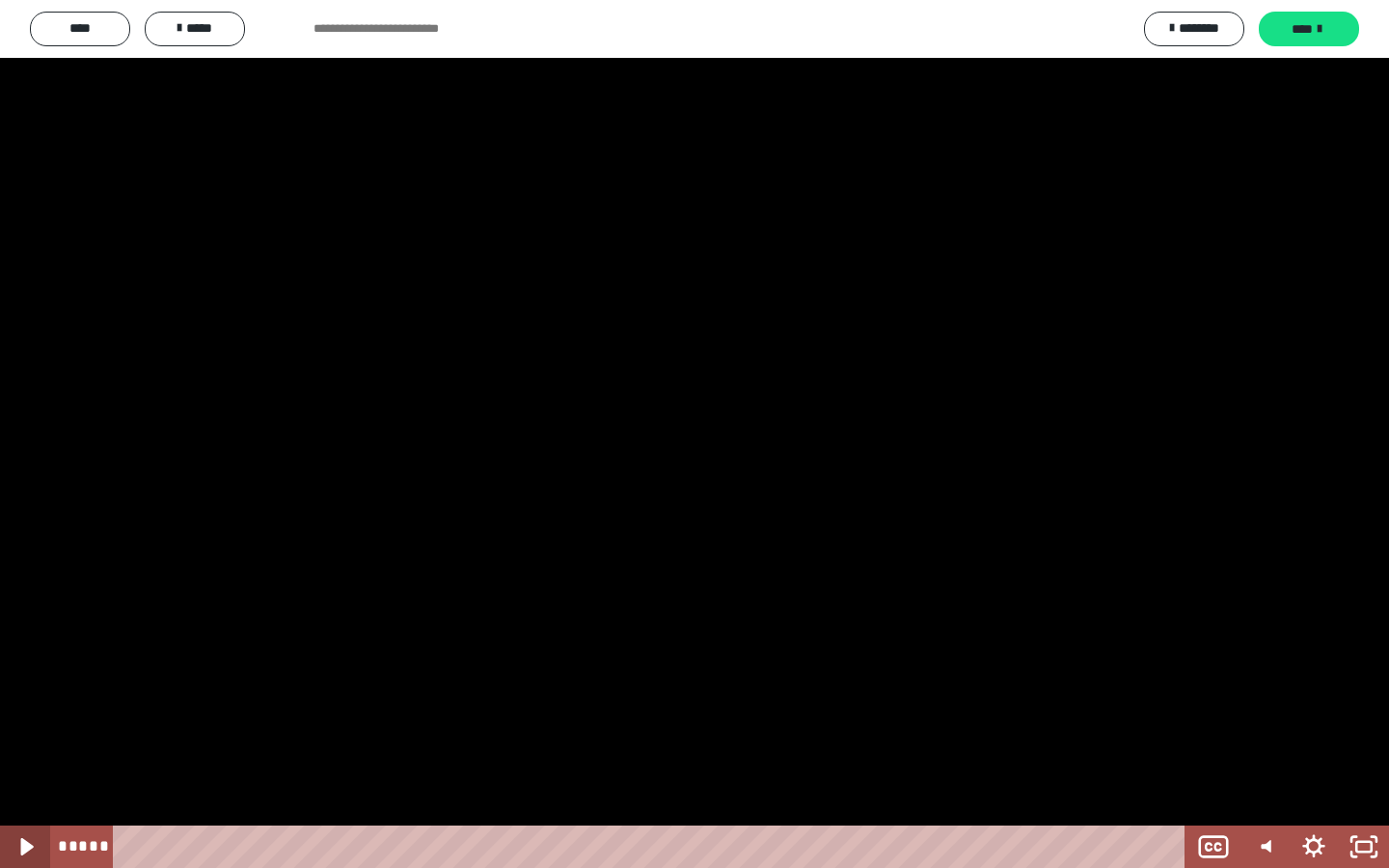 click 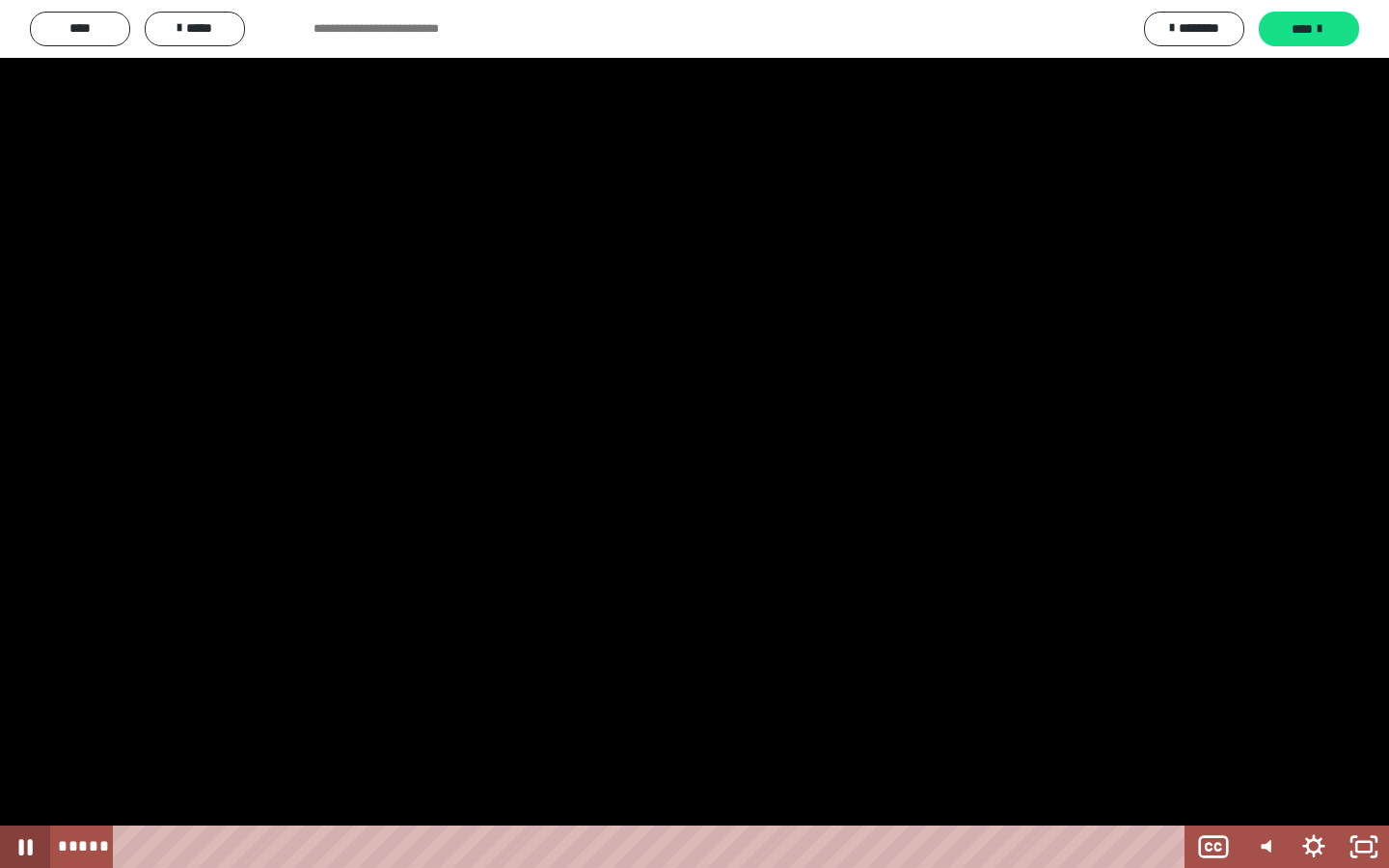 click 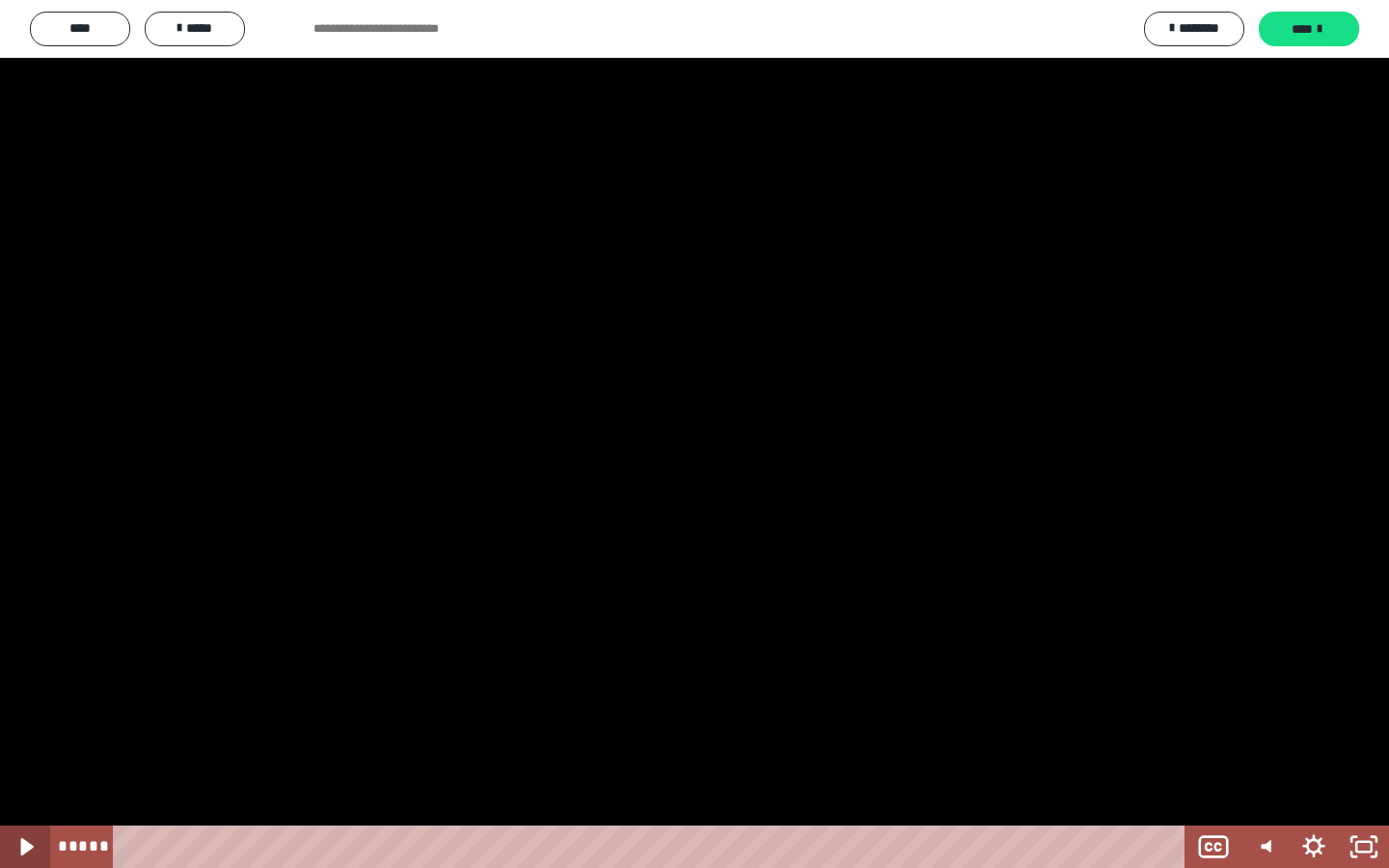 click 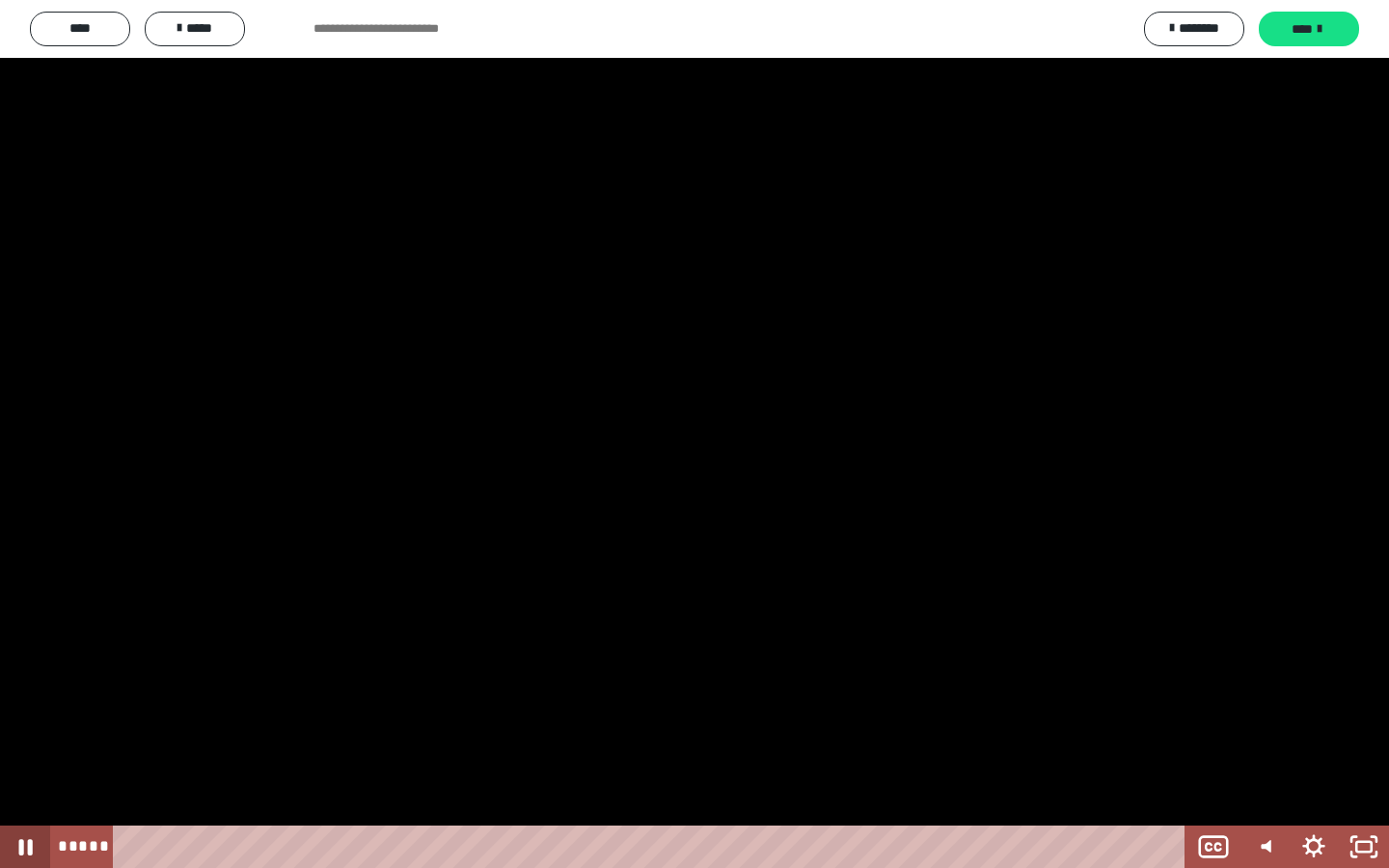 click 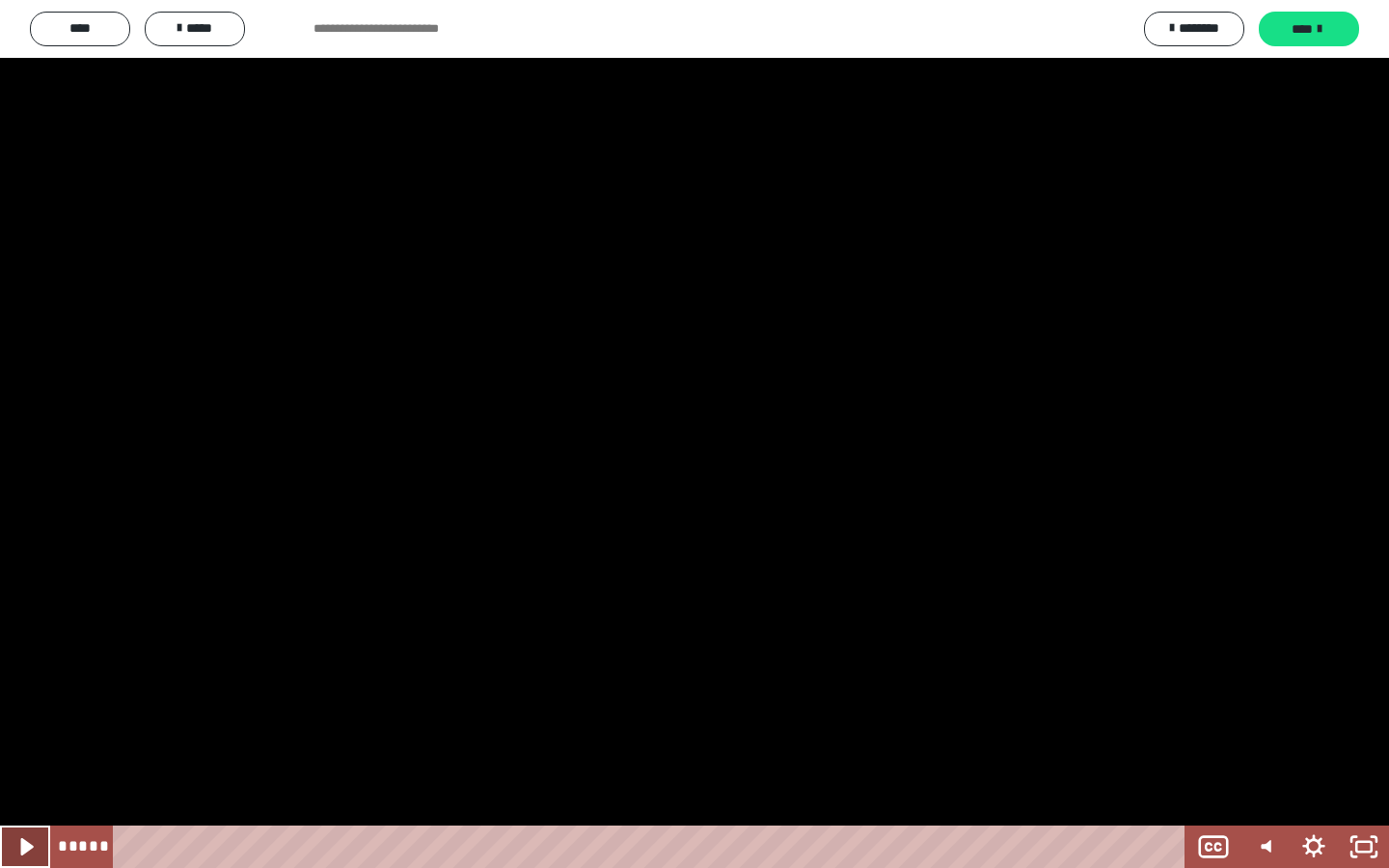 click 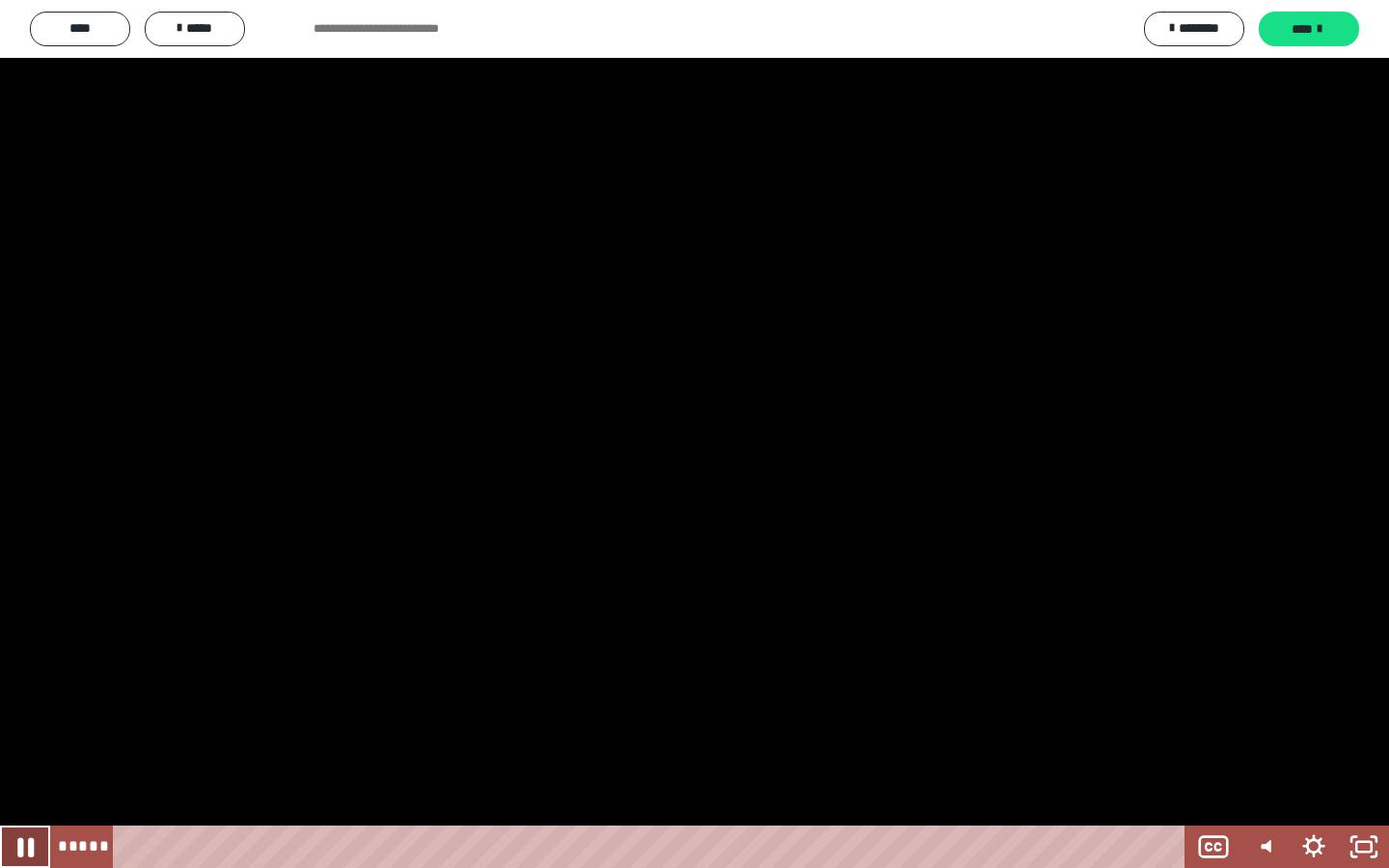 click 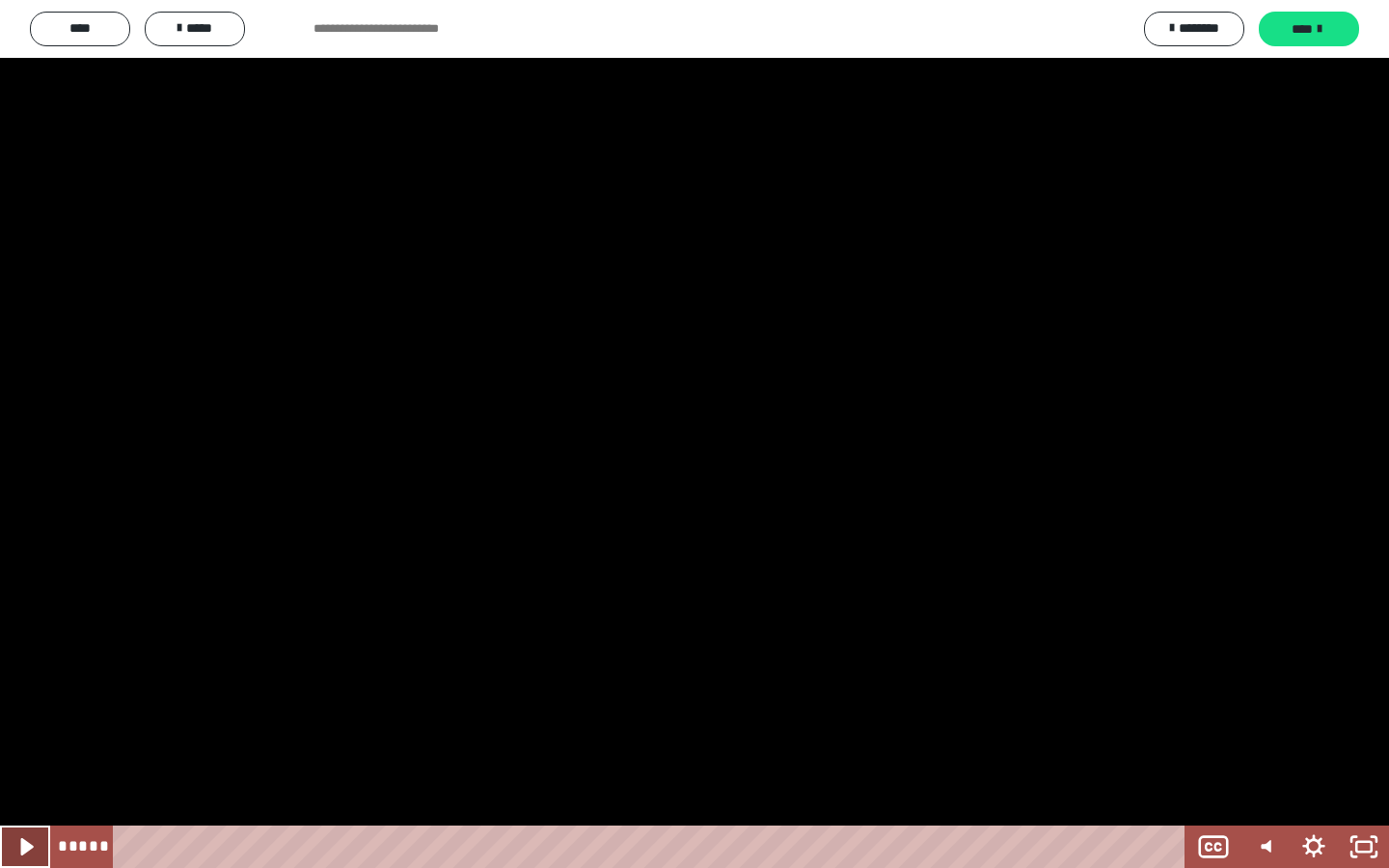 click 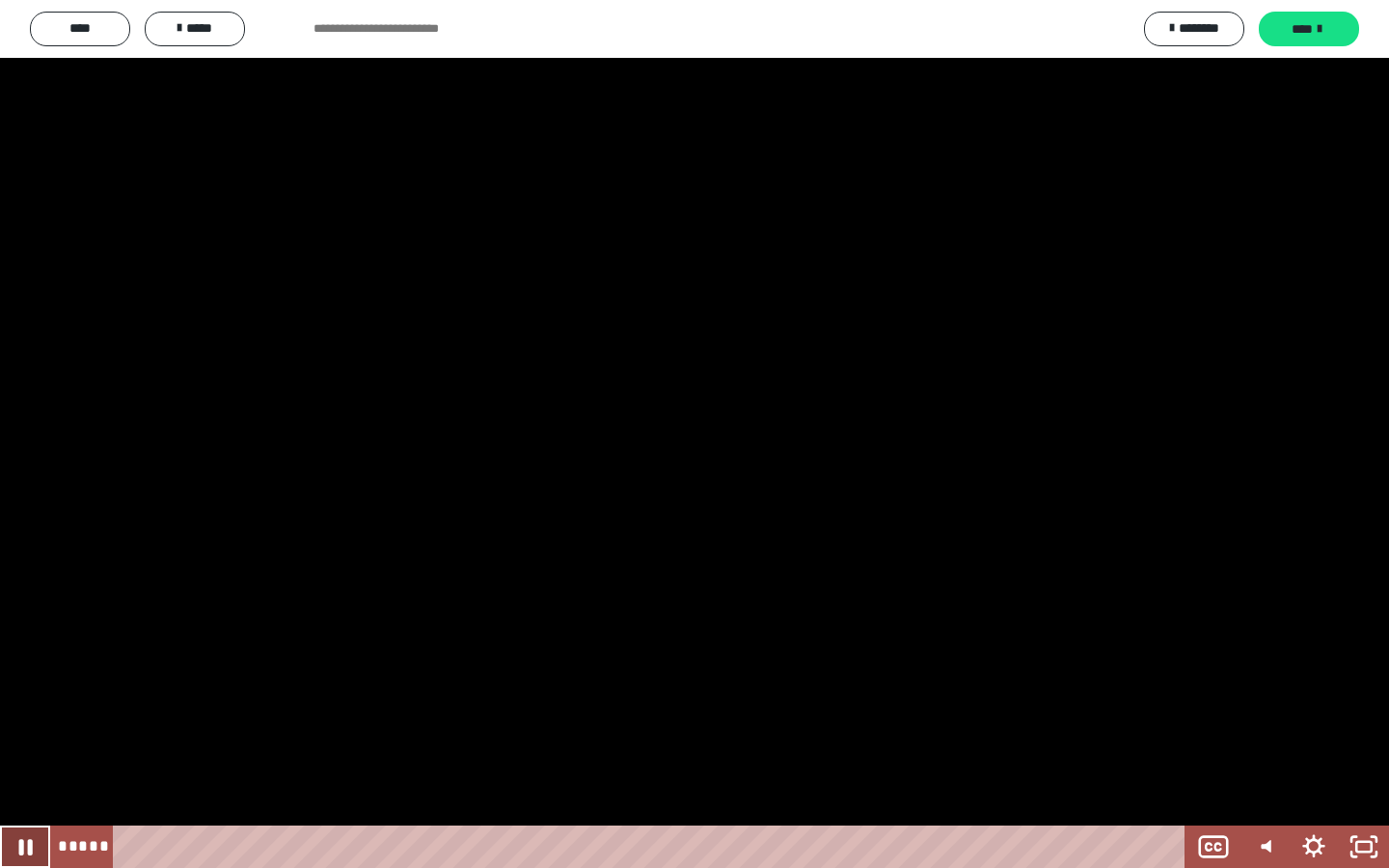 click 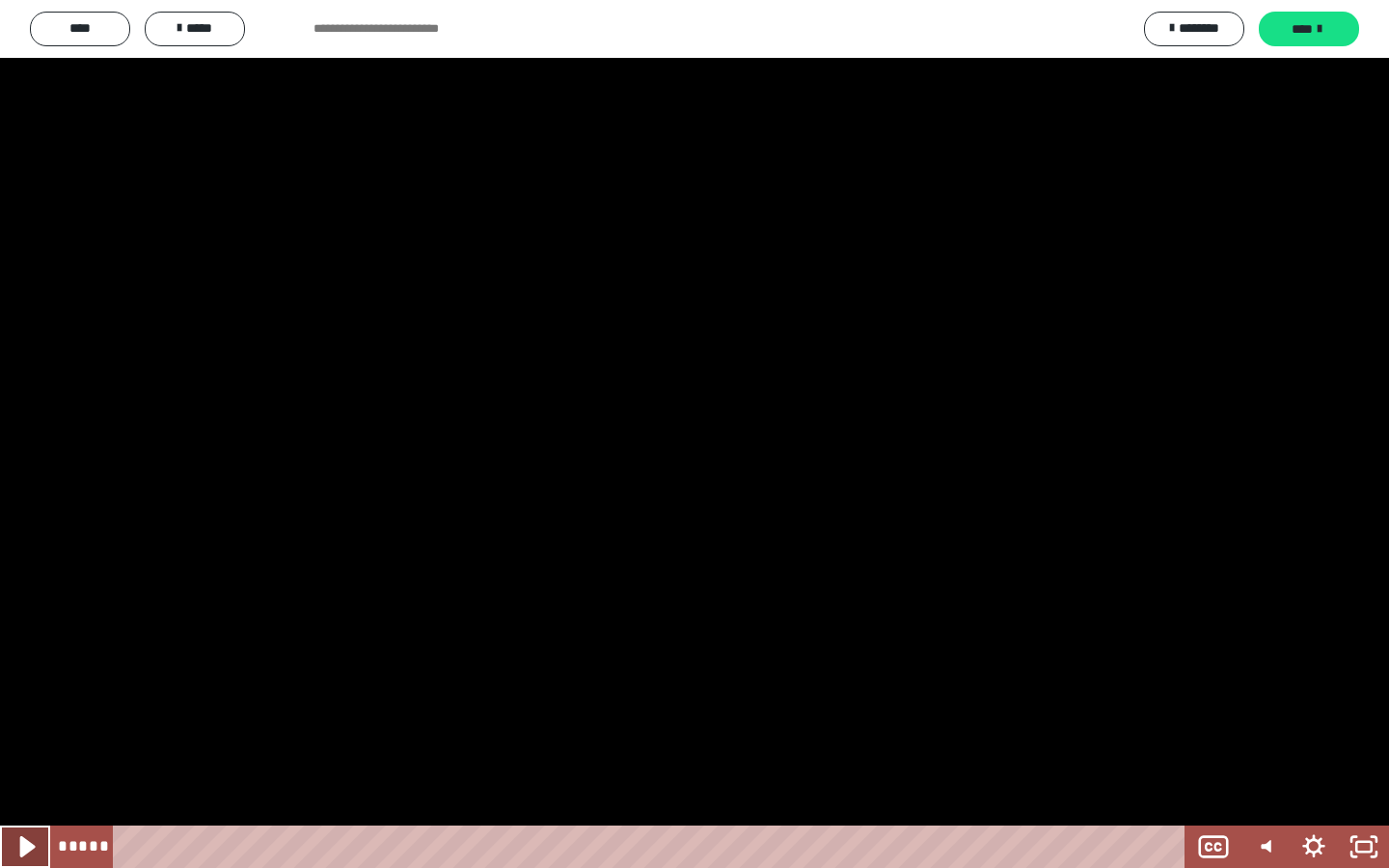 click 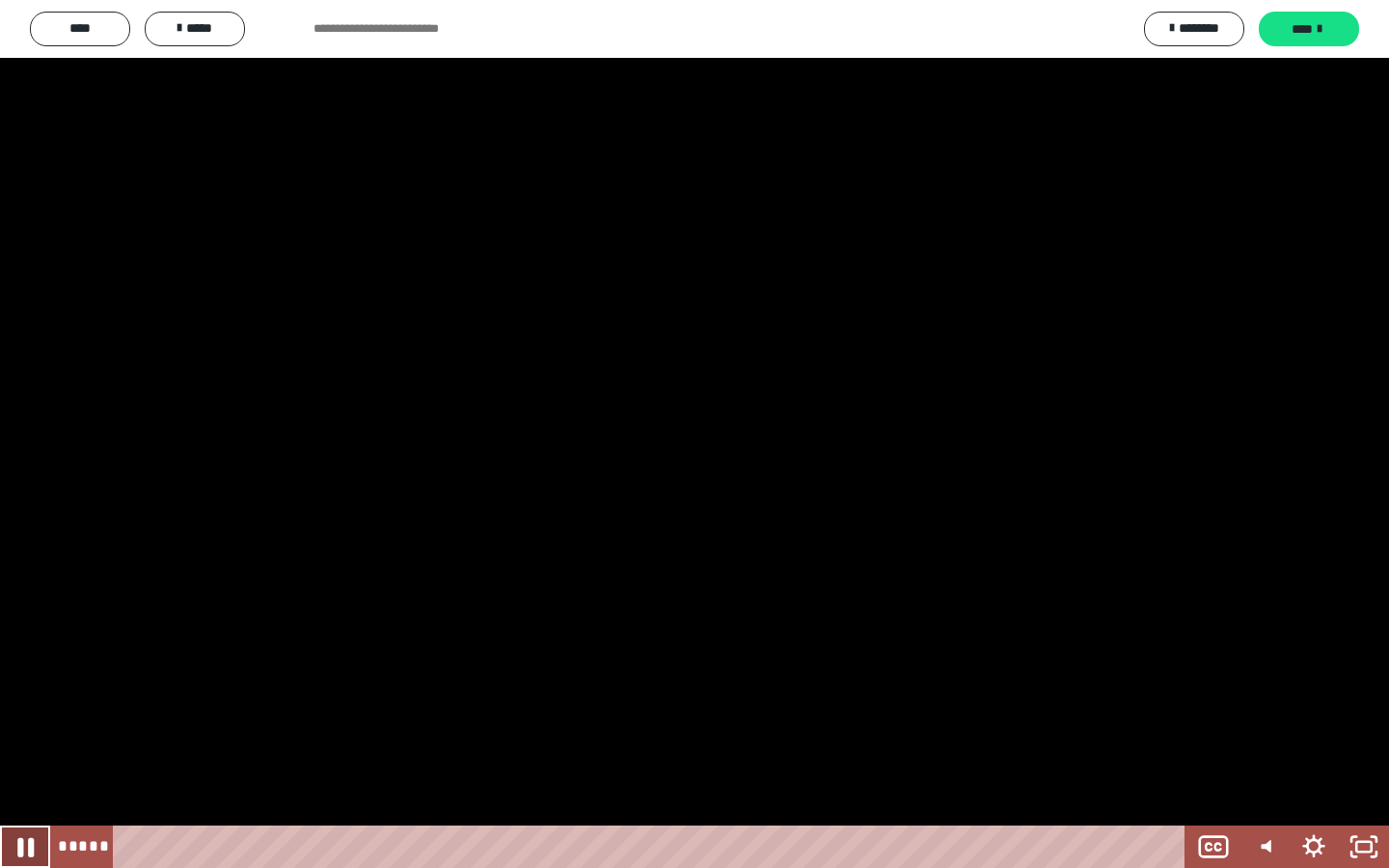 click 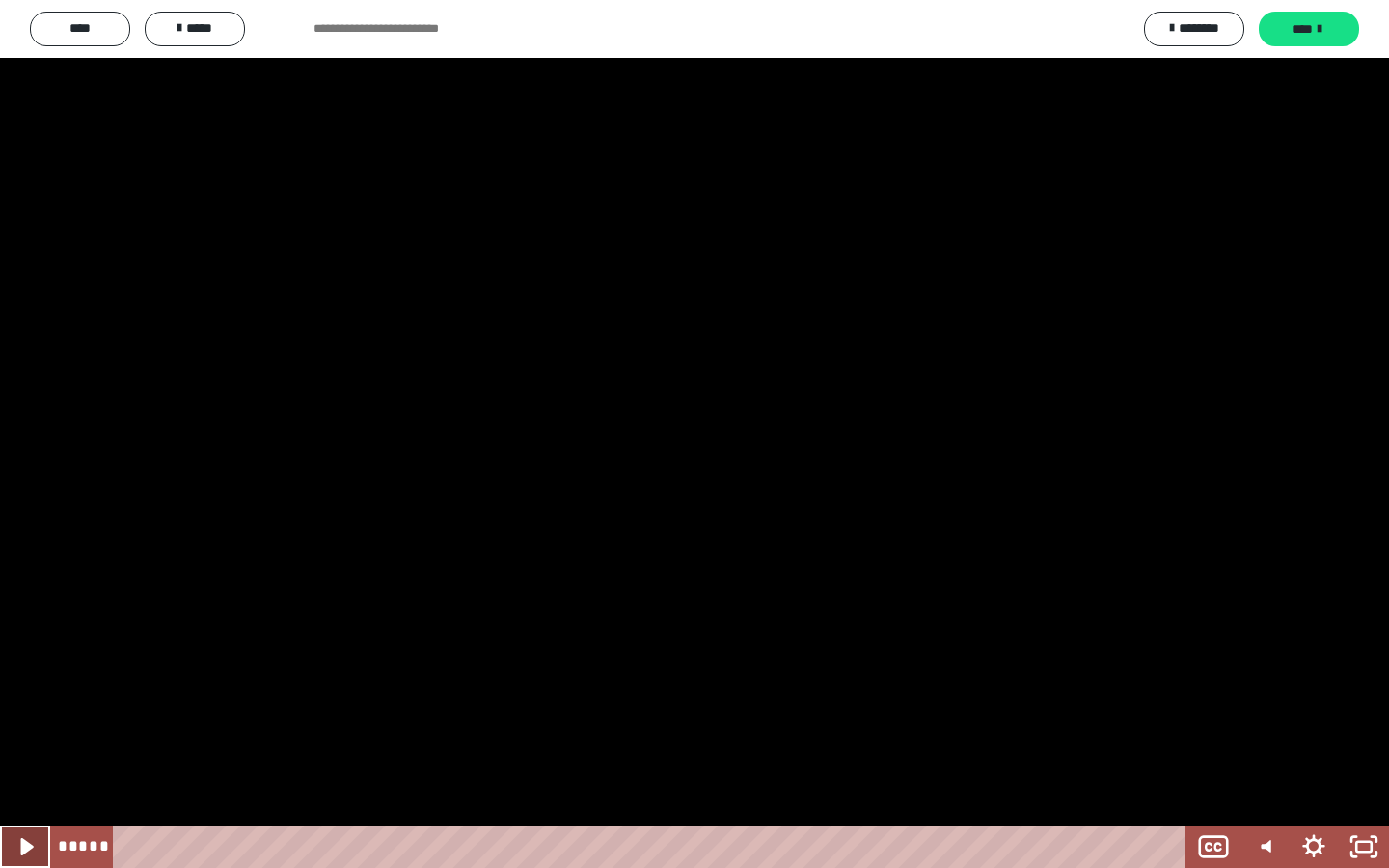 click 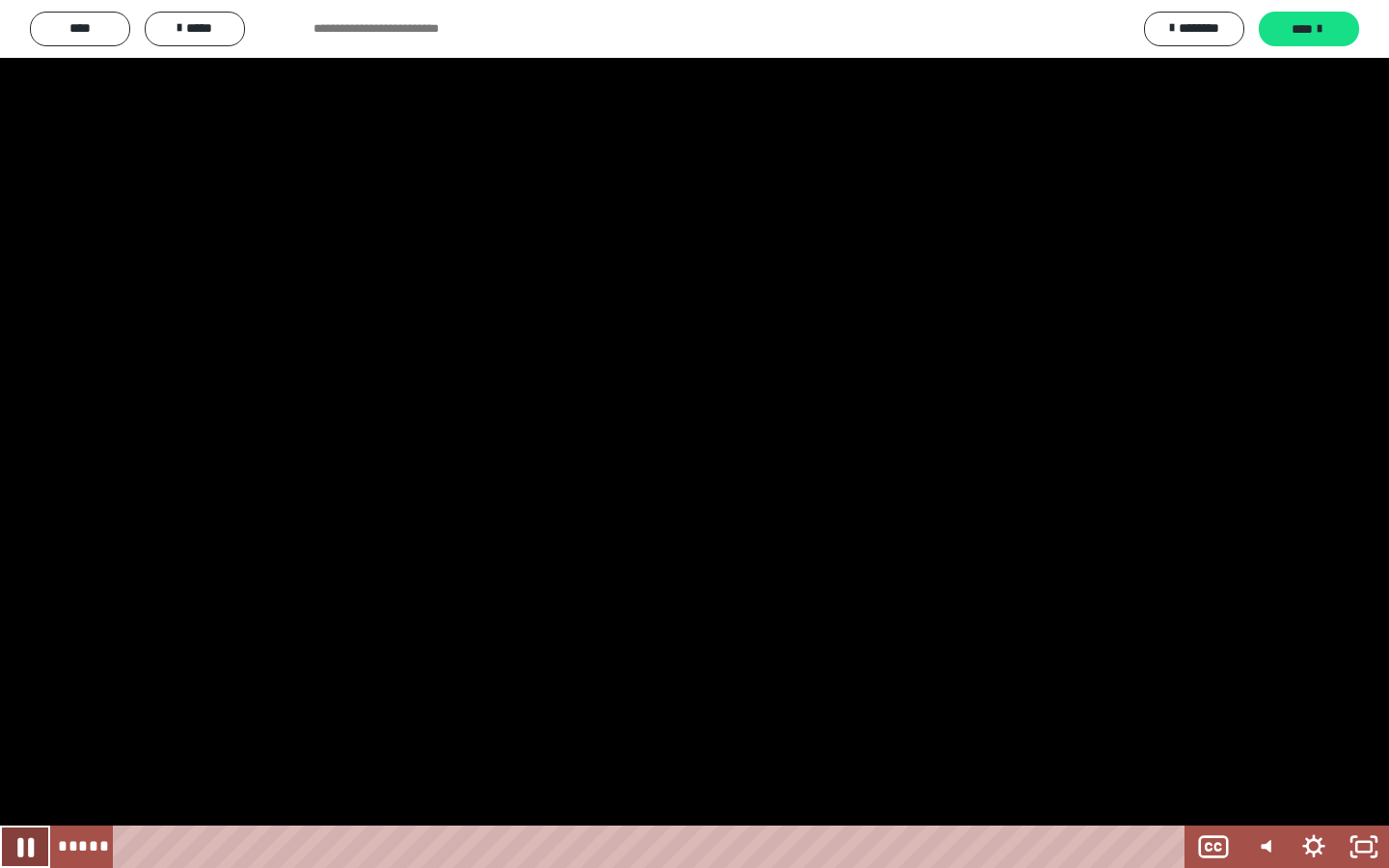 click 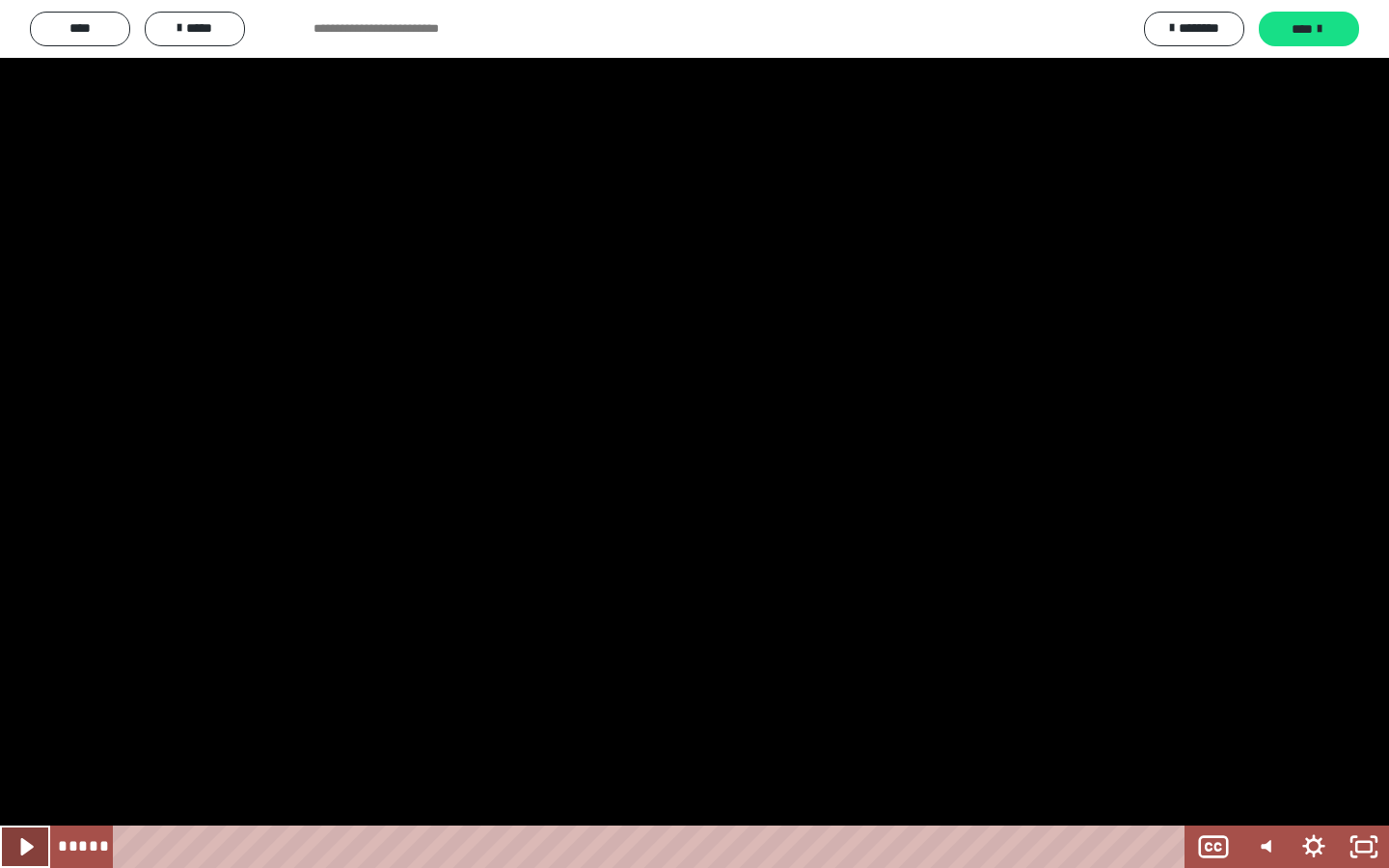 click 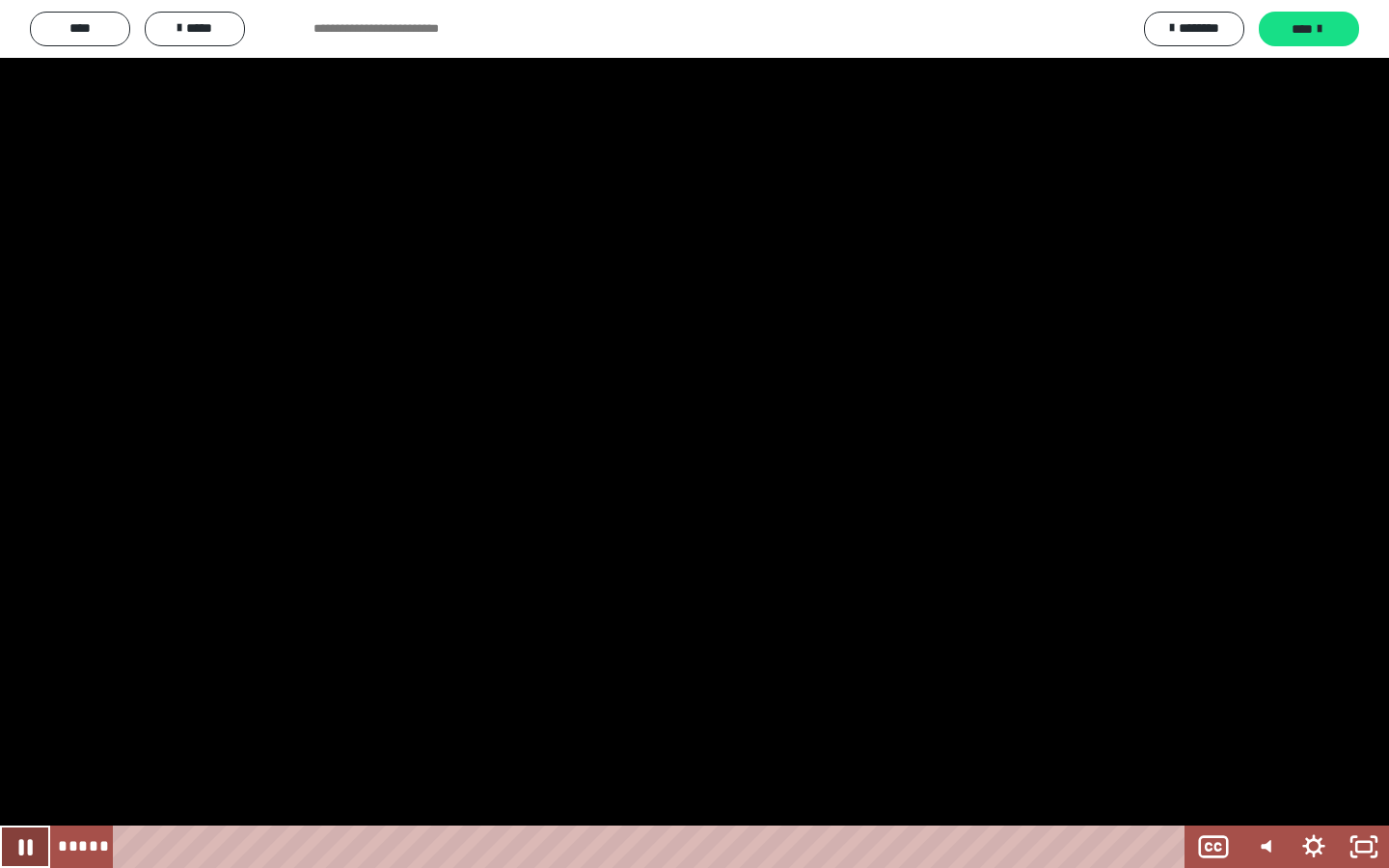 click 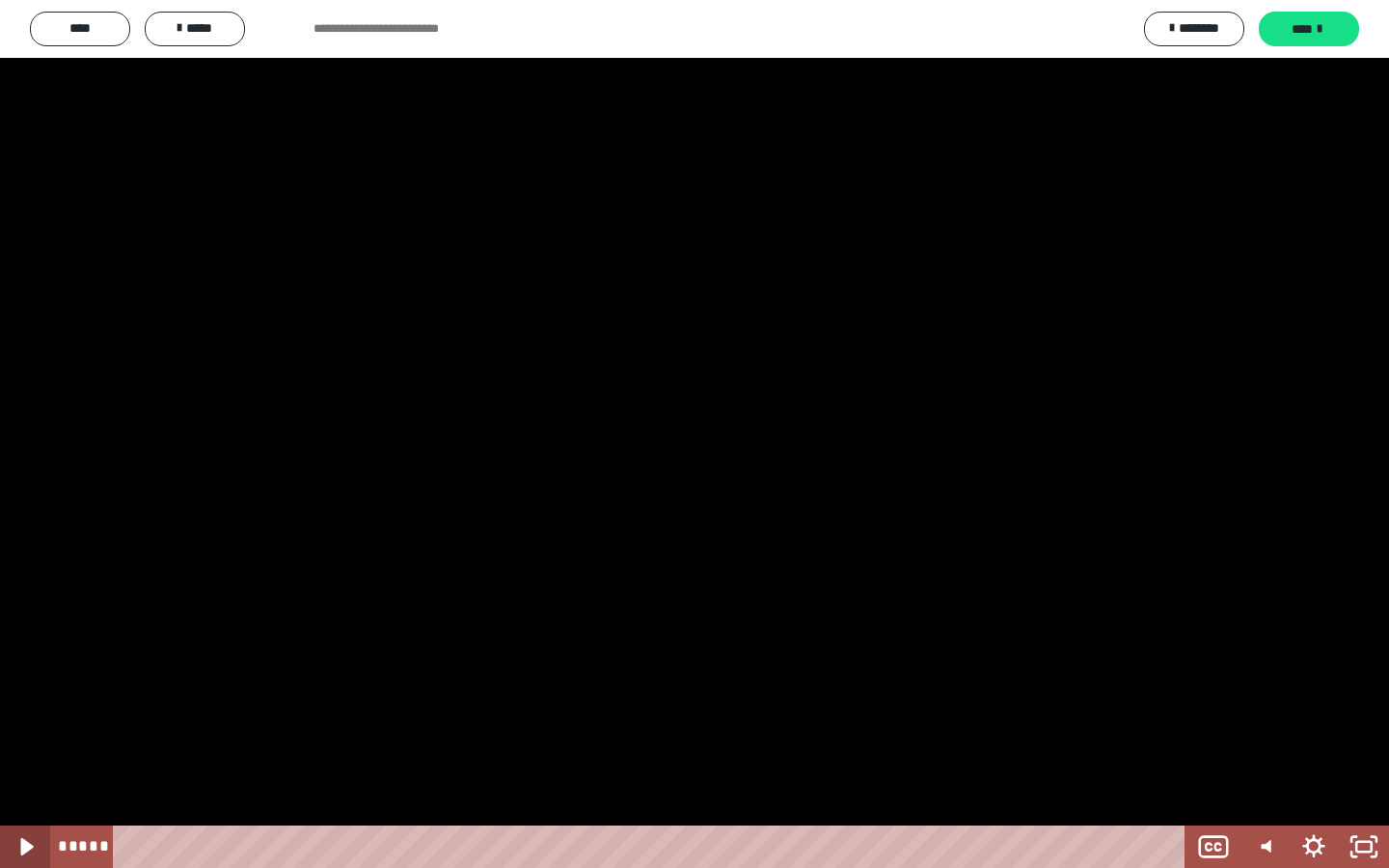 click 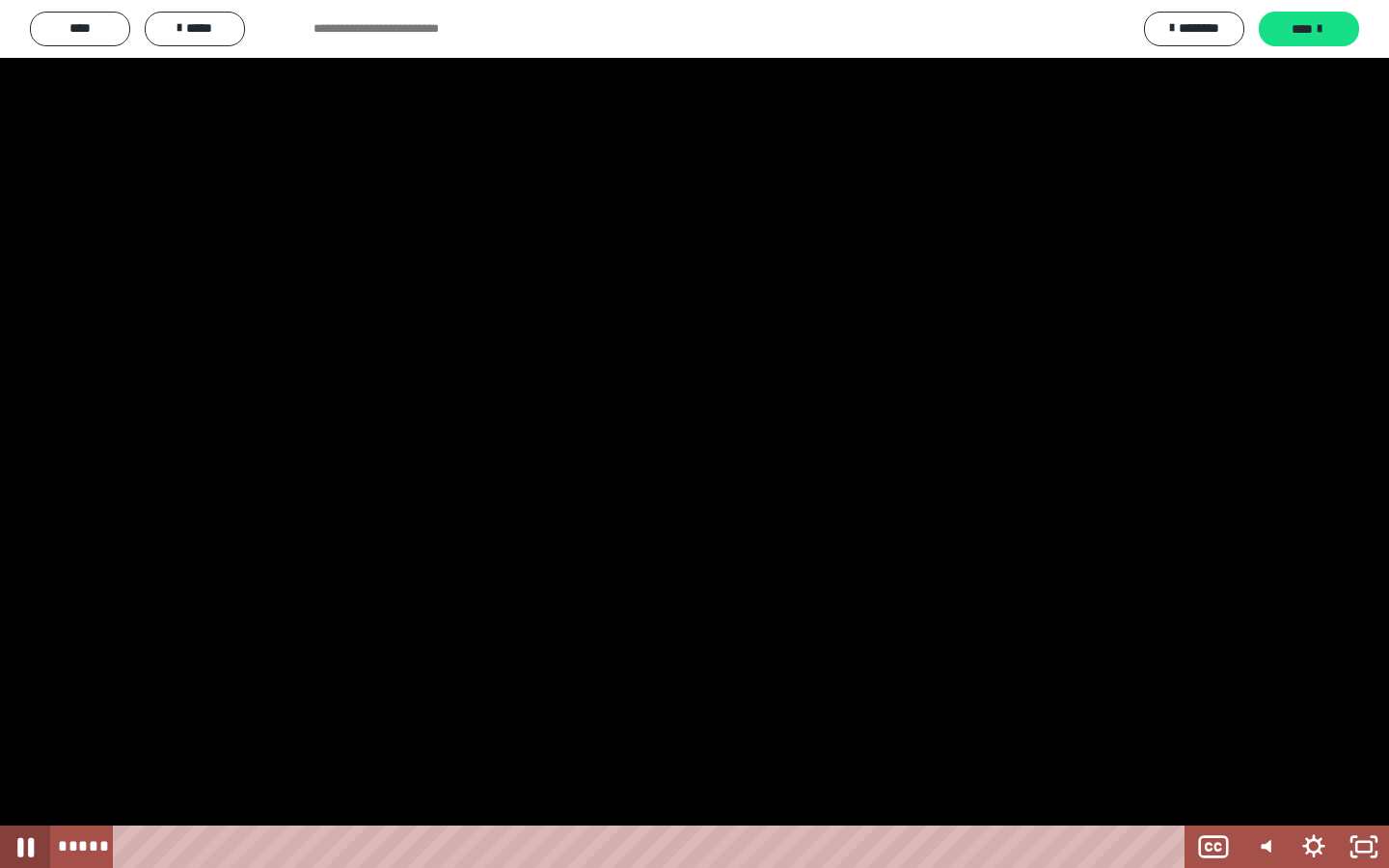 click 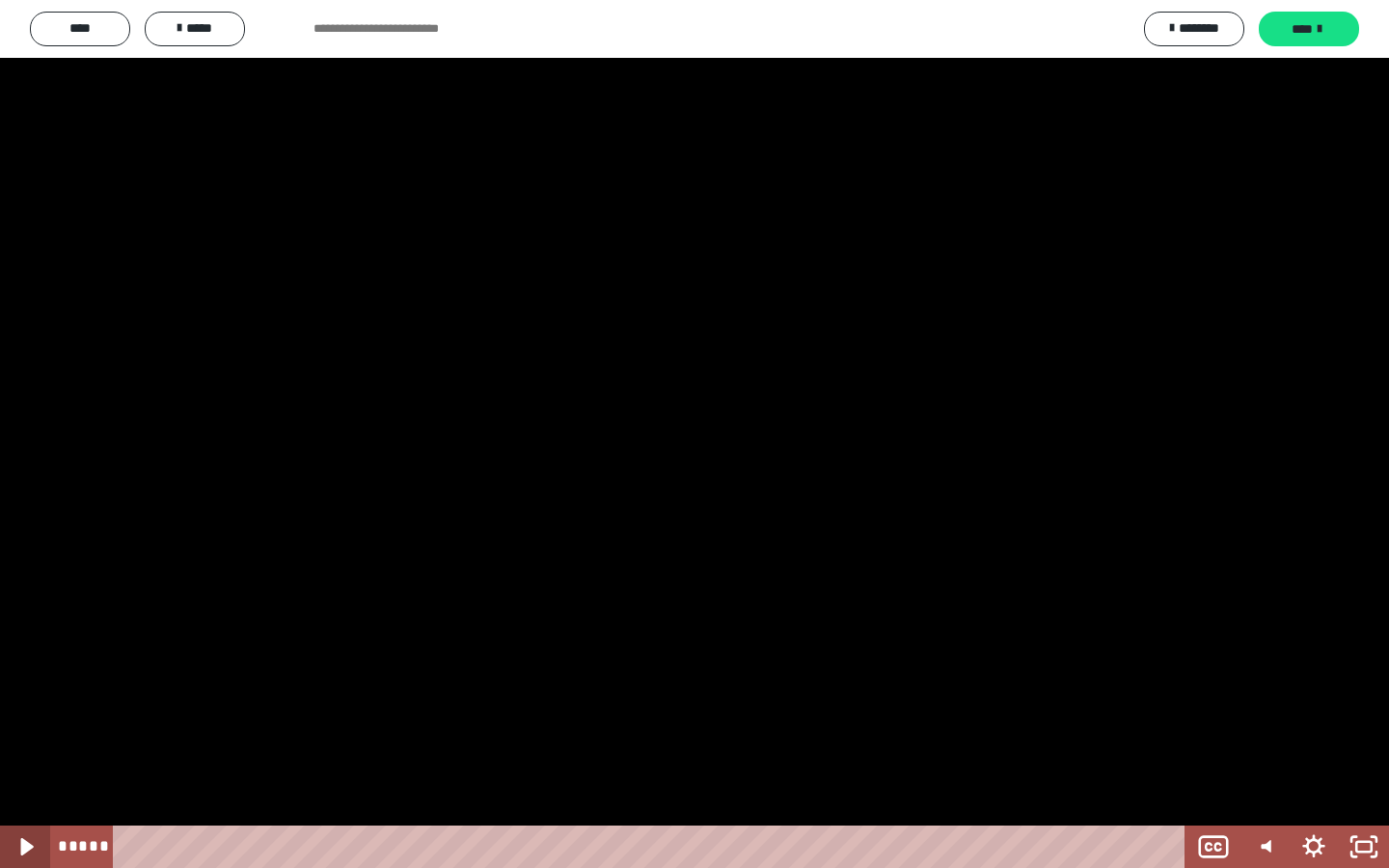 click 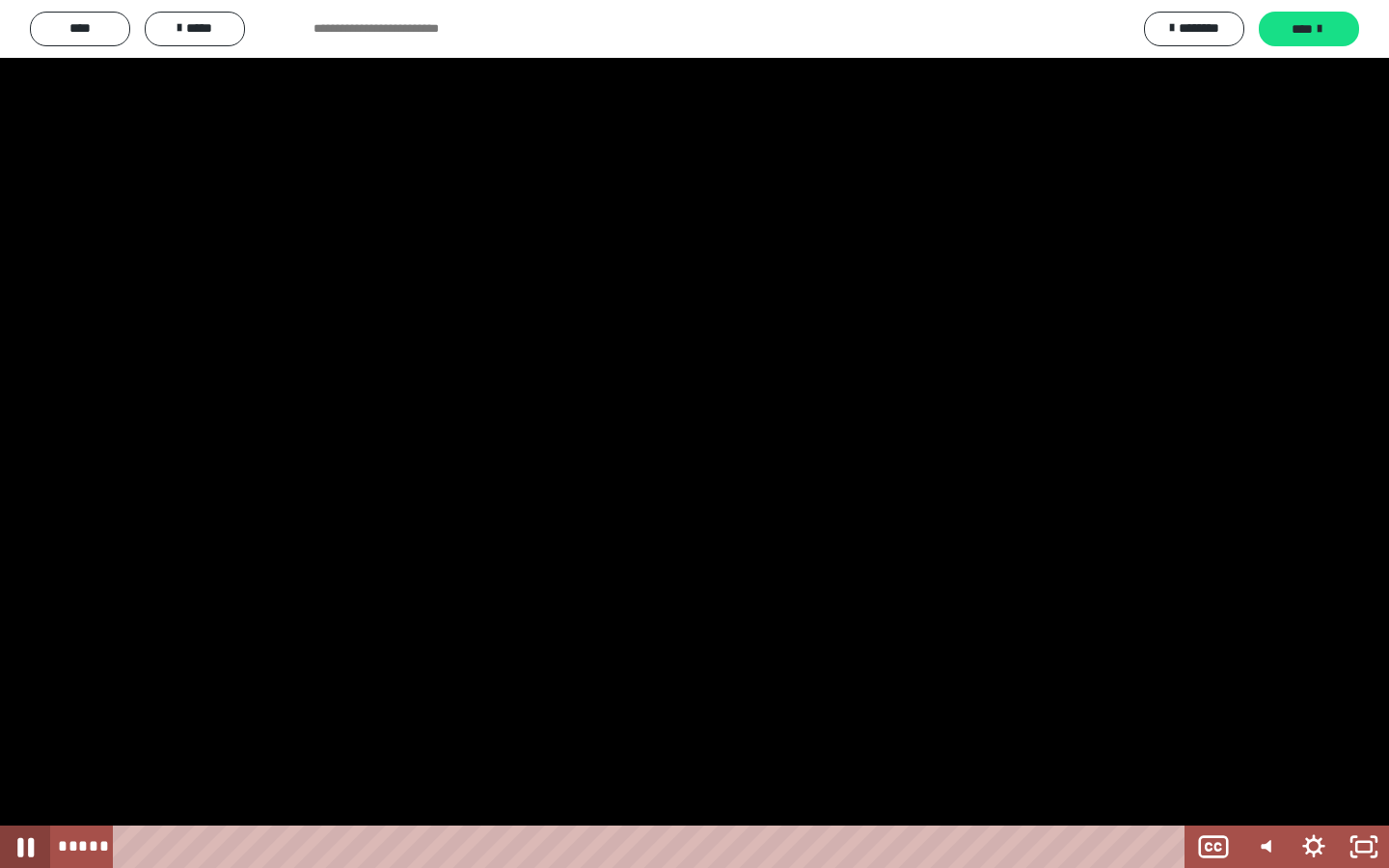 click 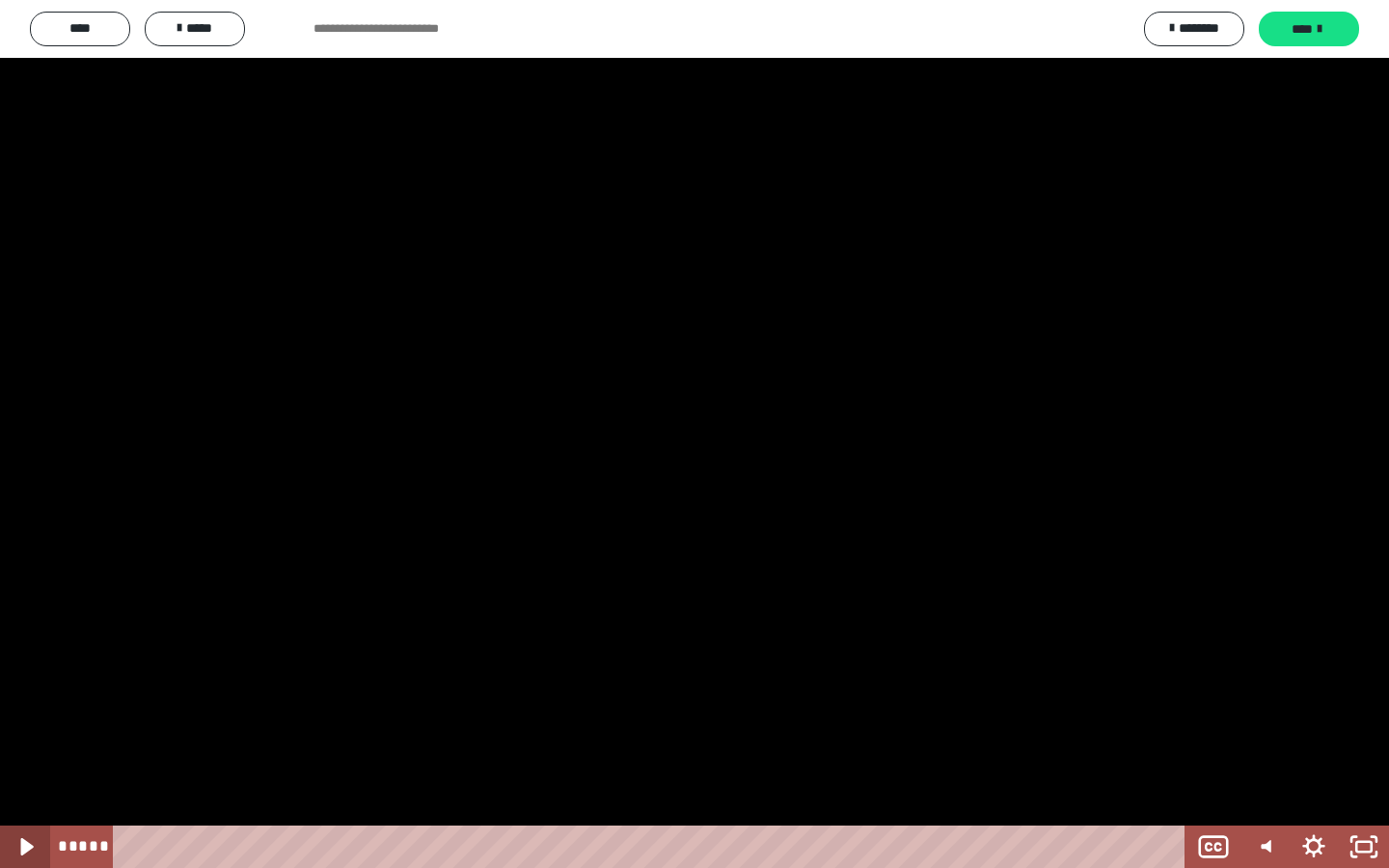 click 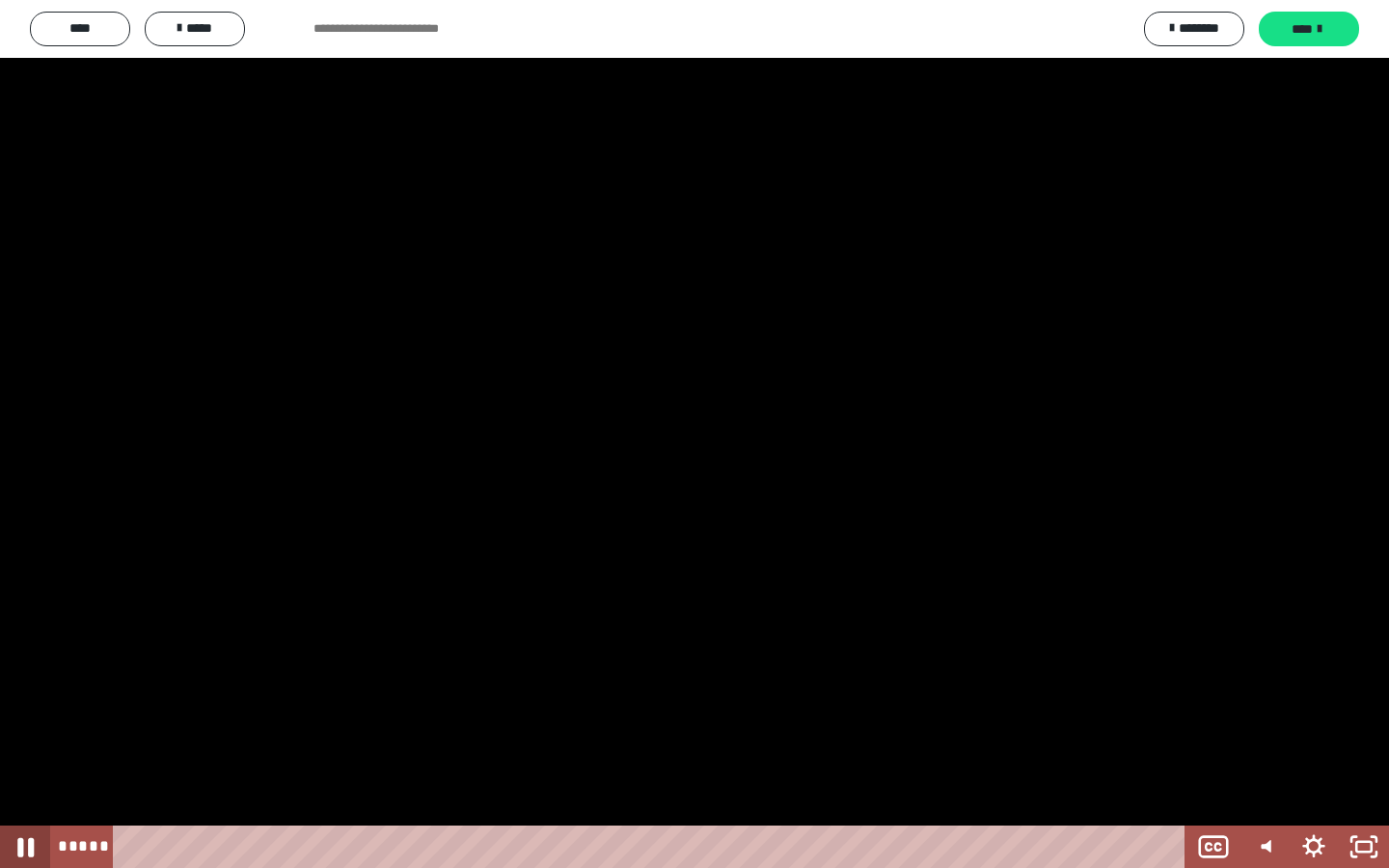 click 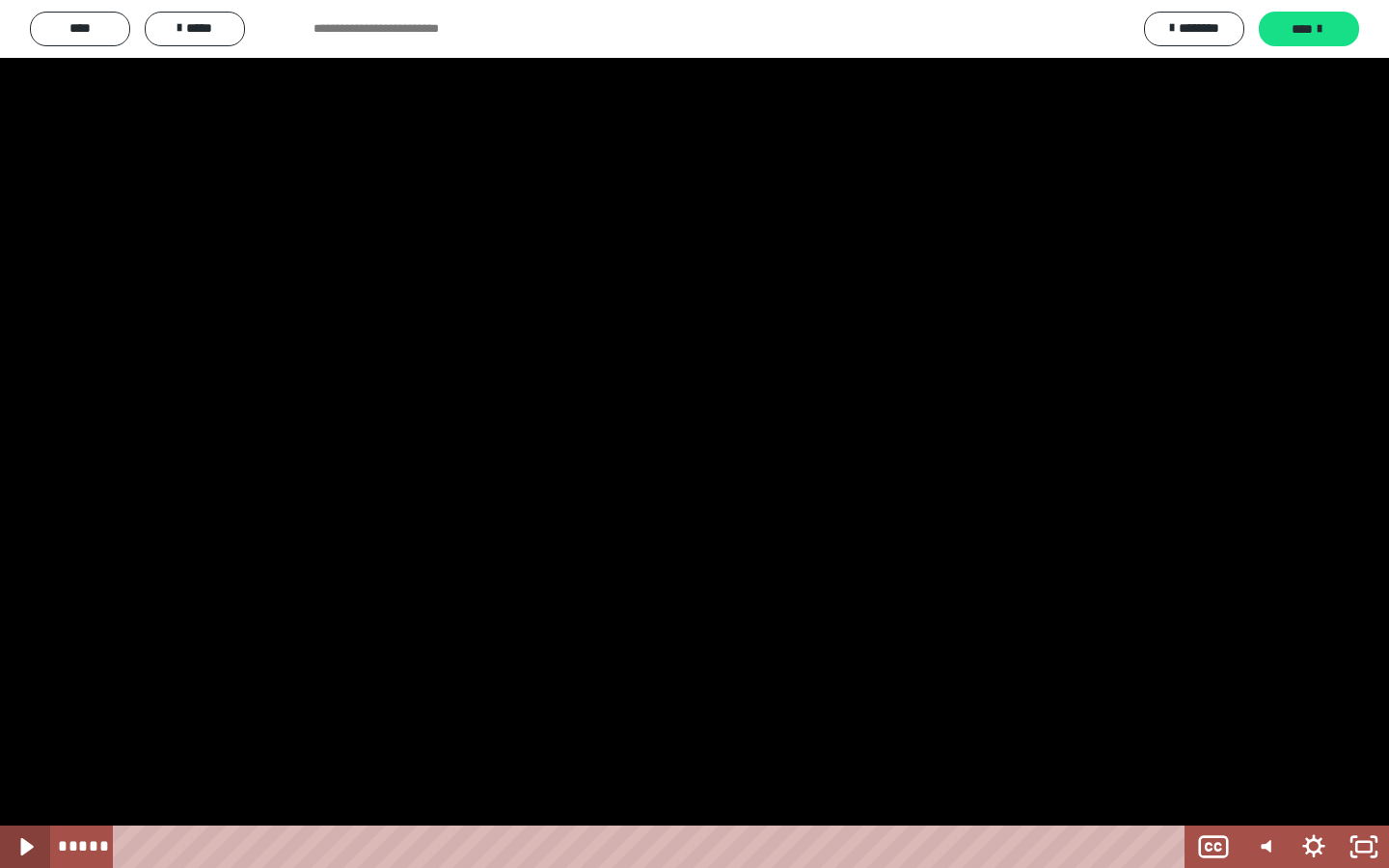 click 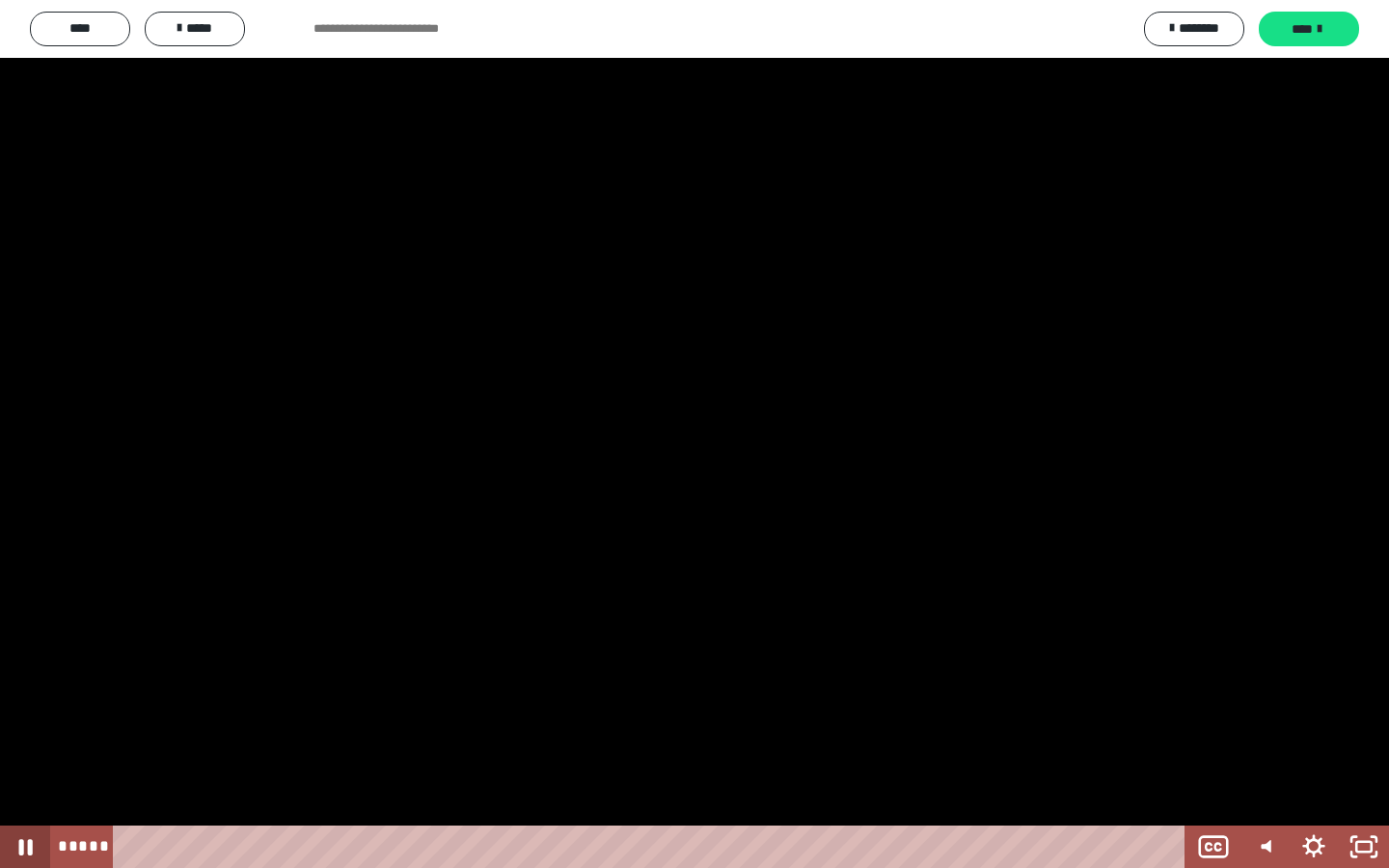 click 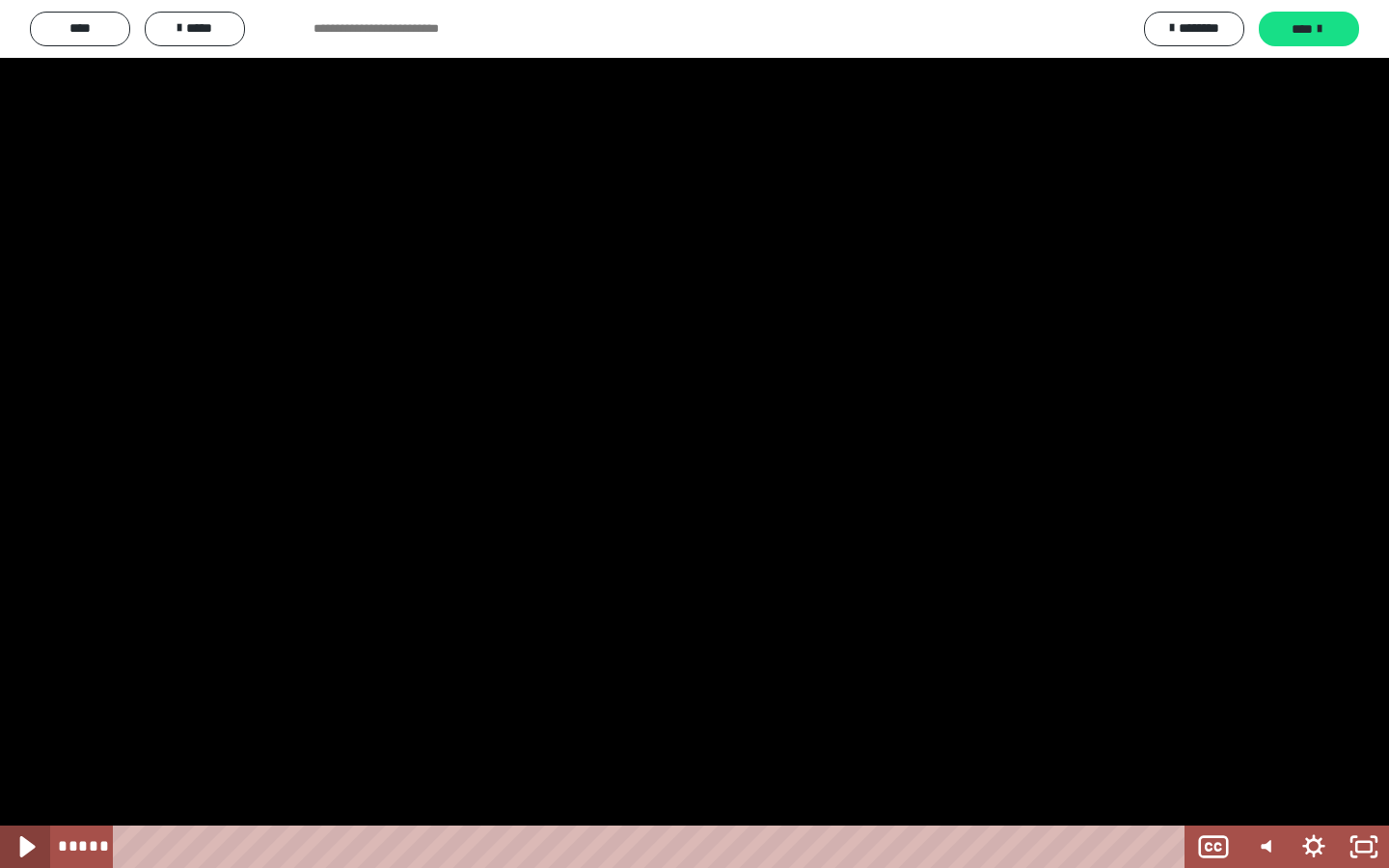 click 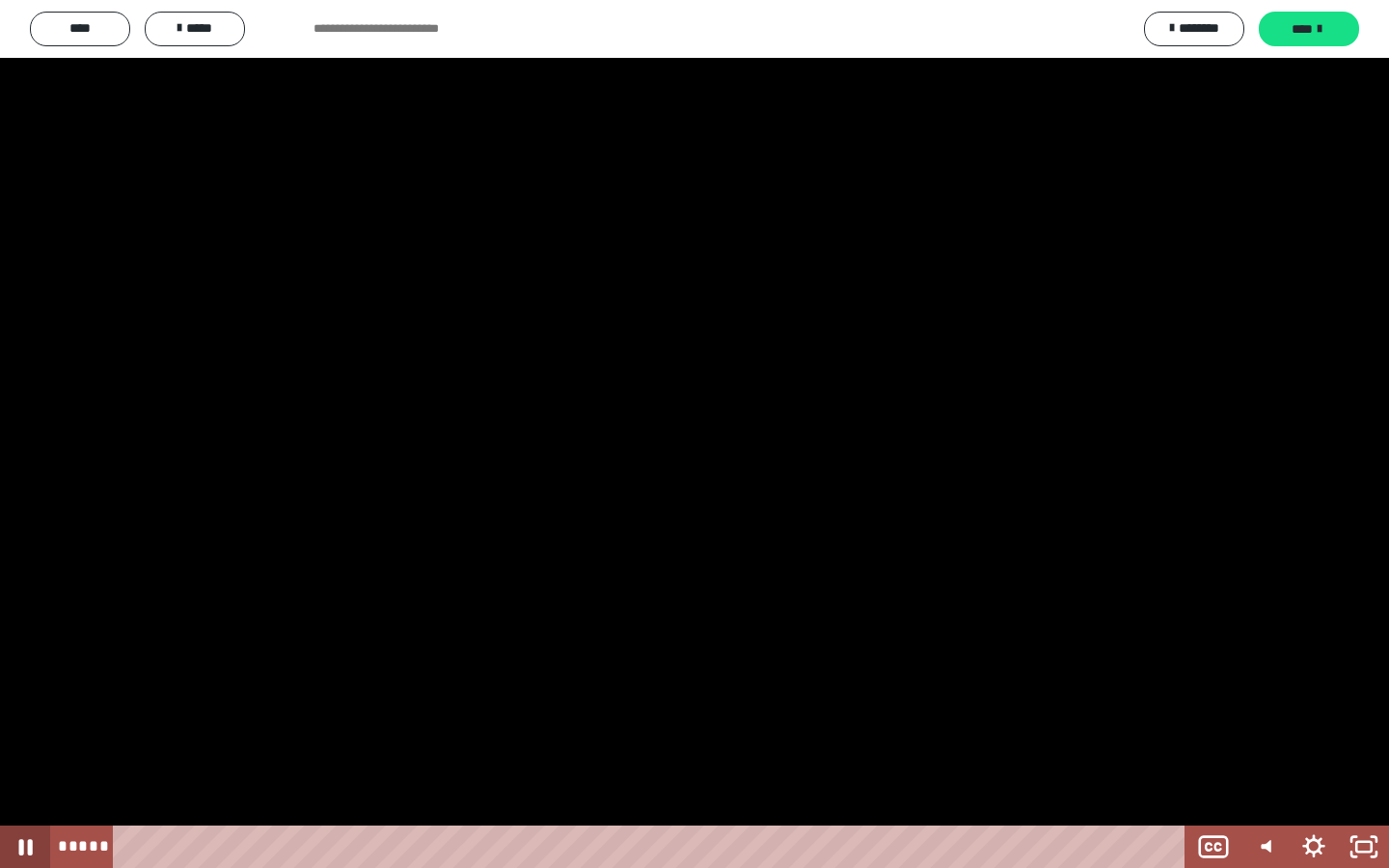 click 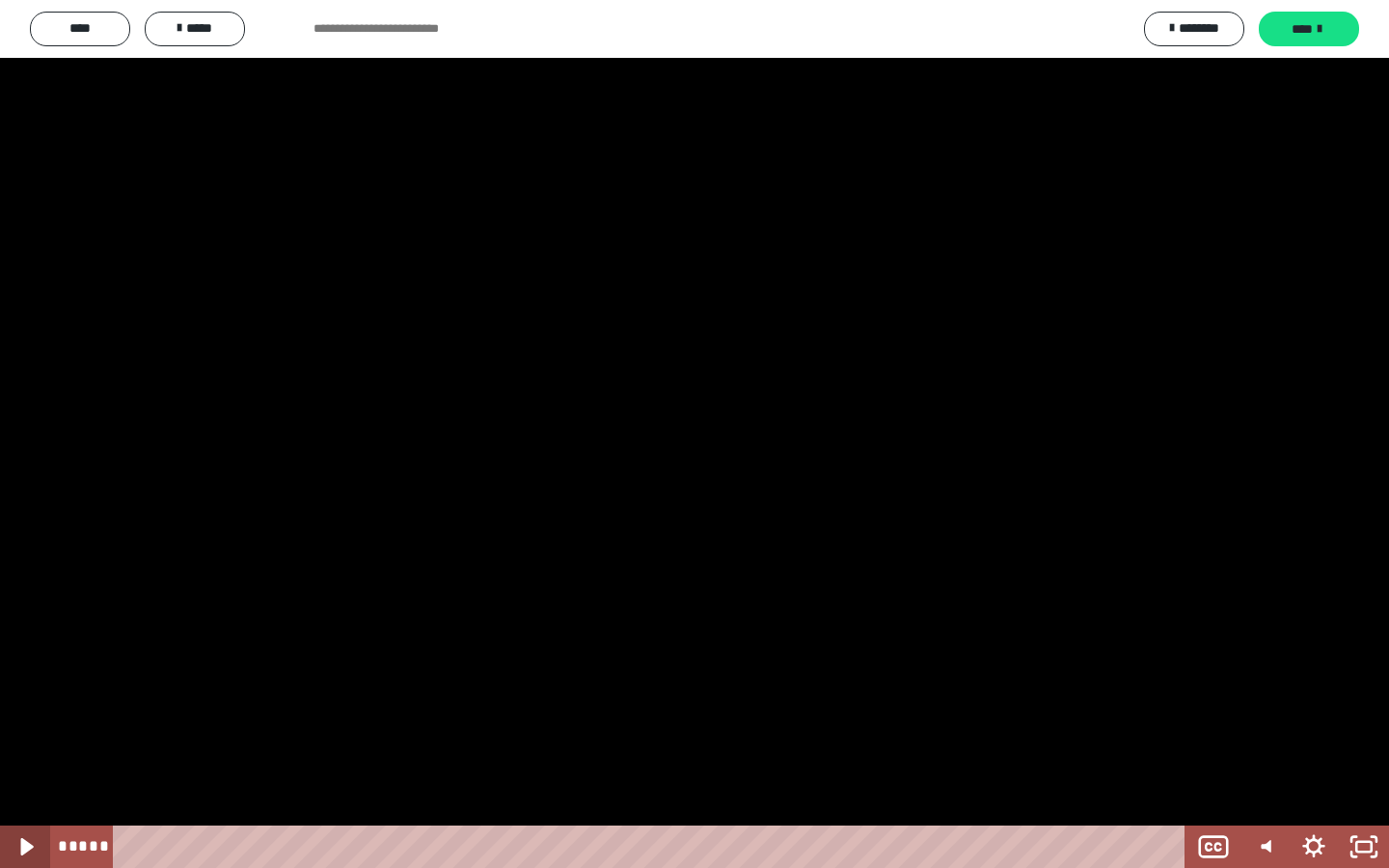 click 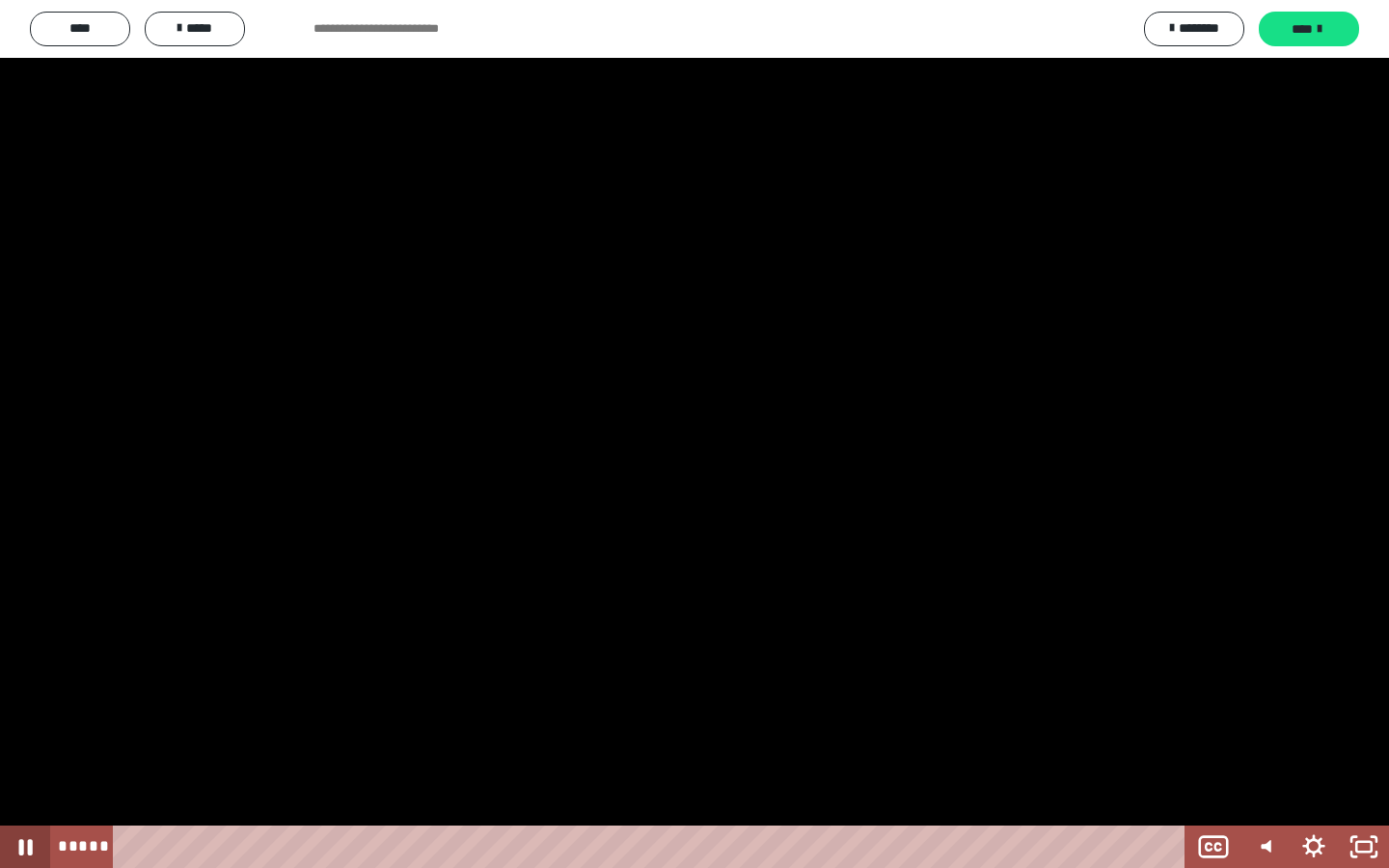 click 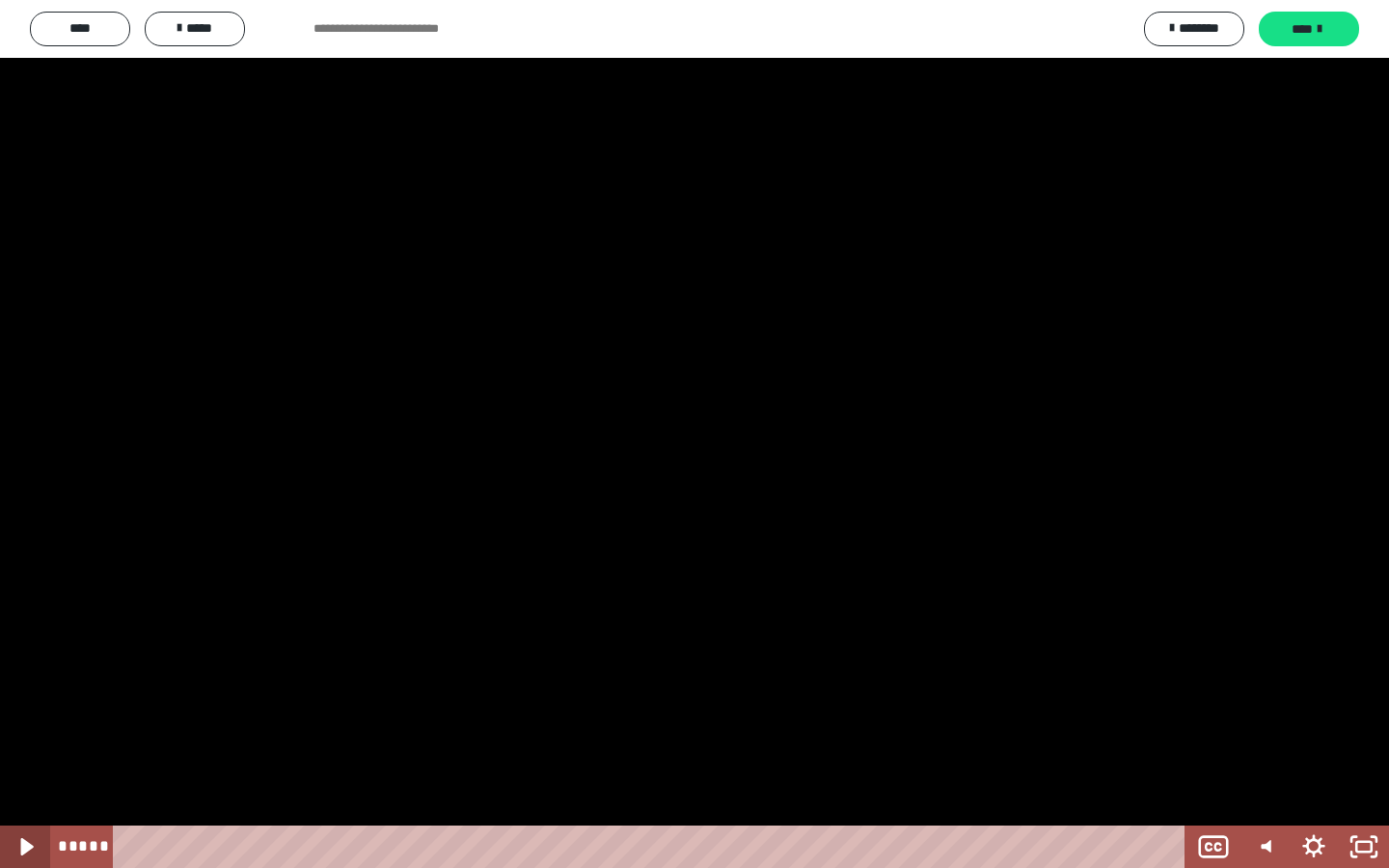 click 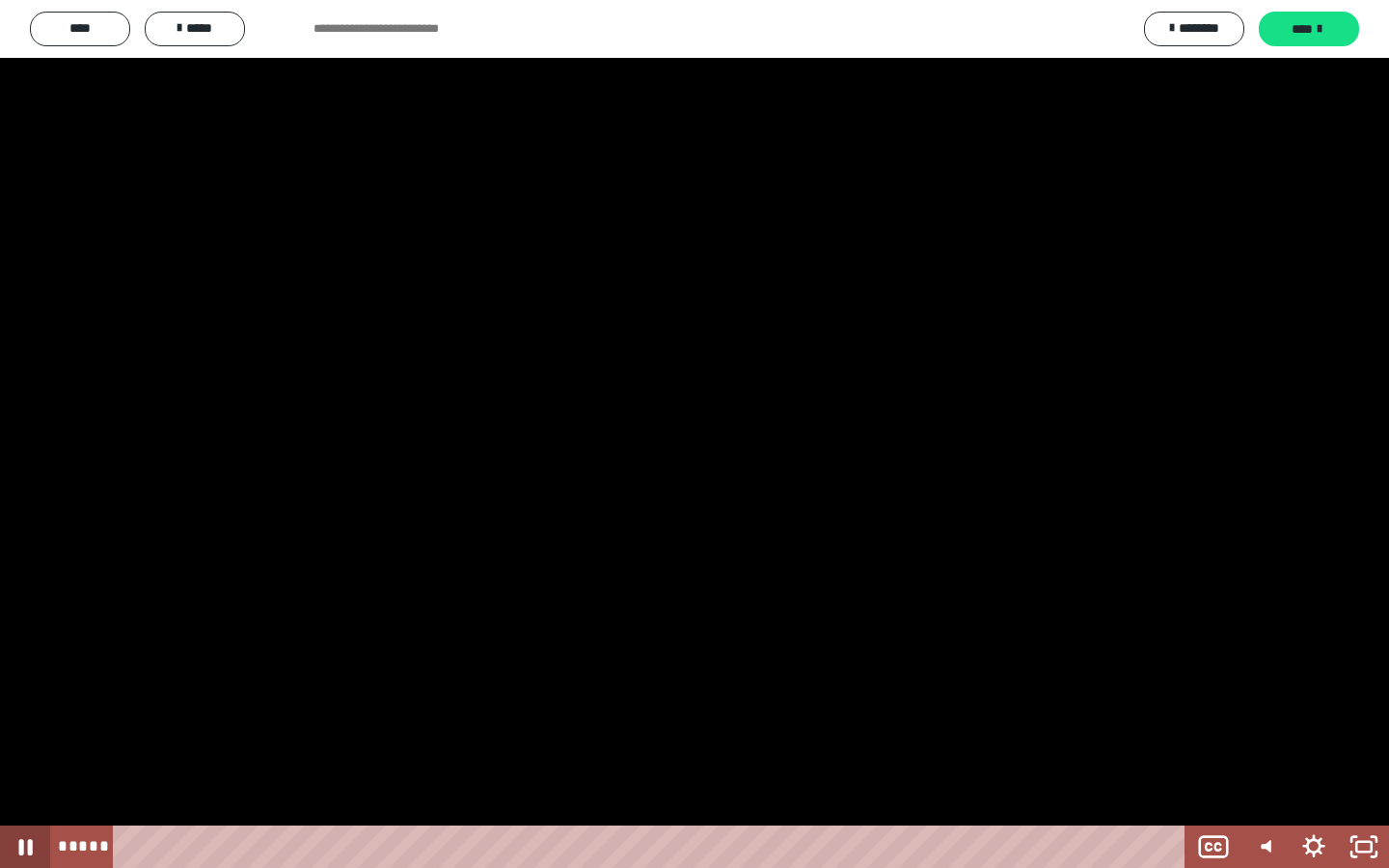 click 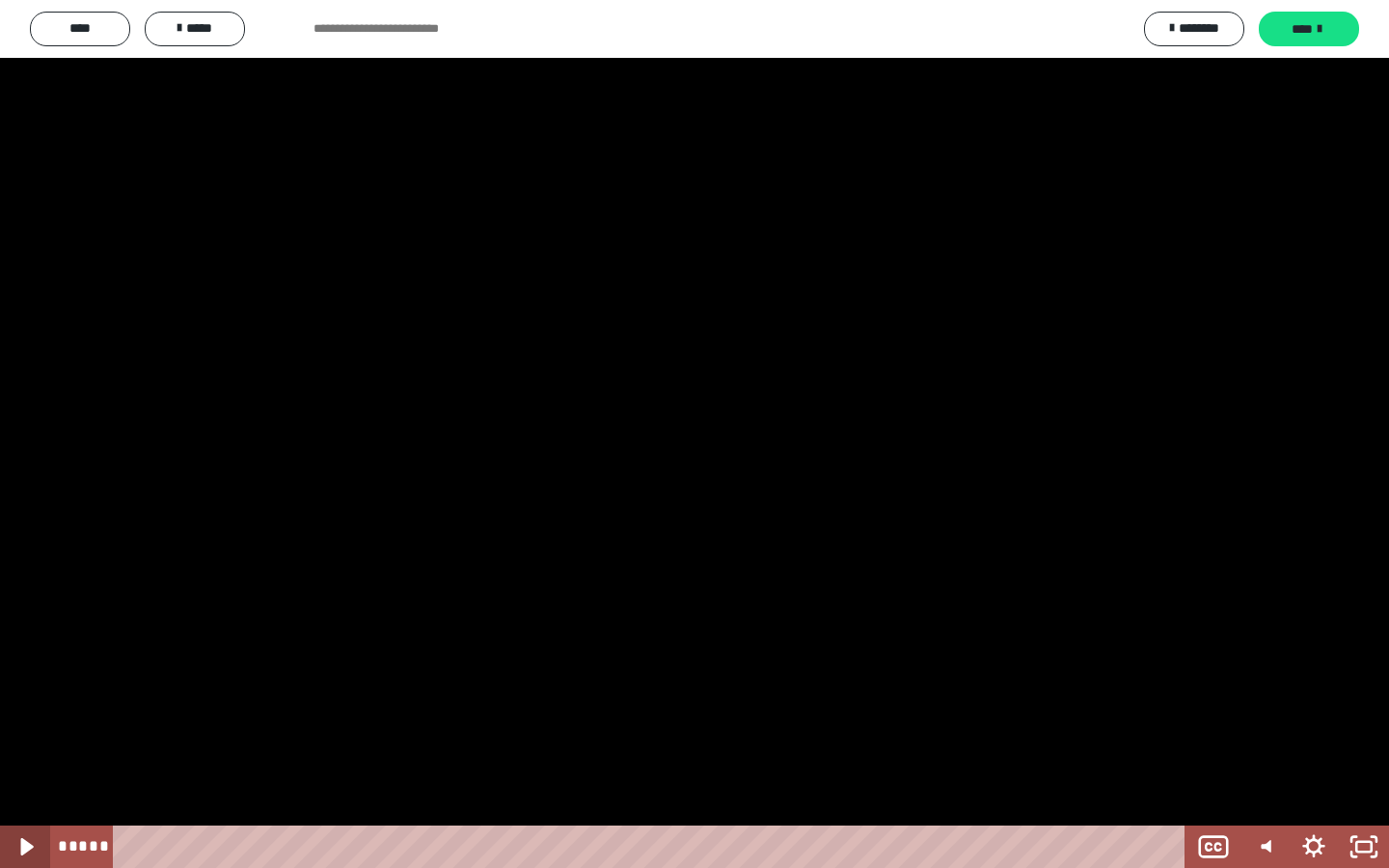 click 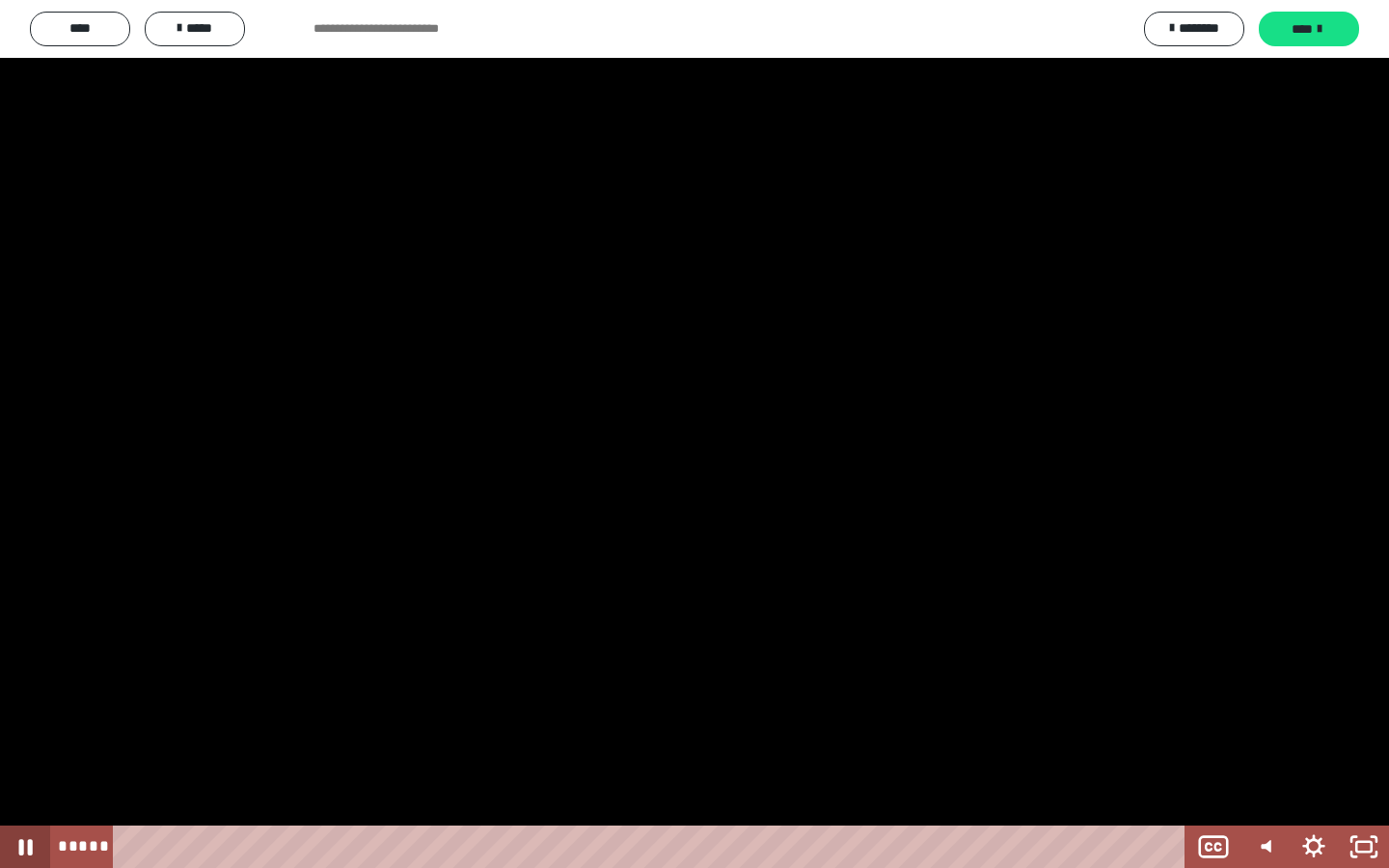 click 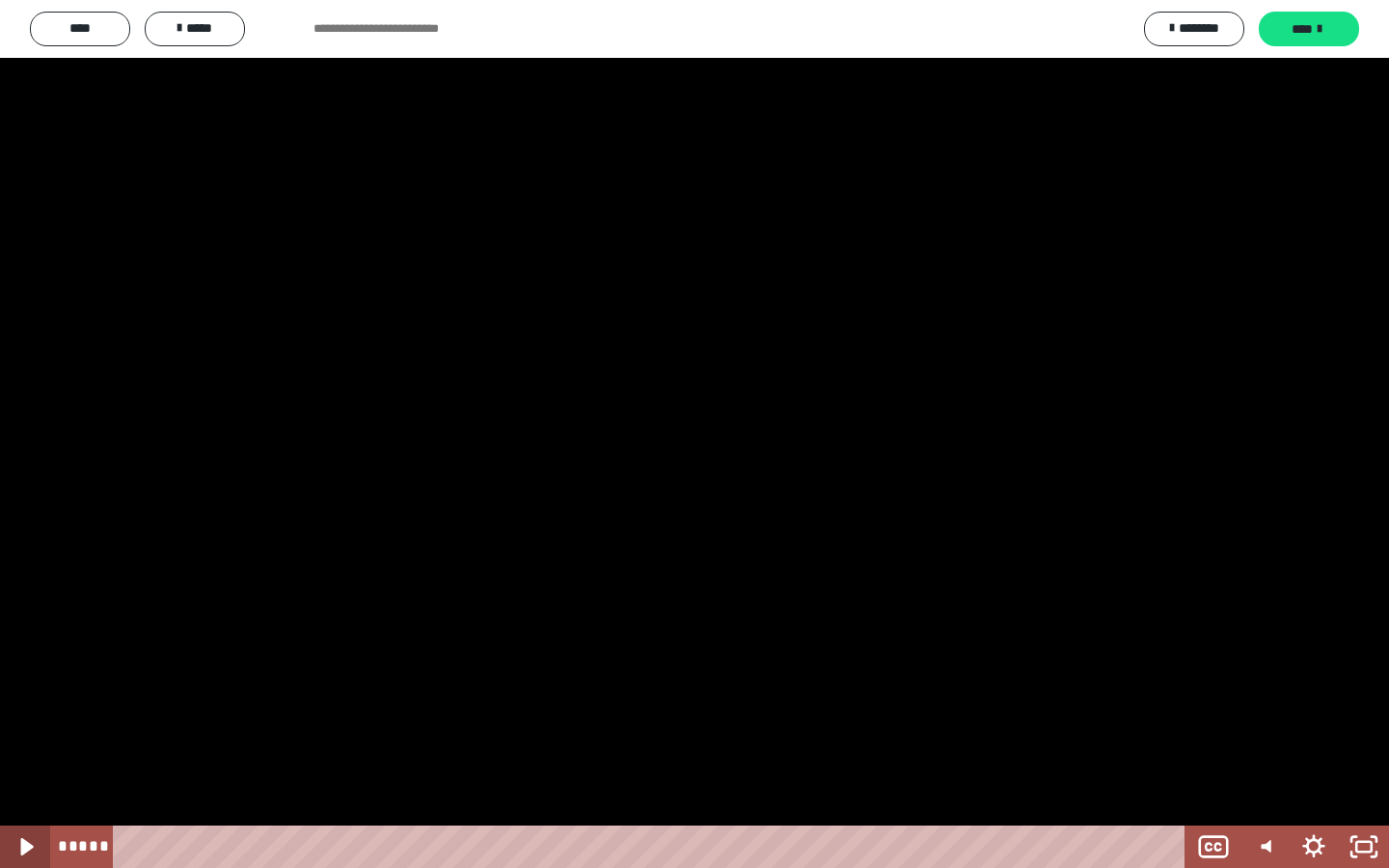 click 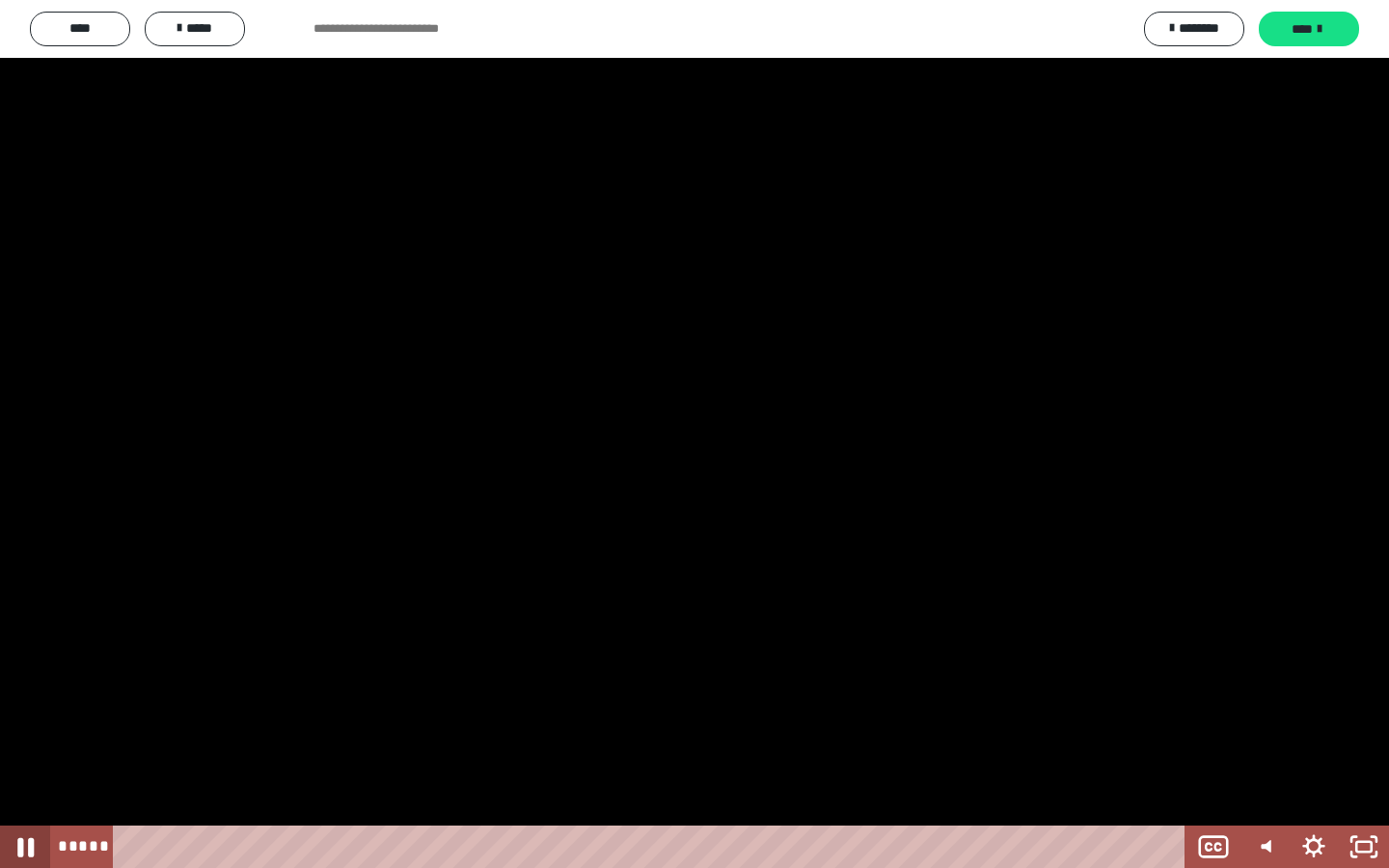 click 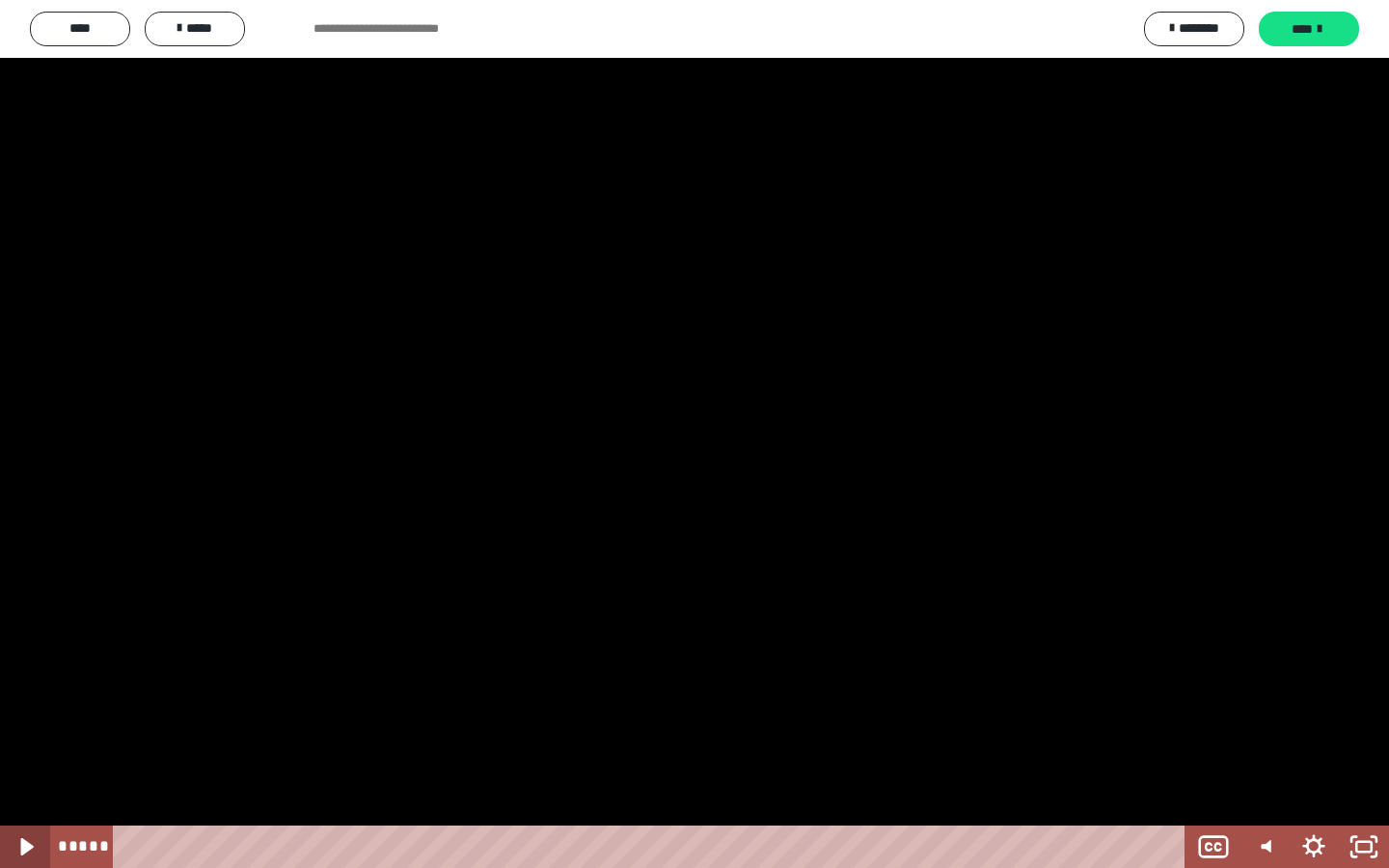 click 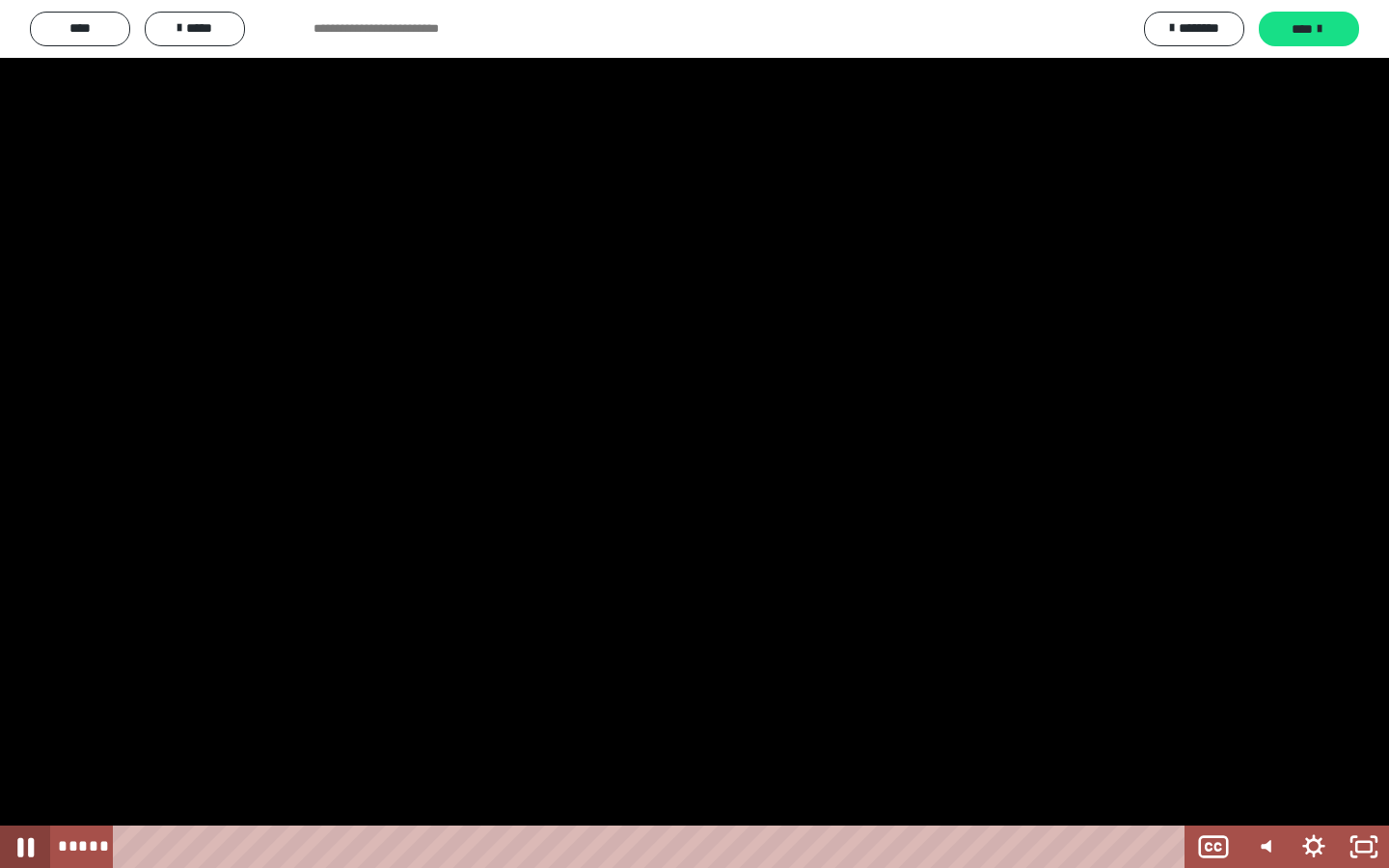 click 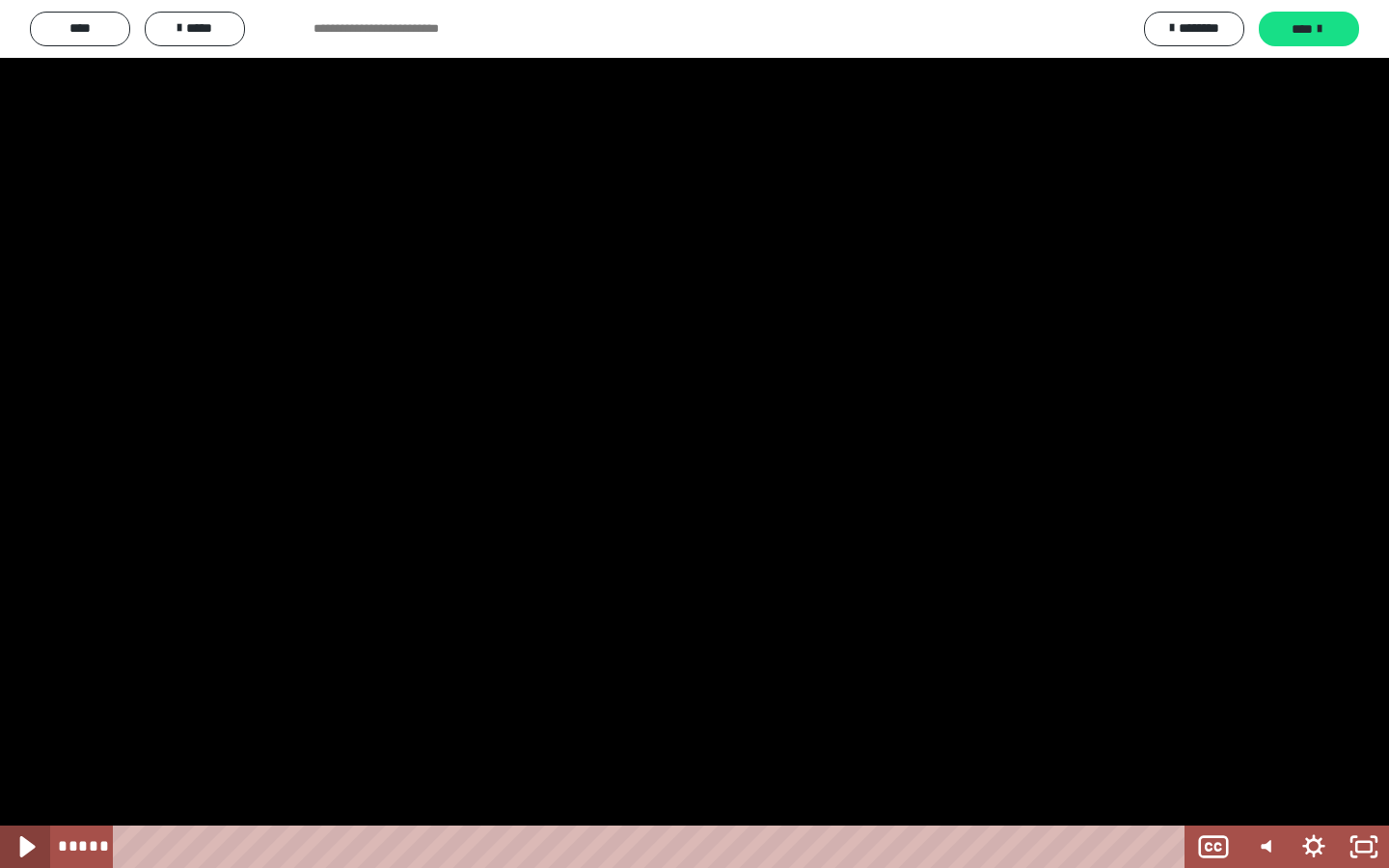 click 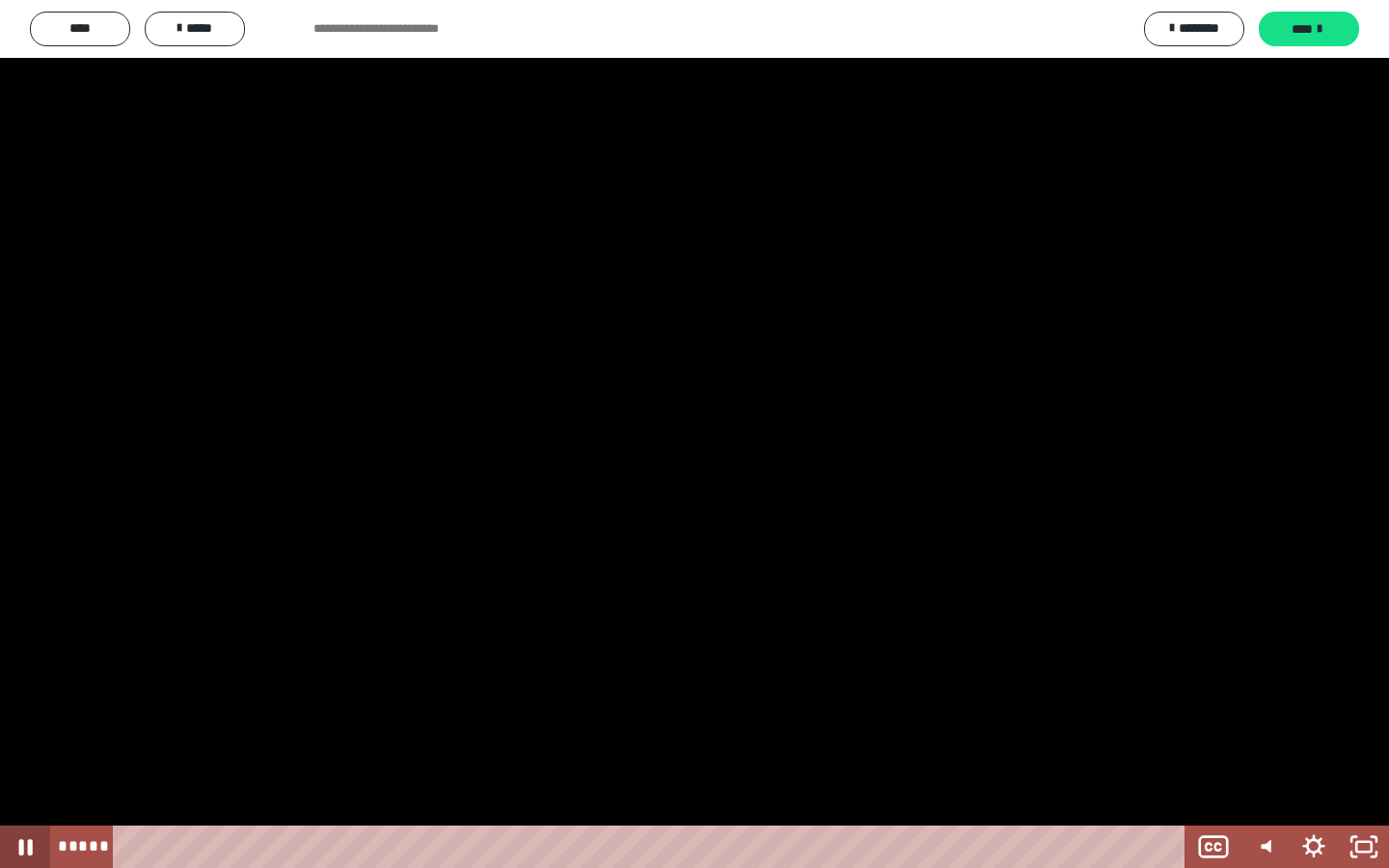 click 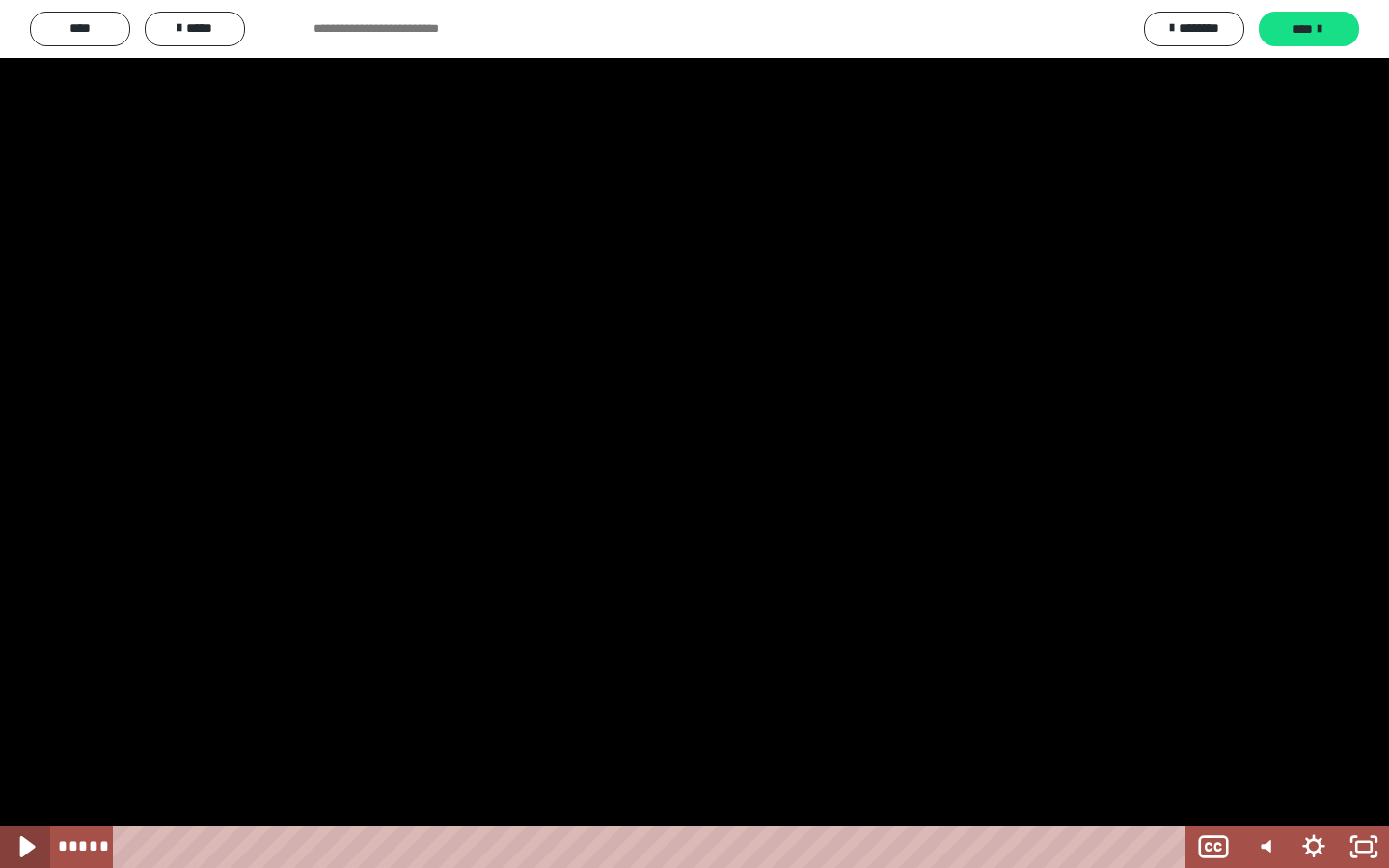 click 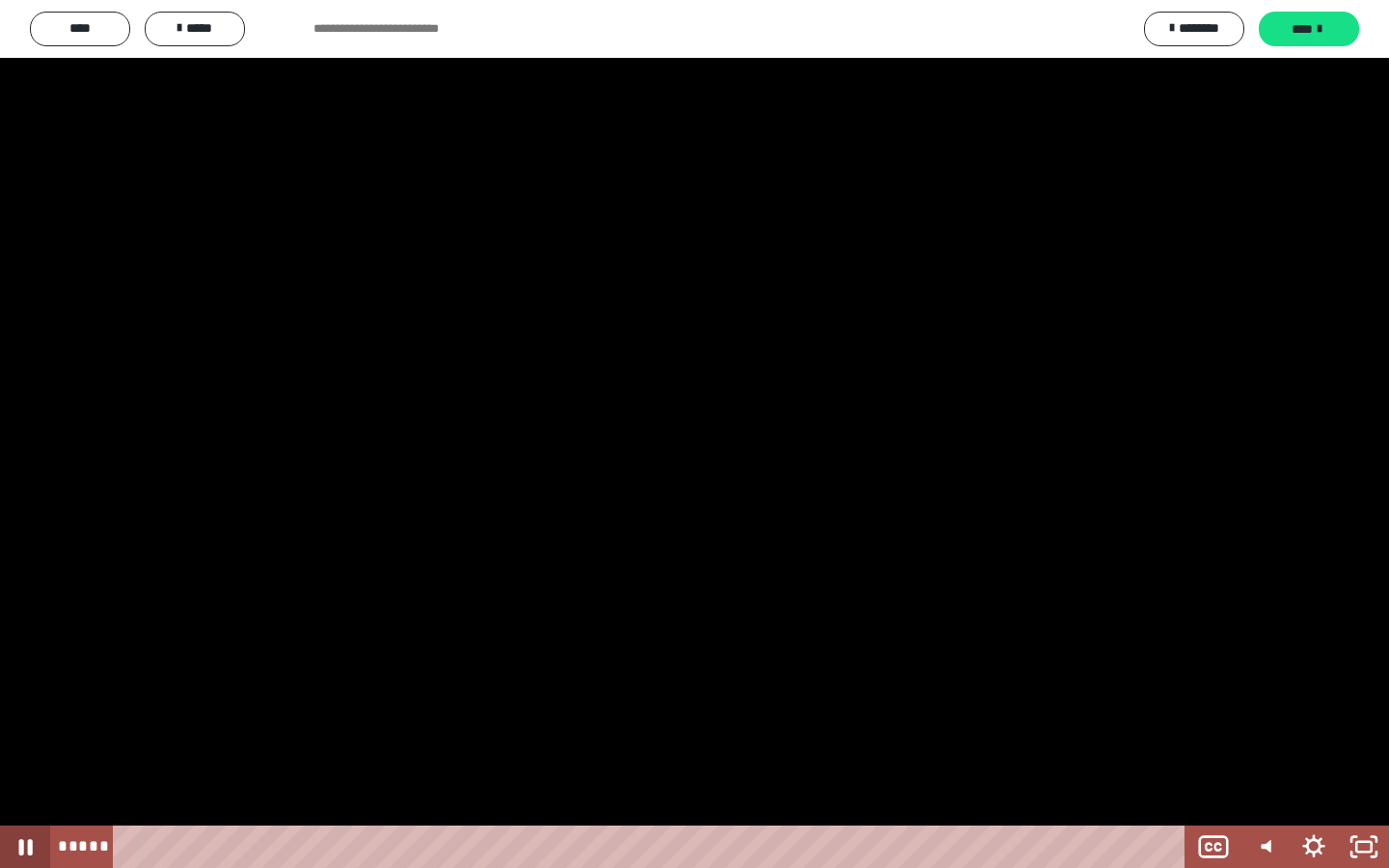 click 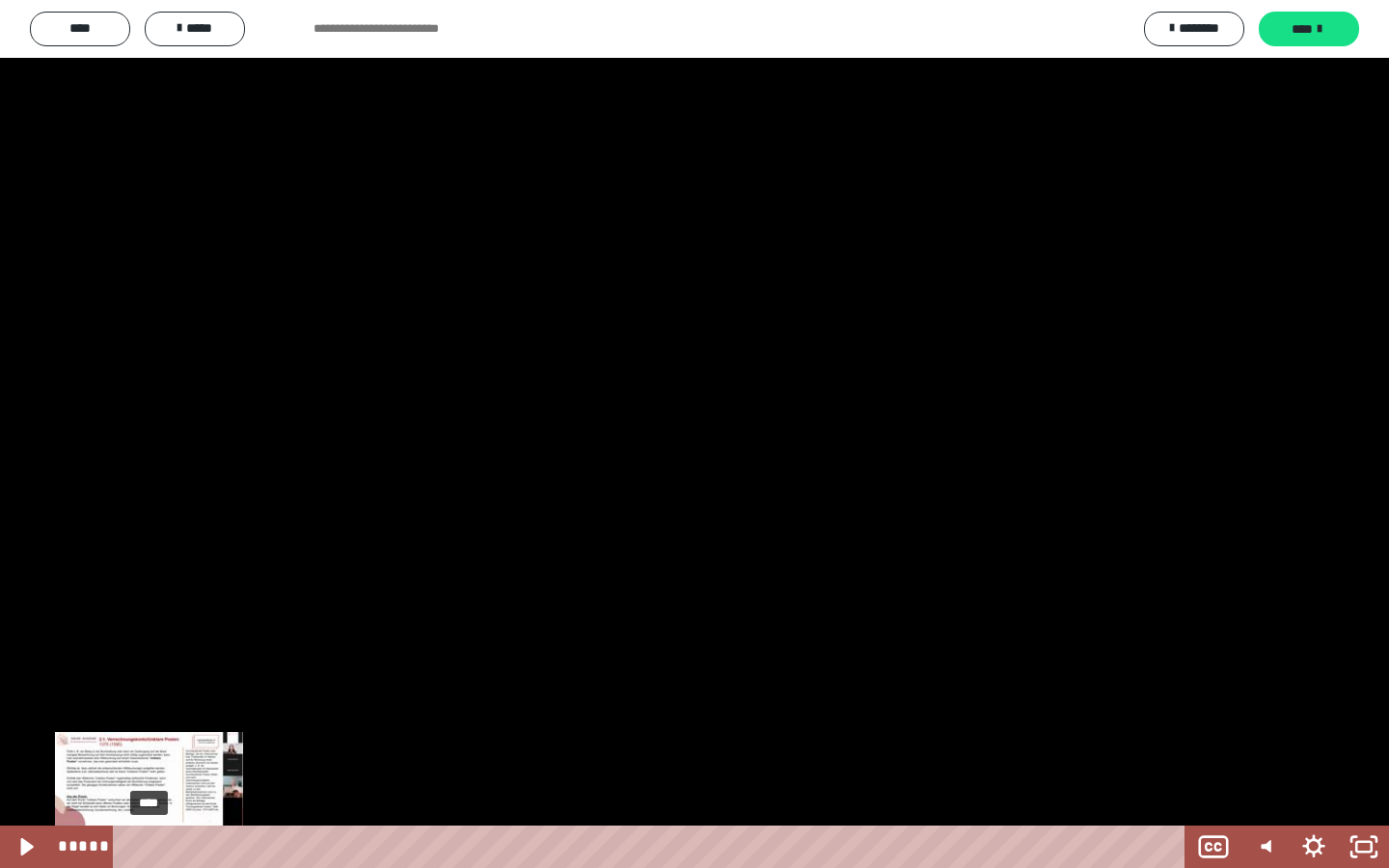 click on "****" at bounding box center (653, 847) 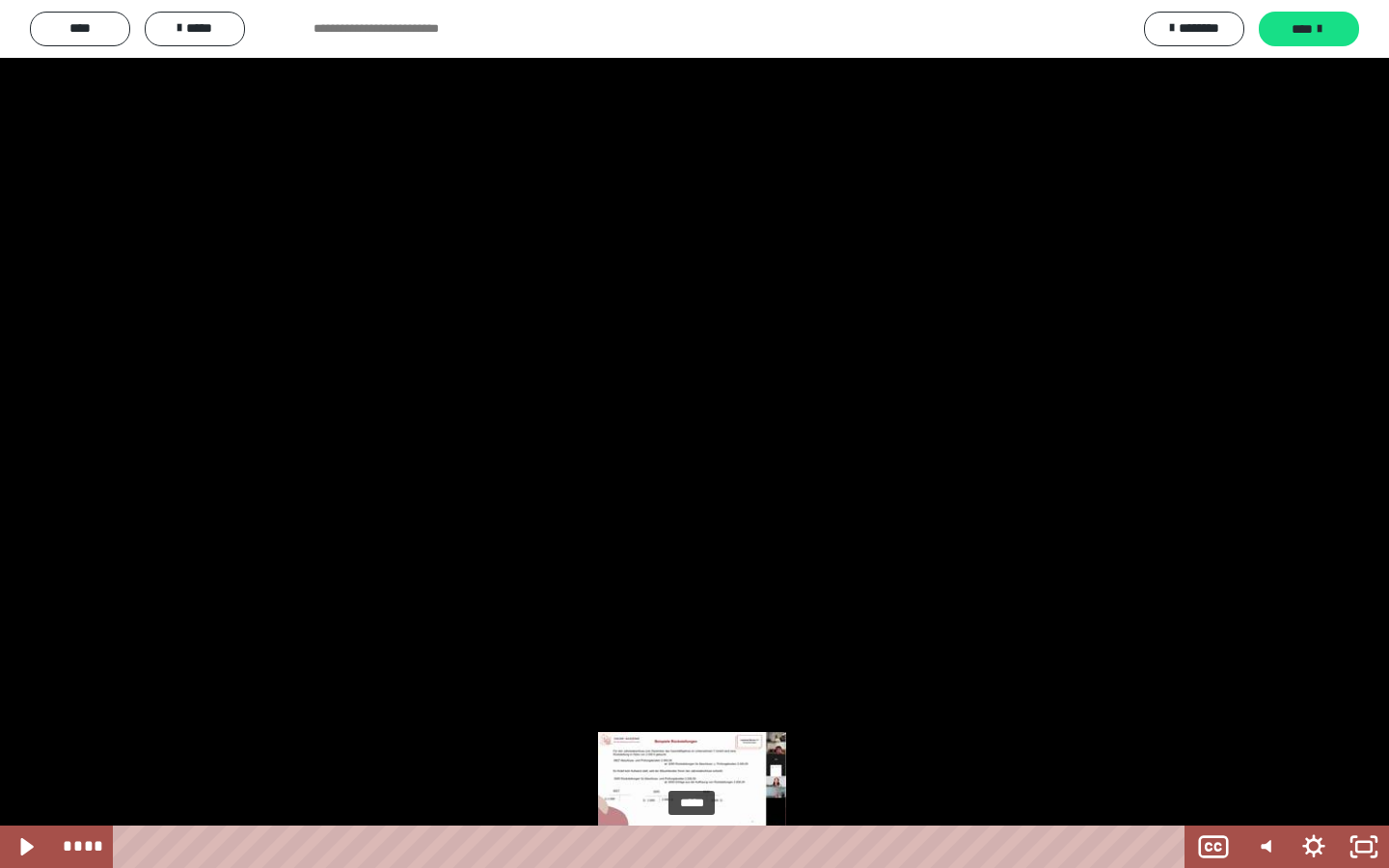 click on "*****" at bounding box center (653, 847) 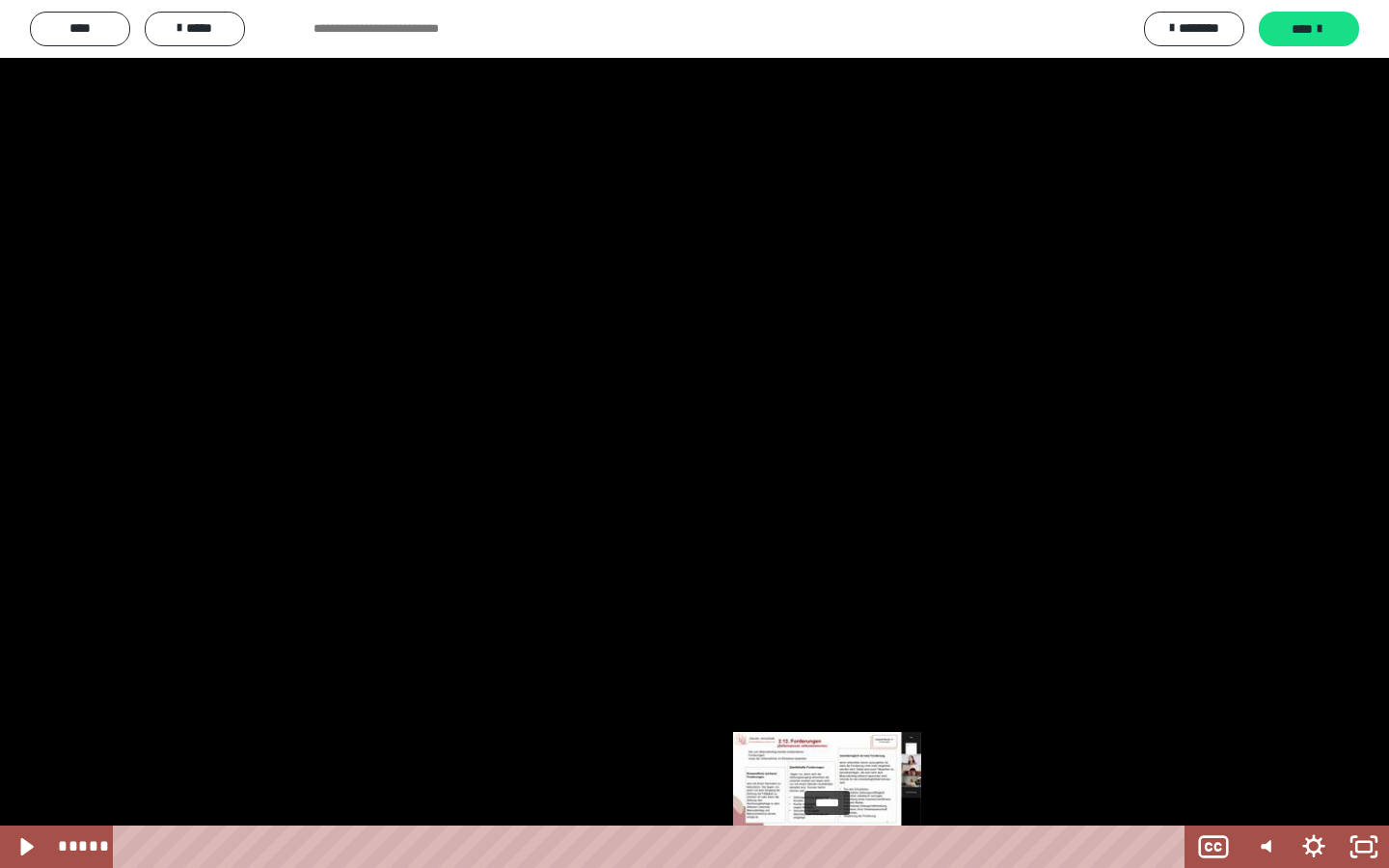 click on "*****" at bounding box center (653, 847) 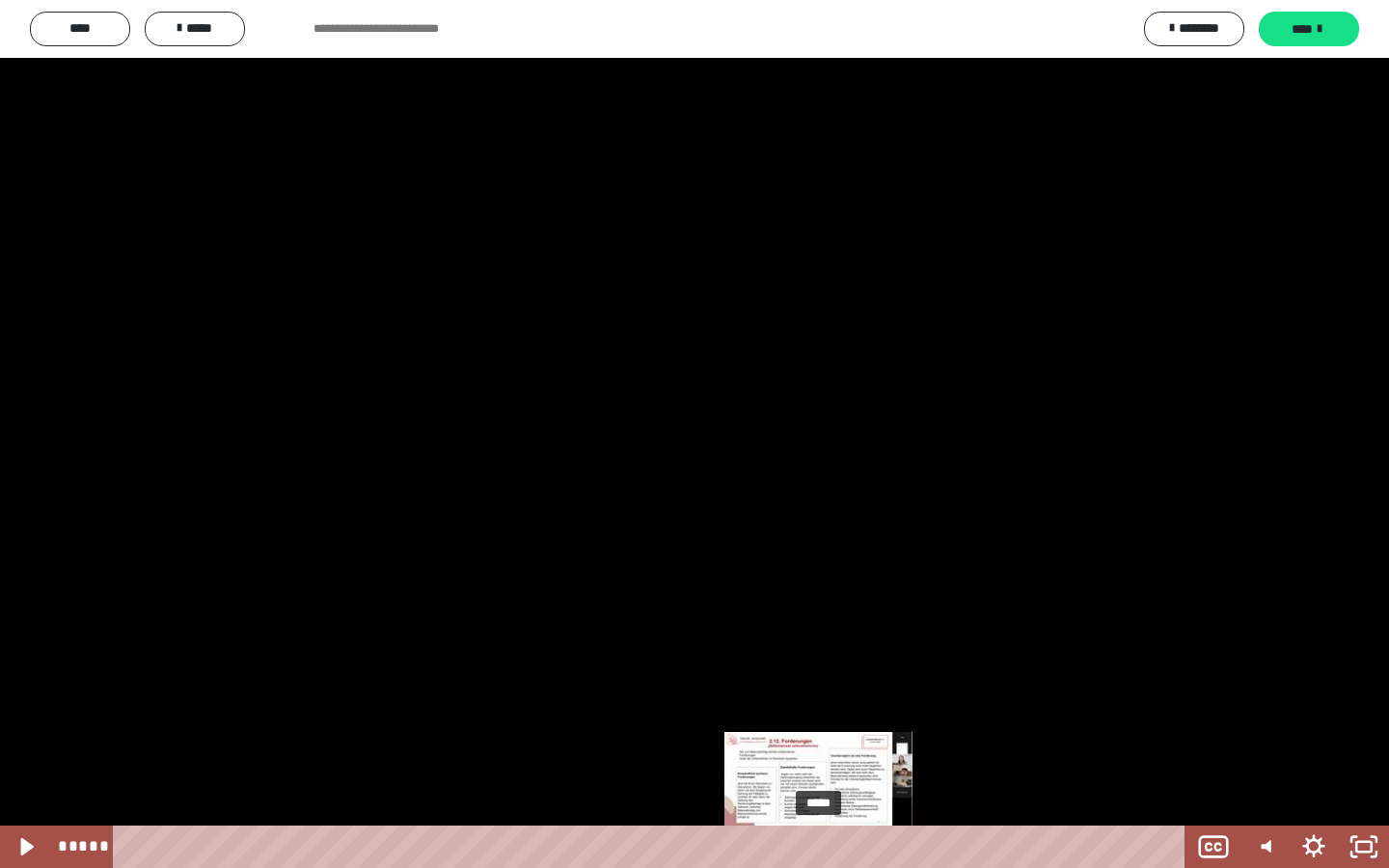 click at bounding box center [818, 847] 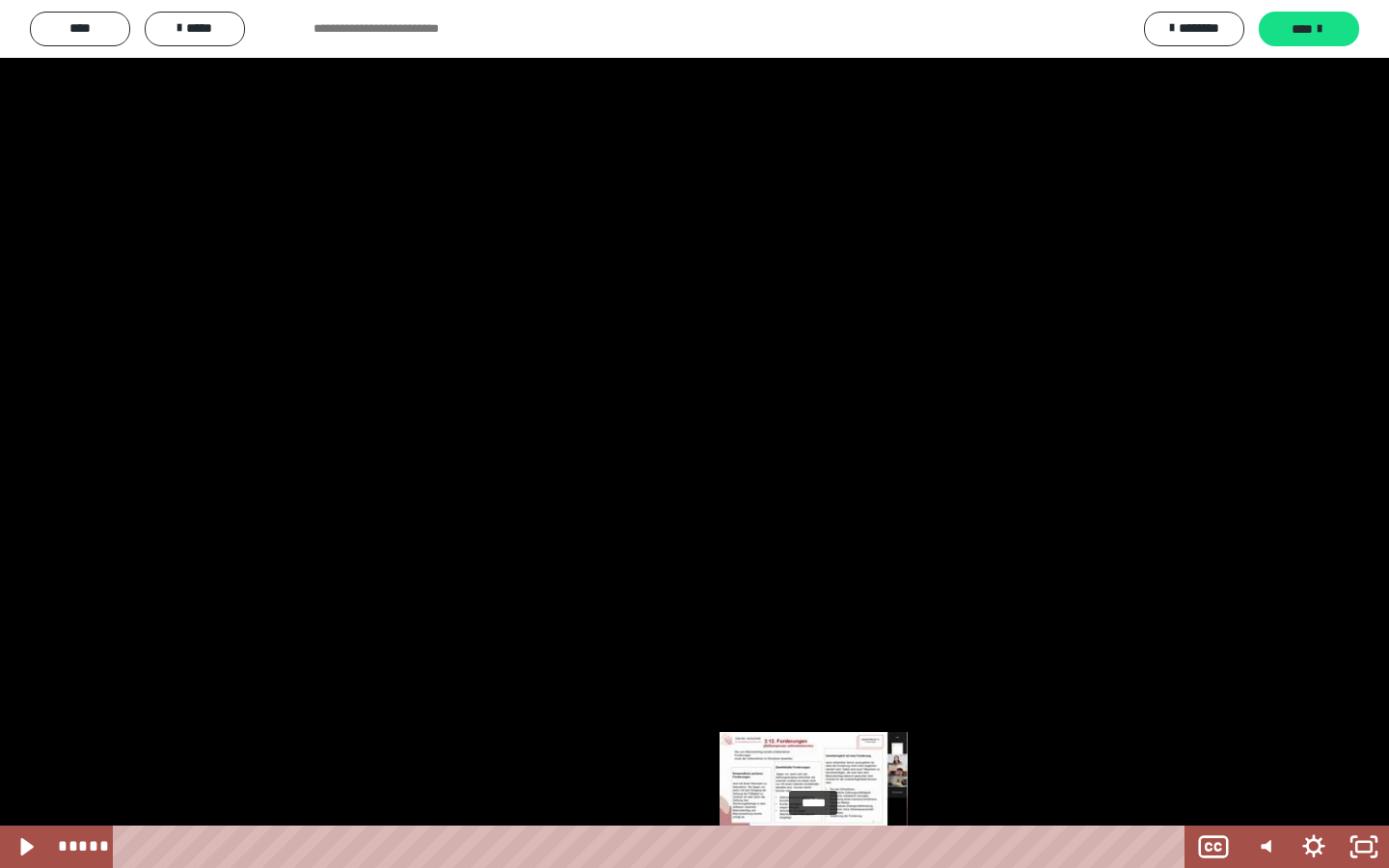 click at bounding box center [813, 847] 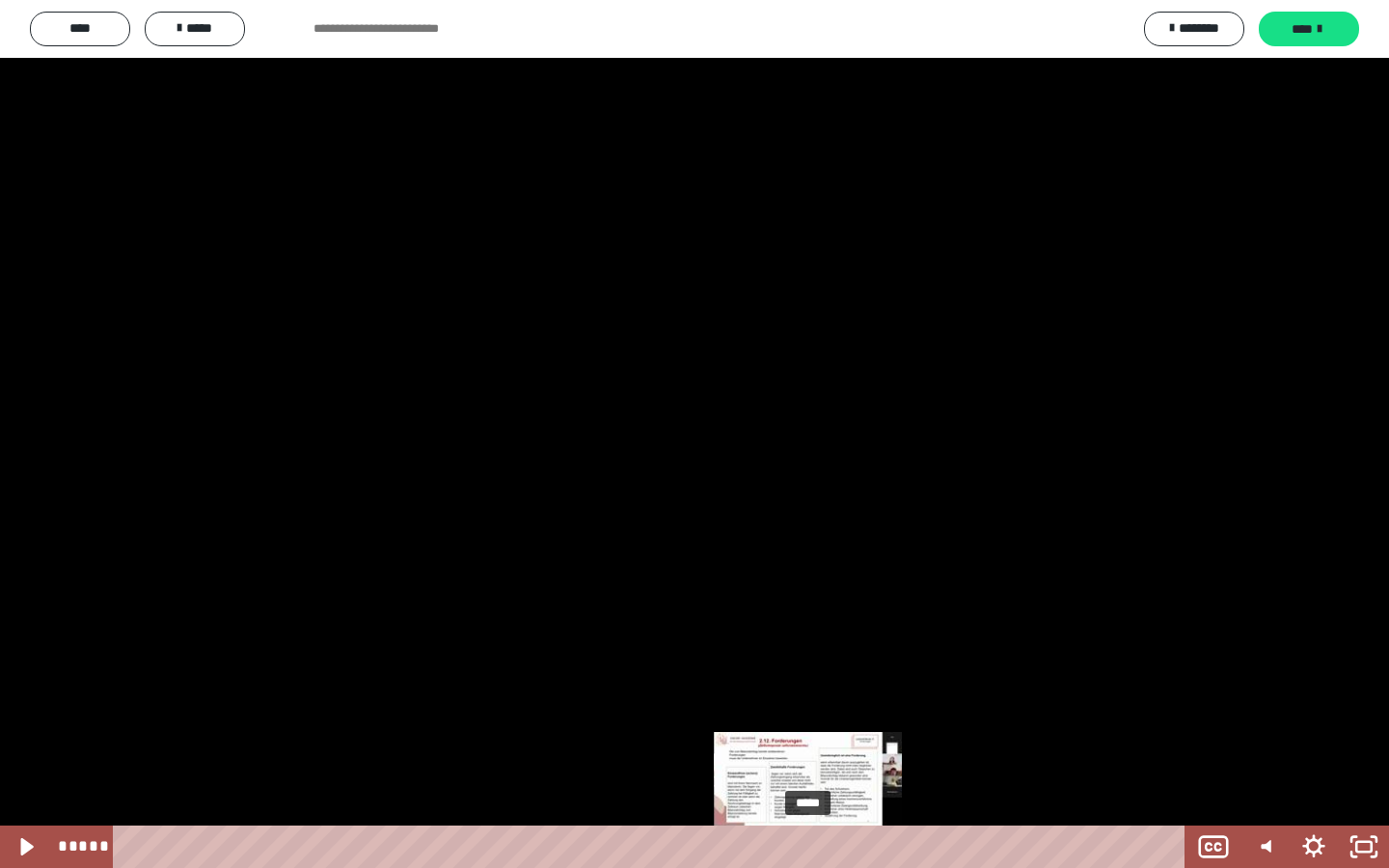 click at bounding box center (813, 847) 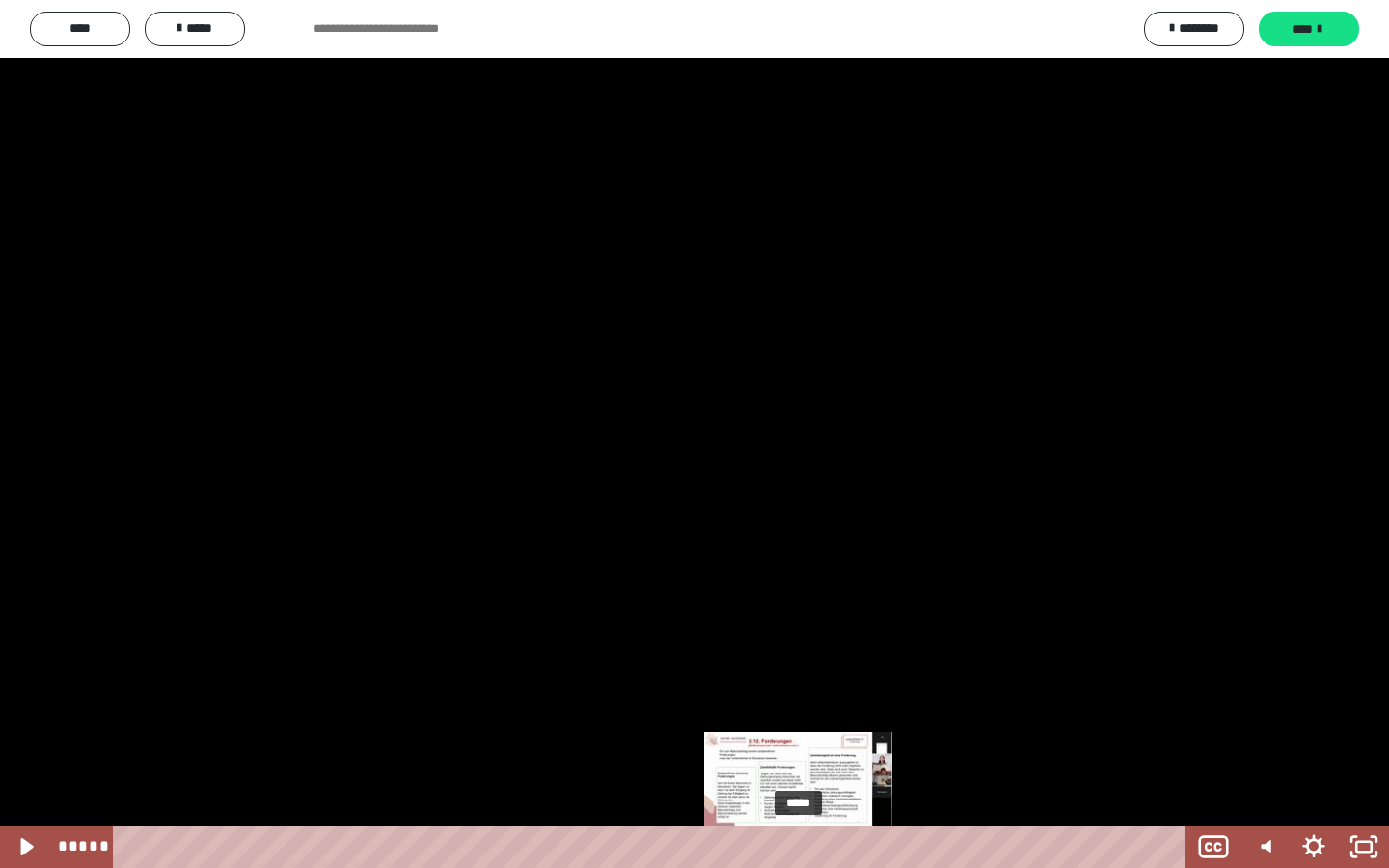 click on "*****" at bounding box center (653, 847) 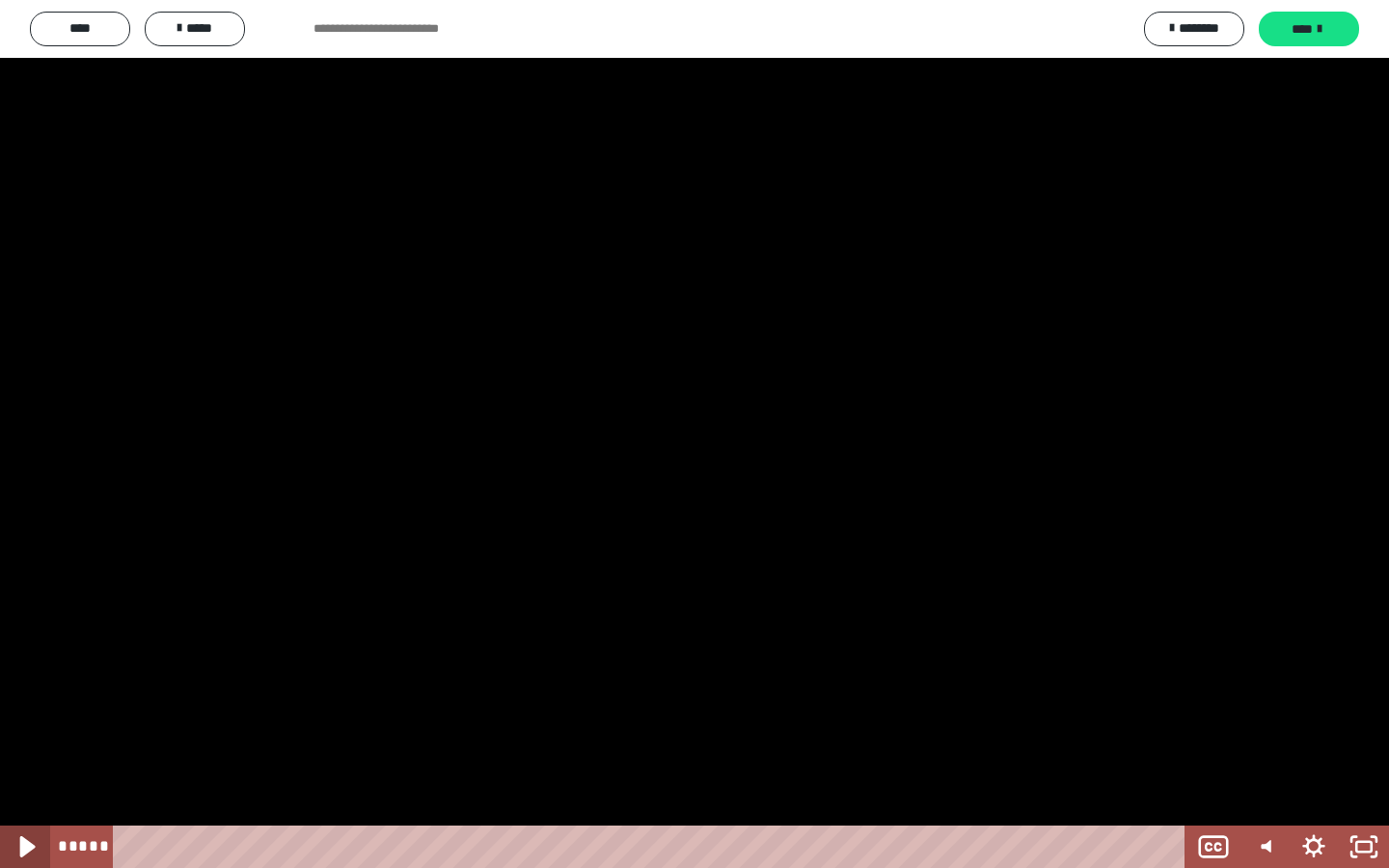 click 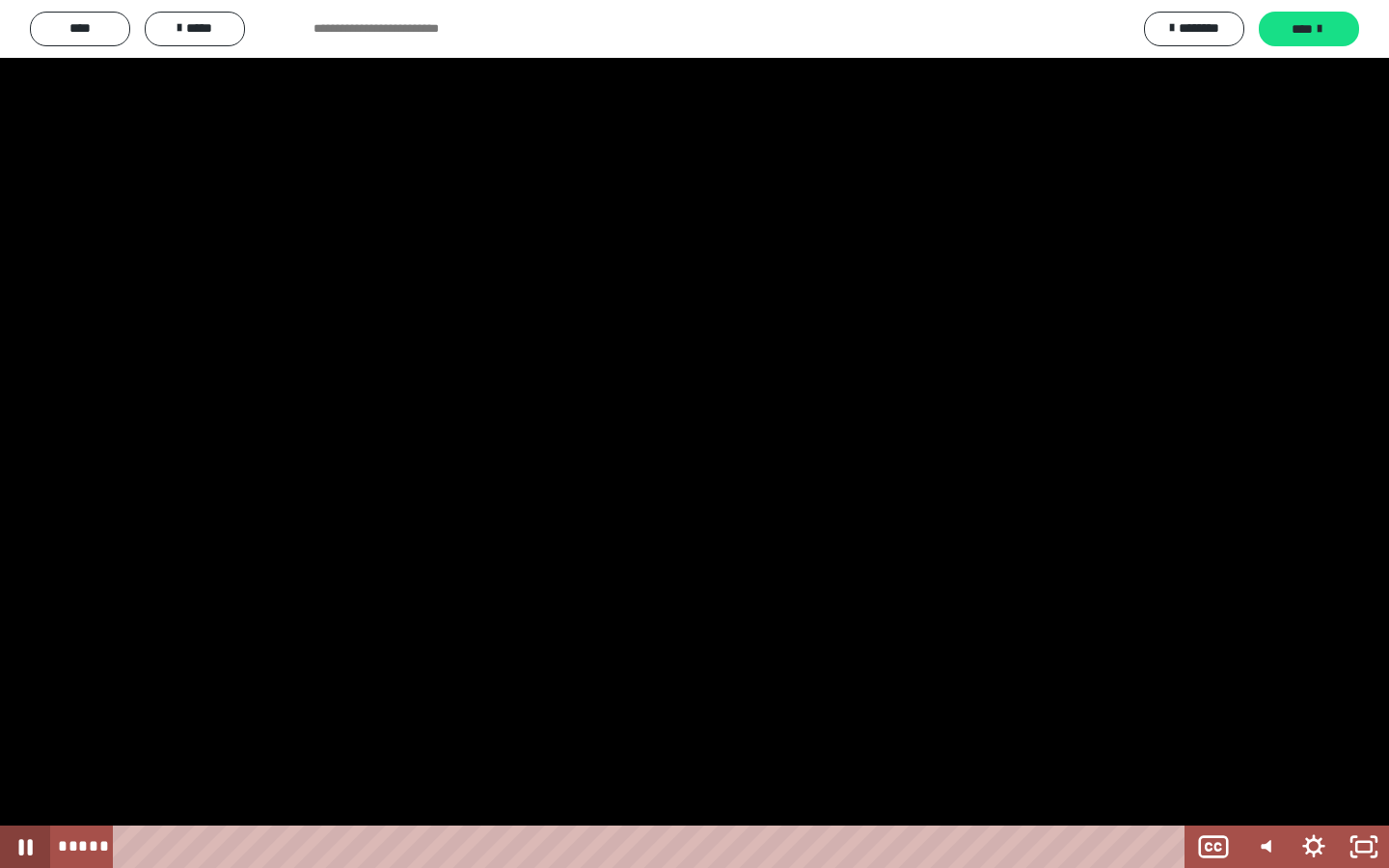 click 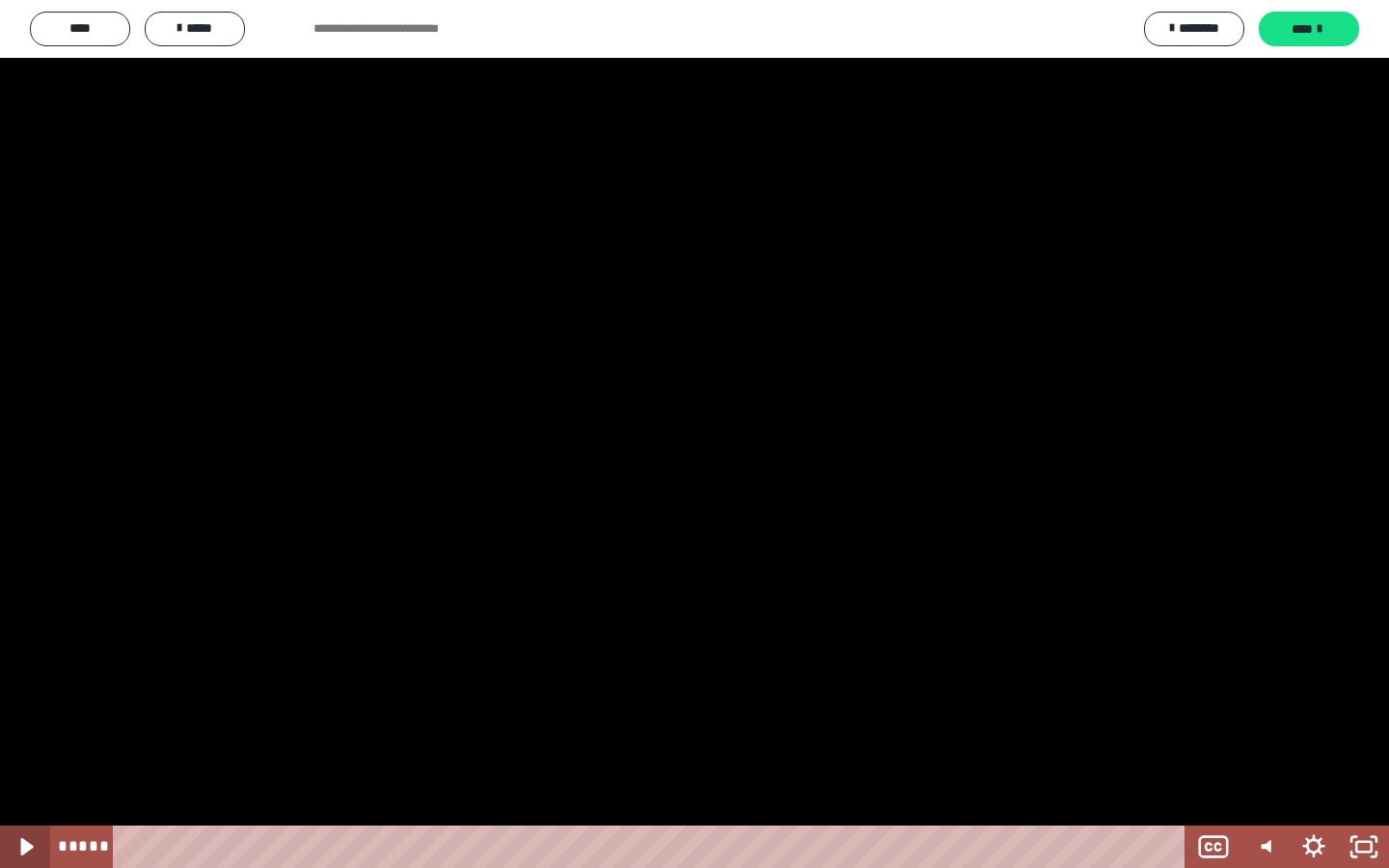 click 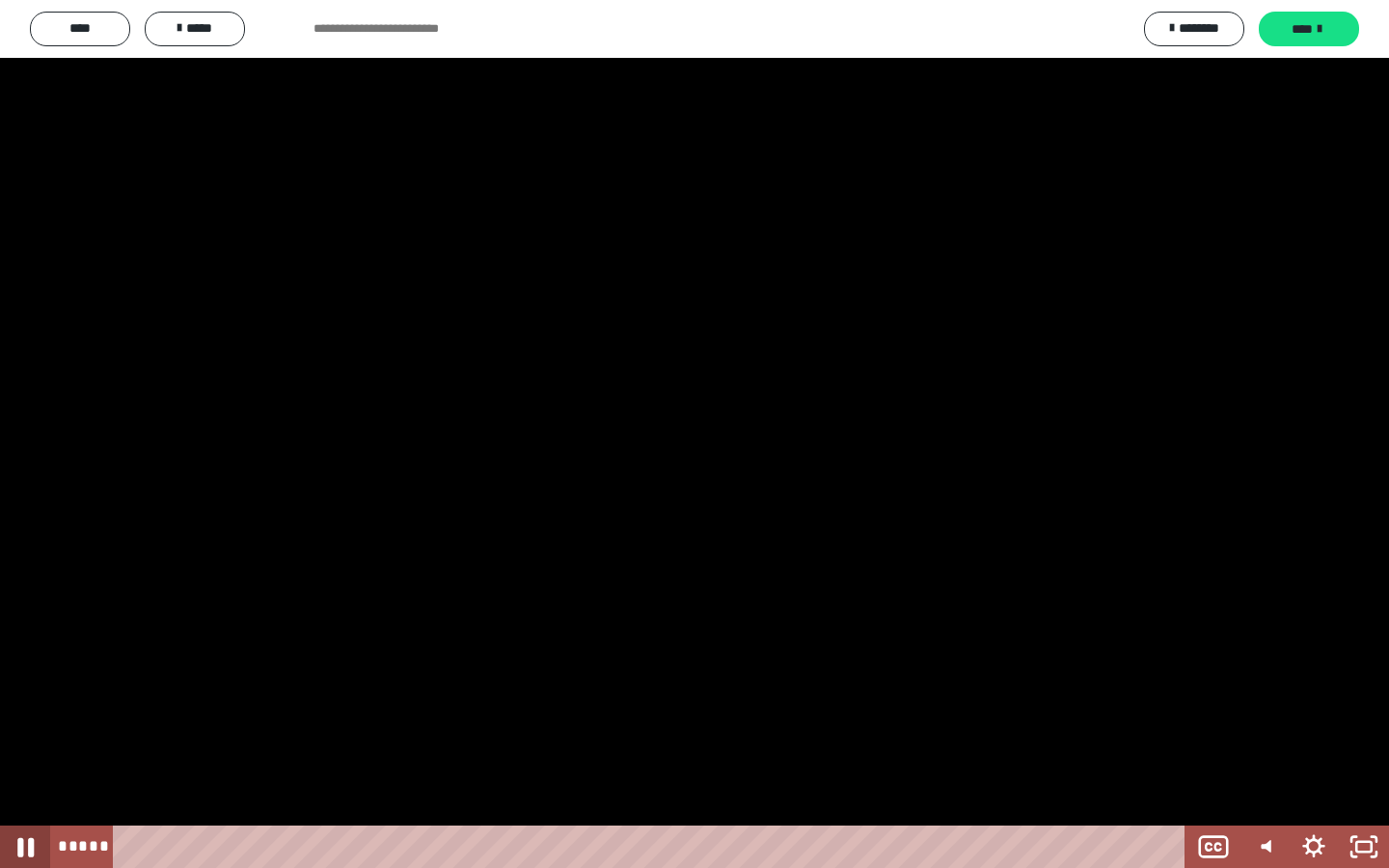 click 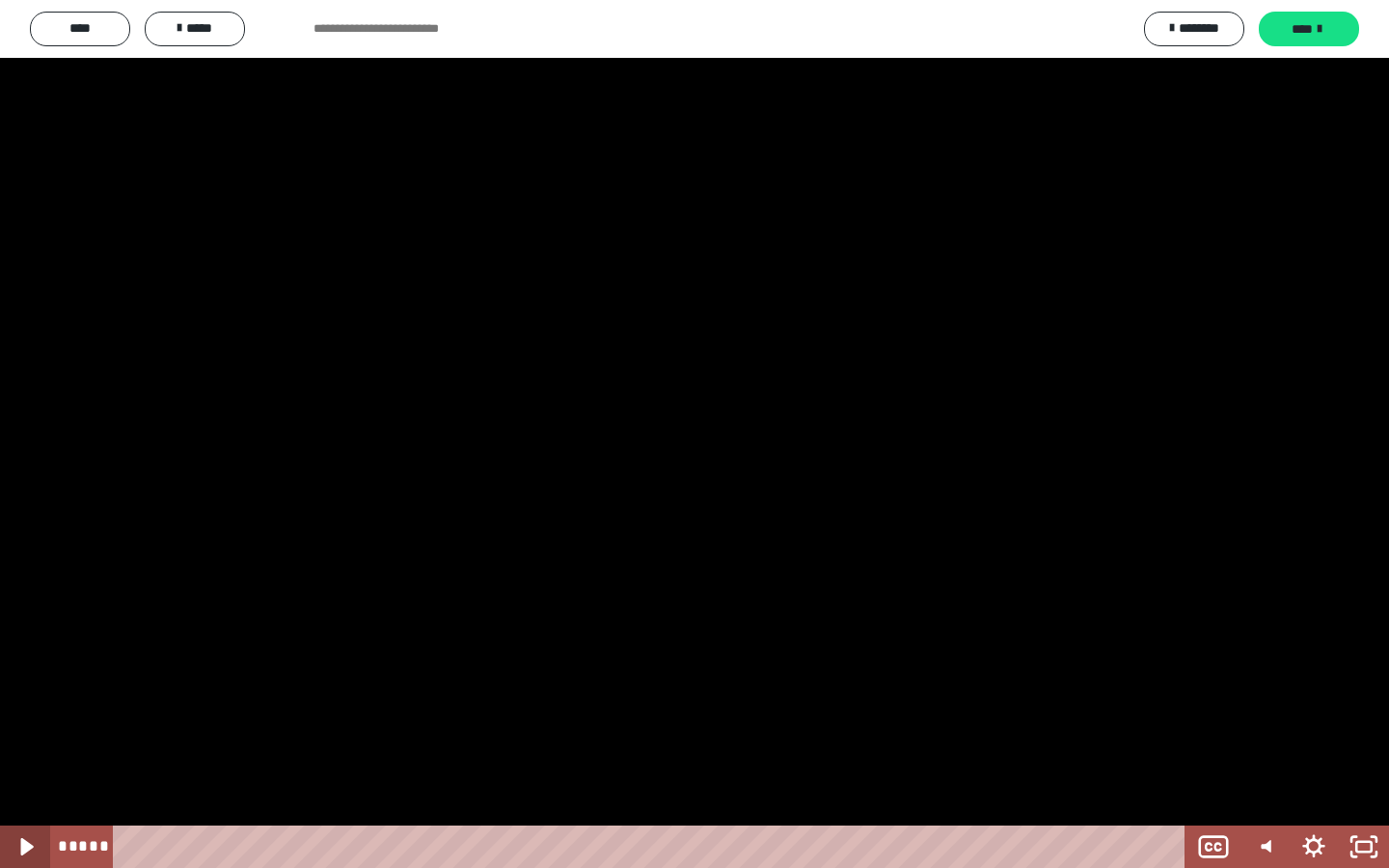 click 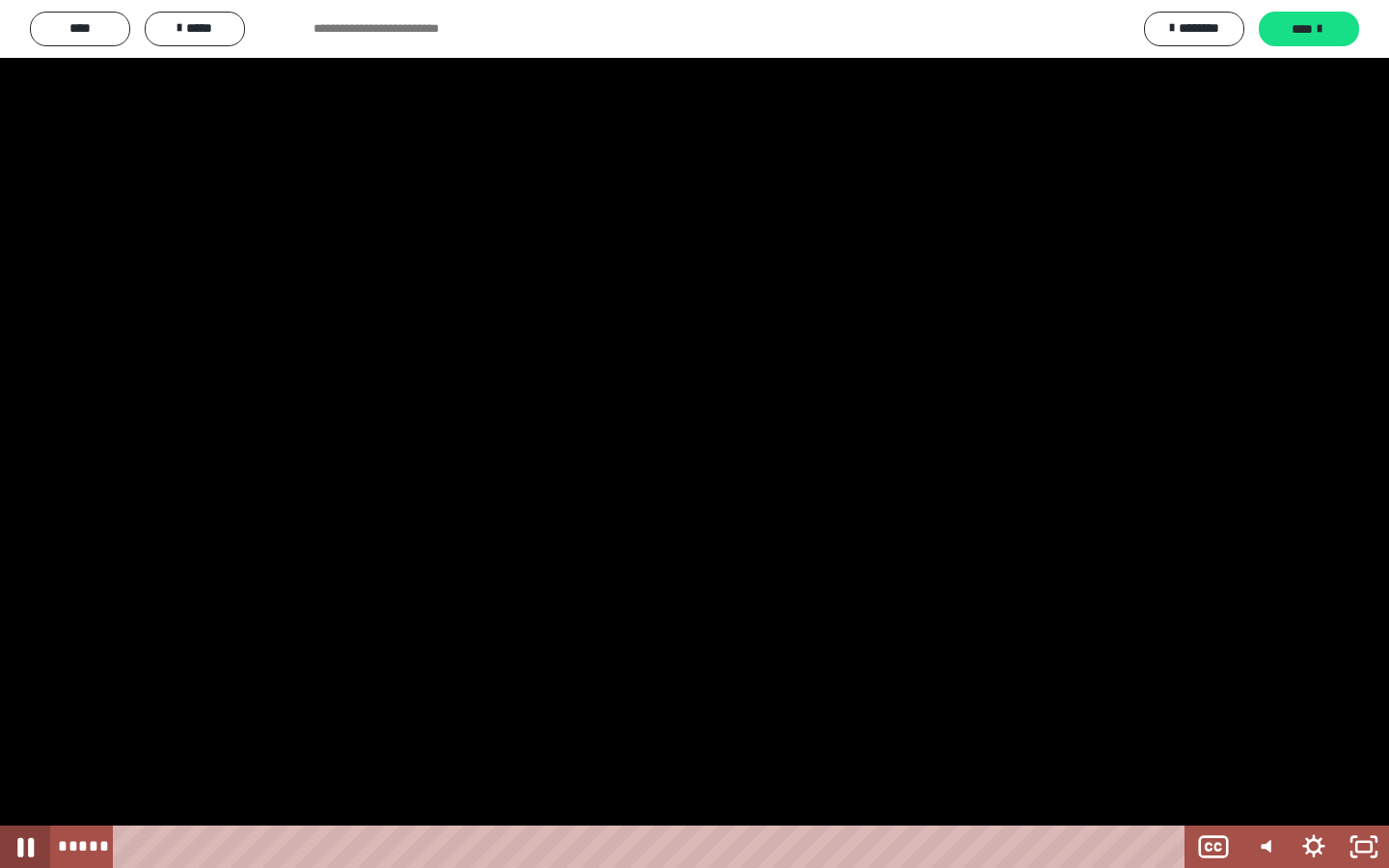 click 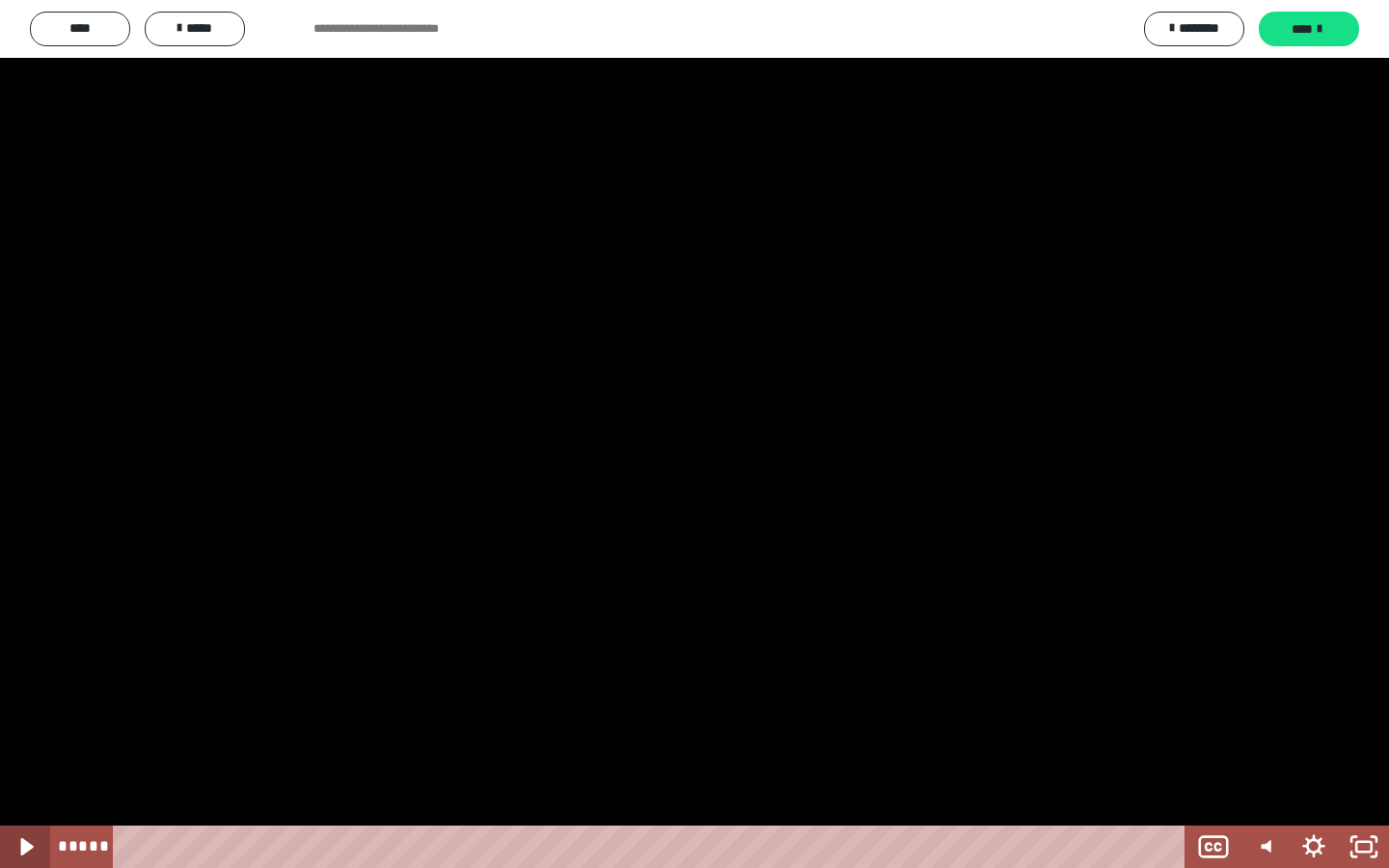 click 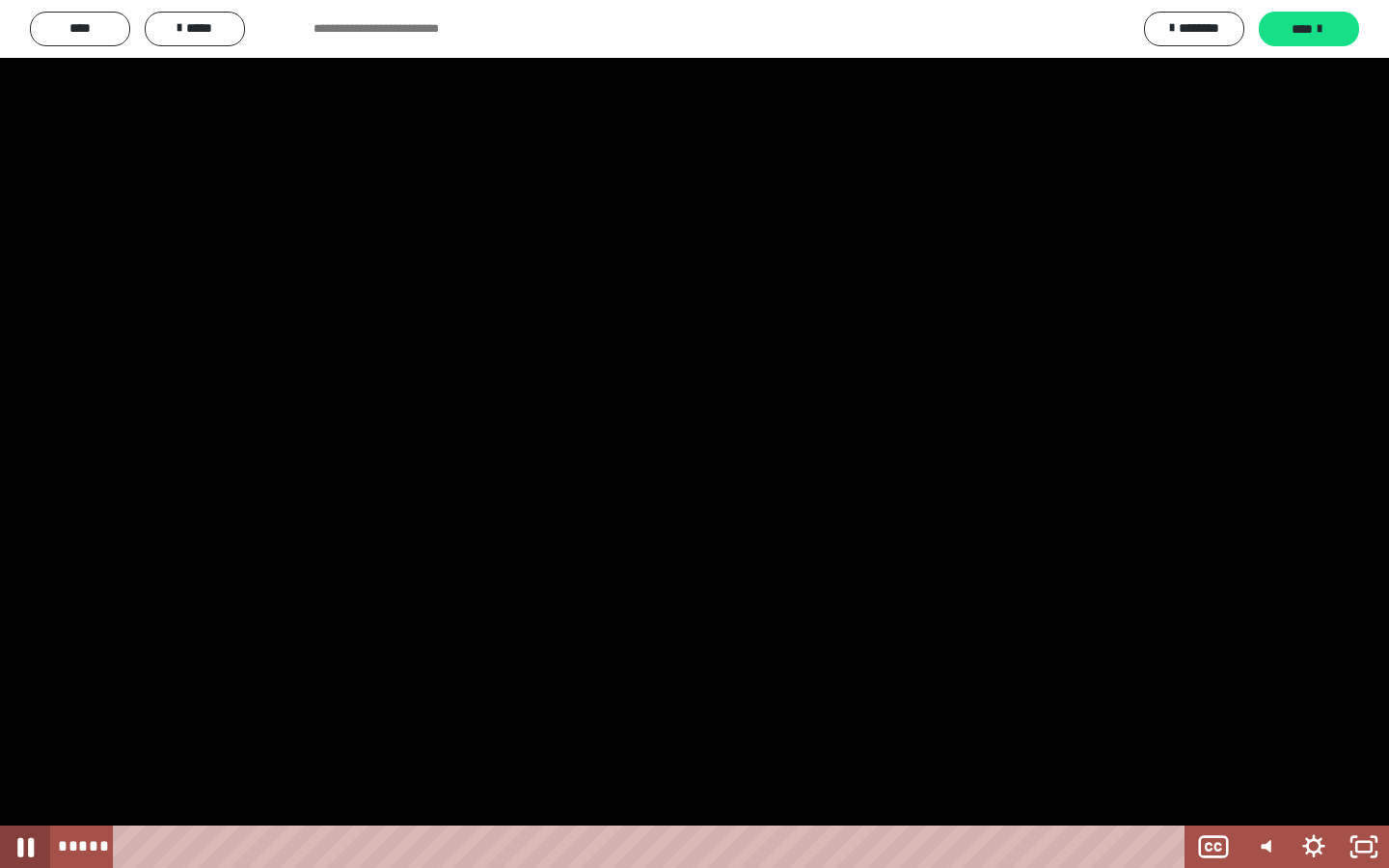 click 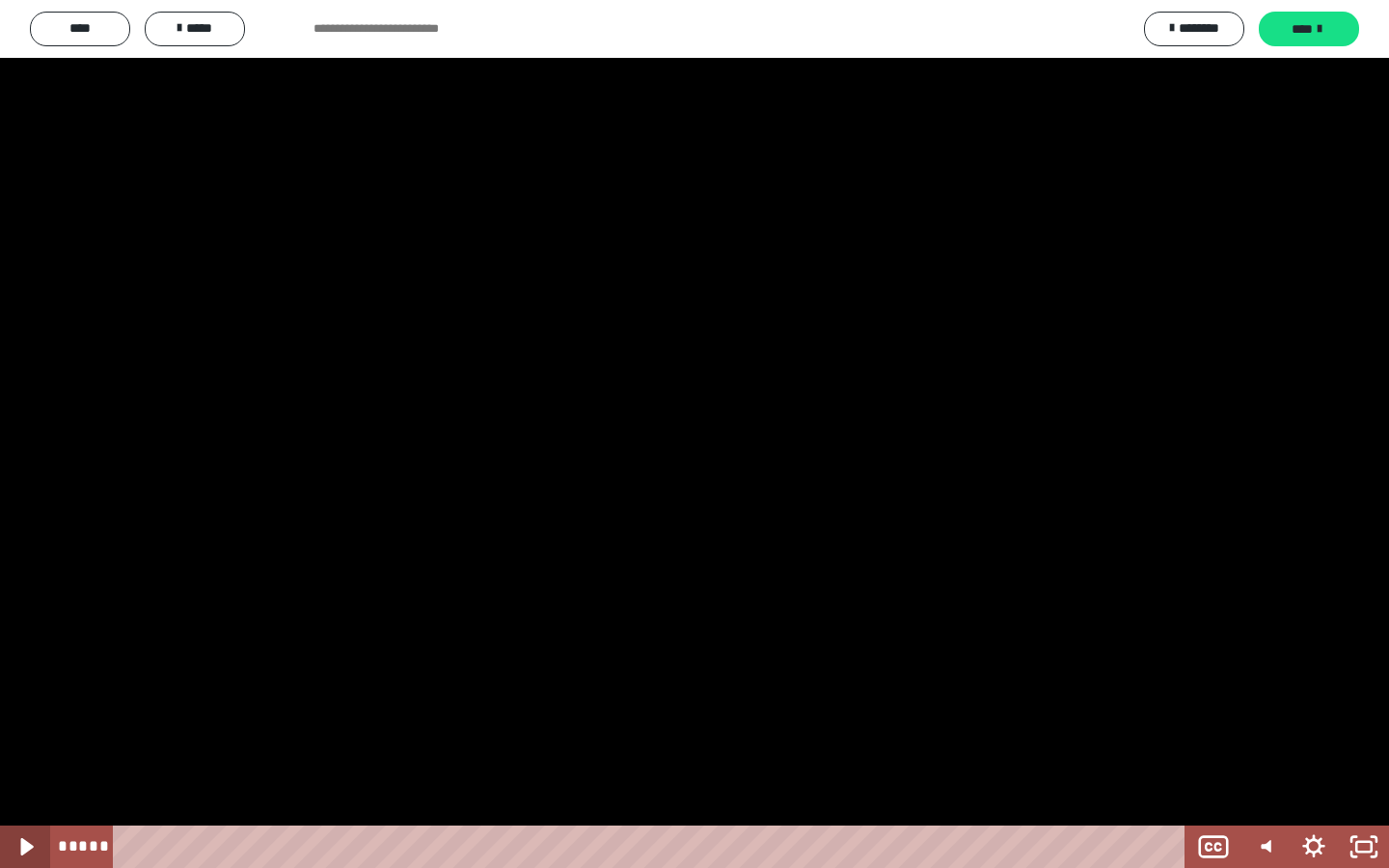 click 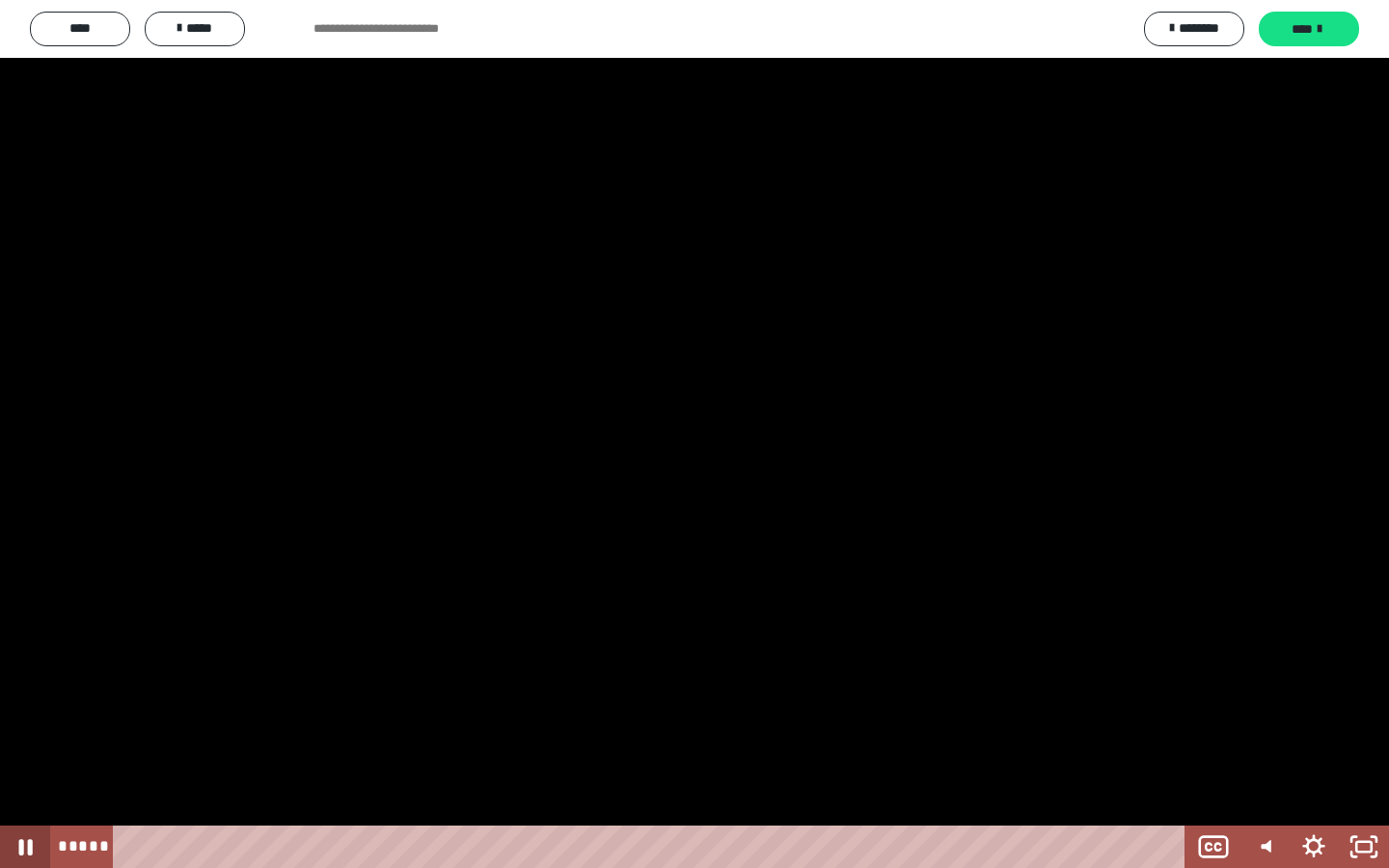 click 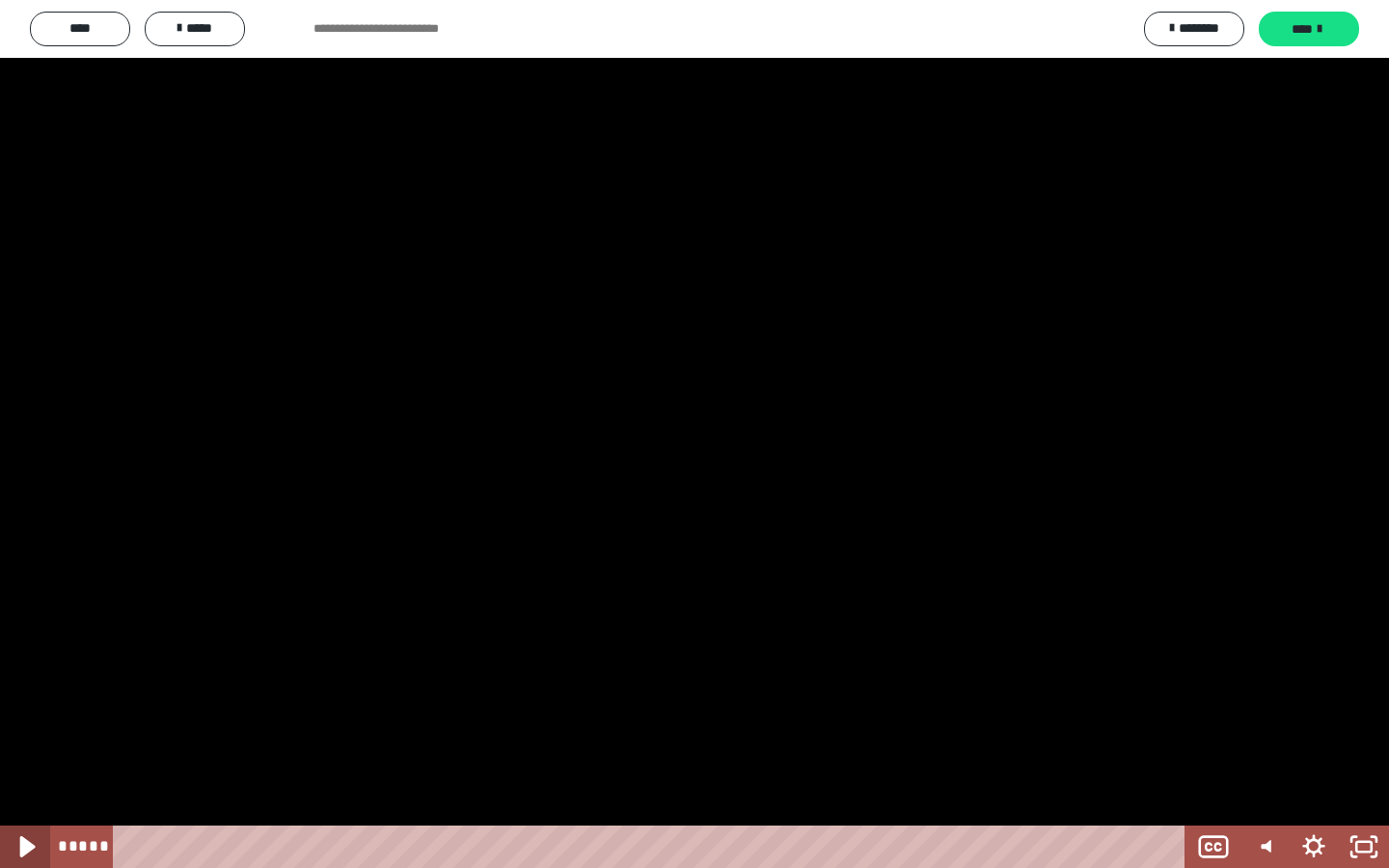 click 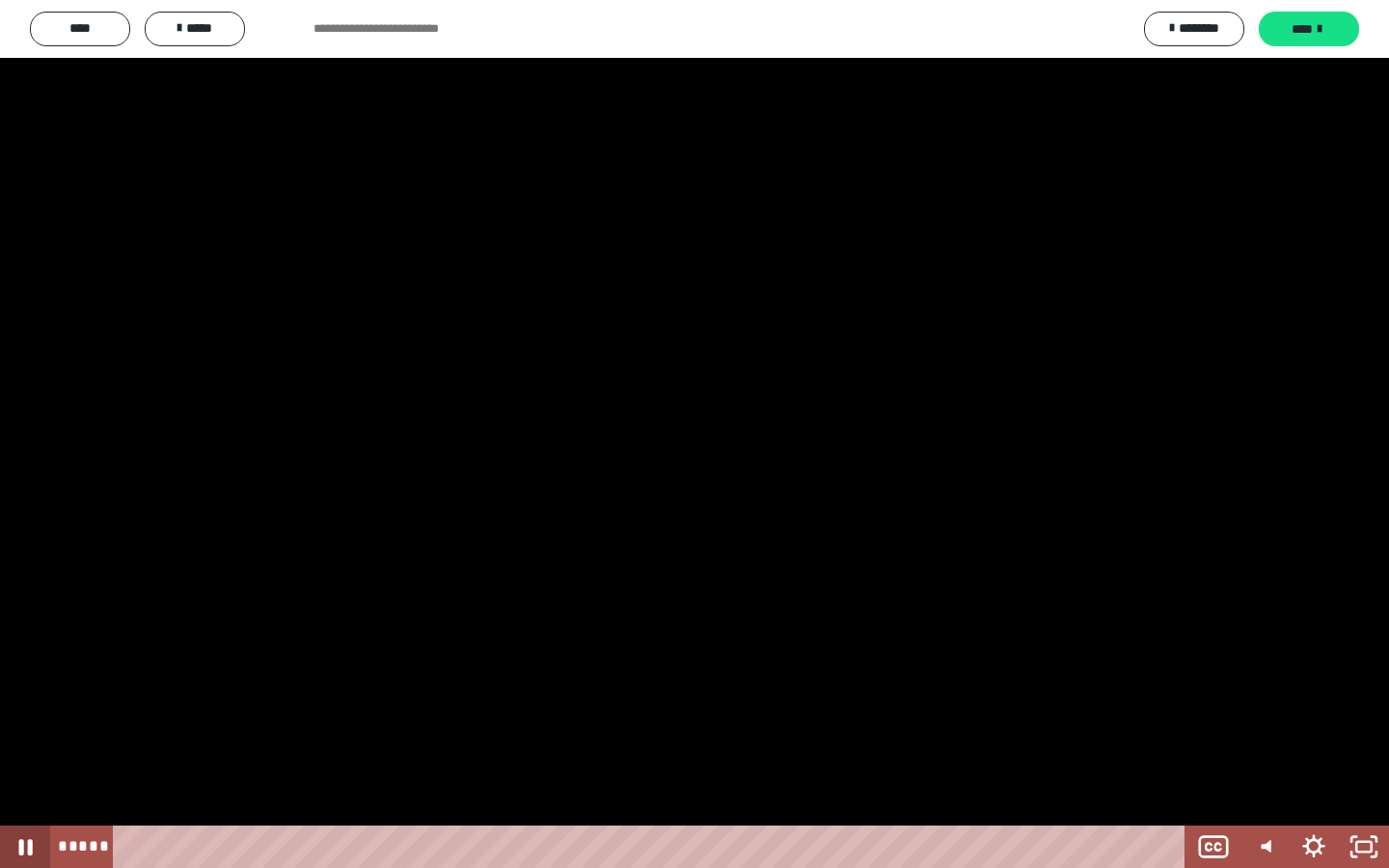 click 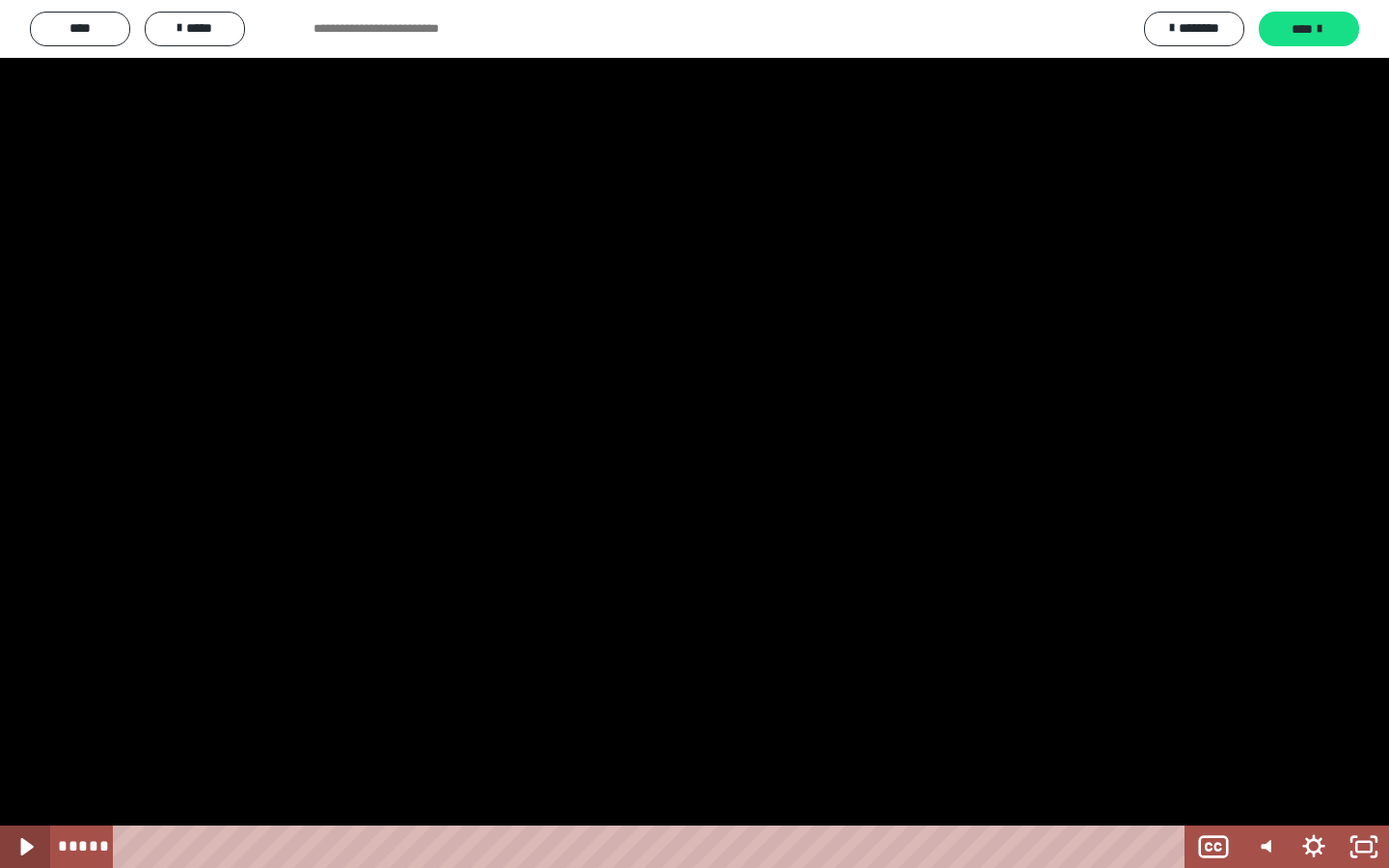 click 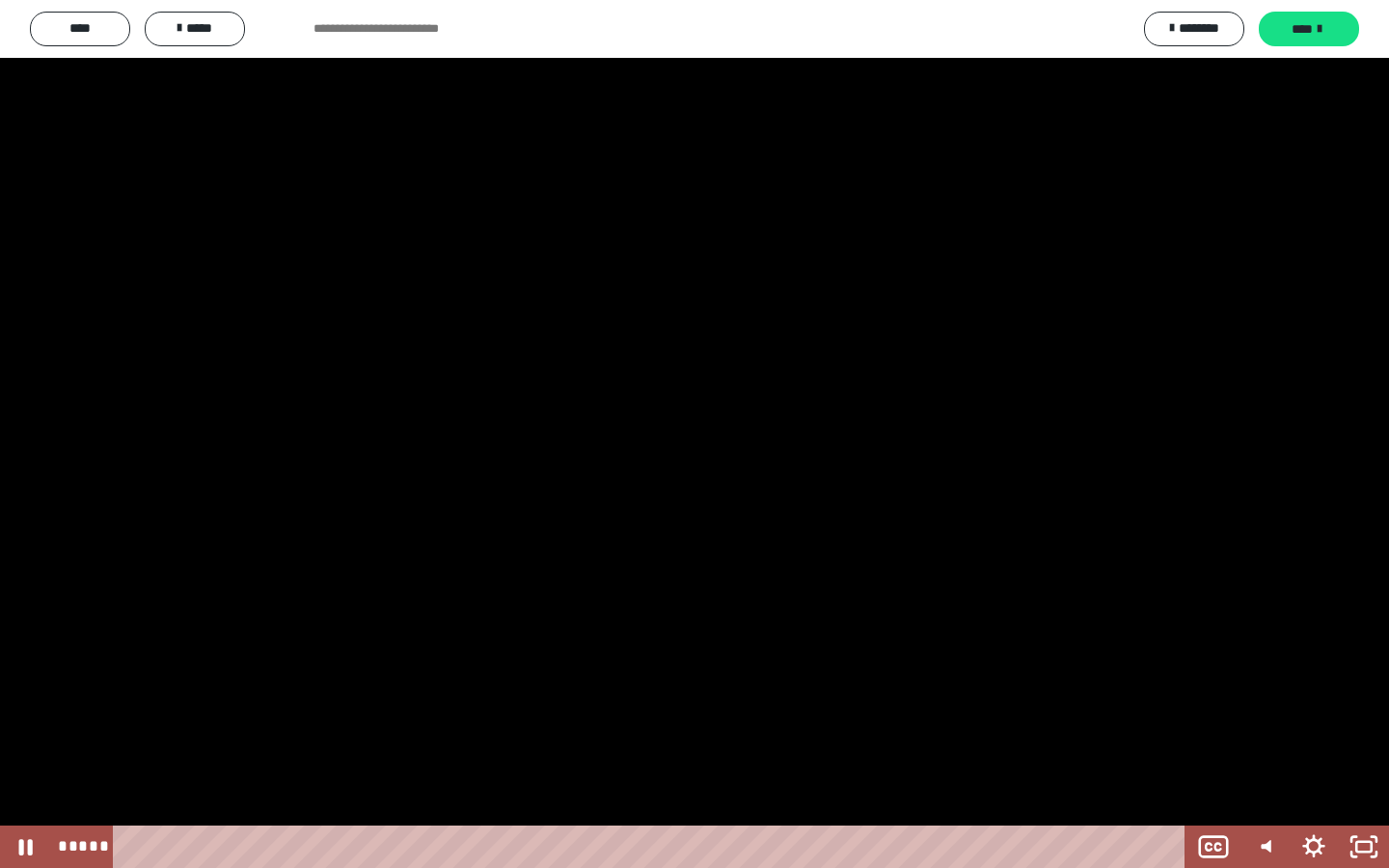 click on "***** ****" at bounding box center (619, 847) 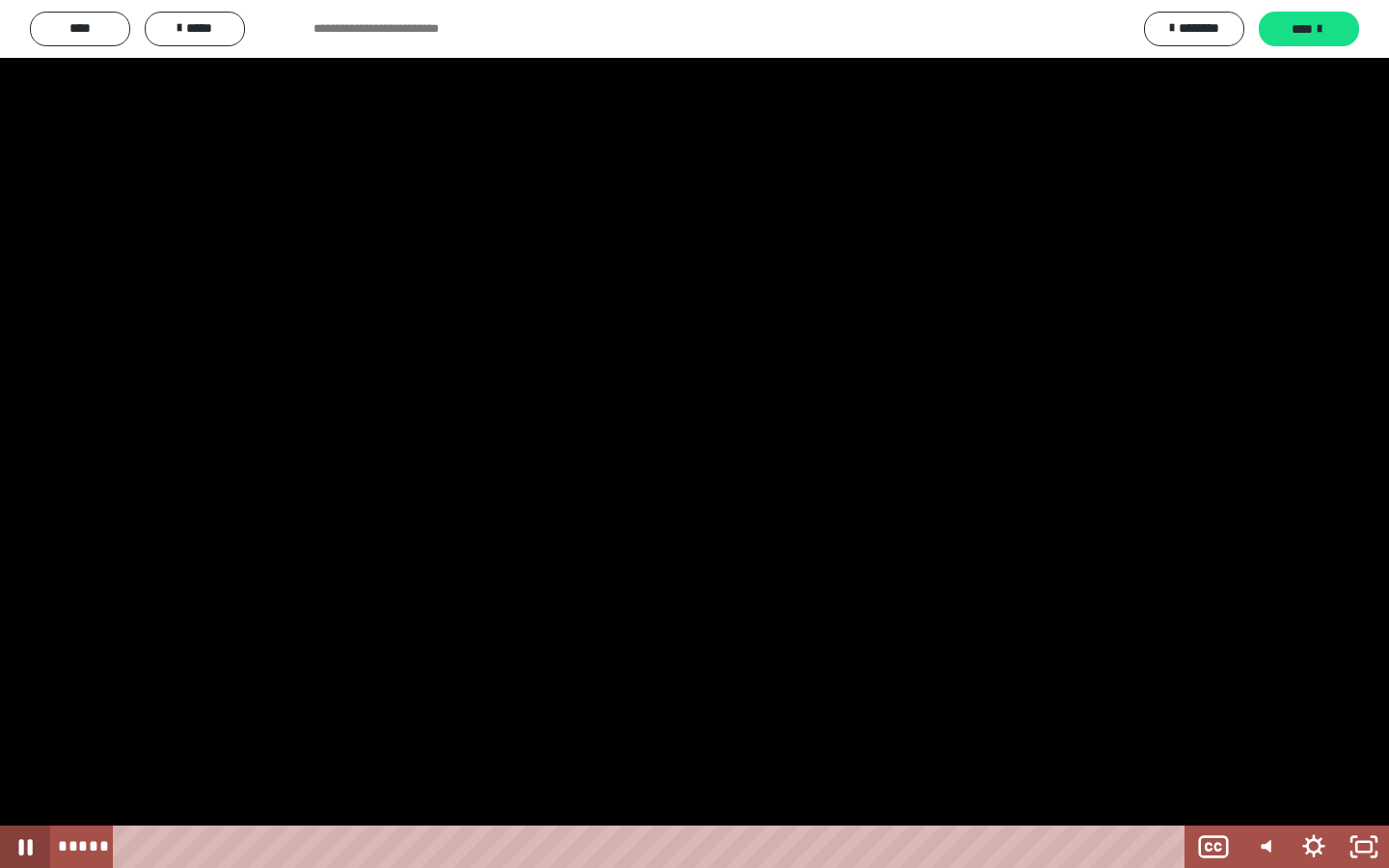 click 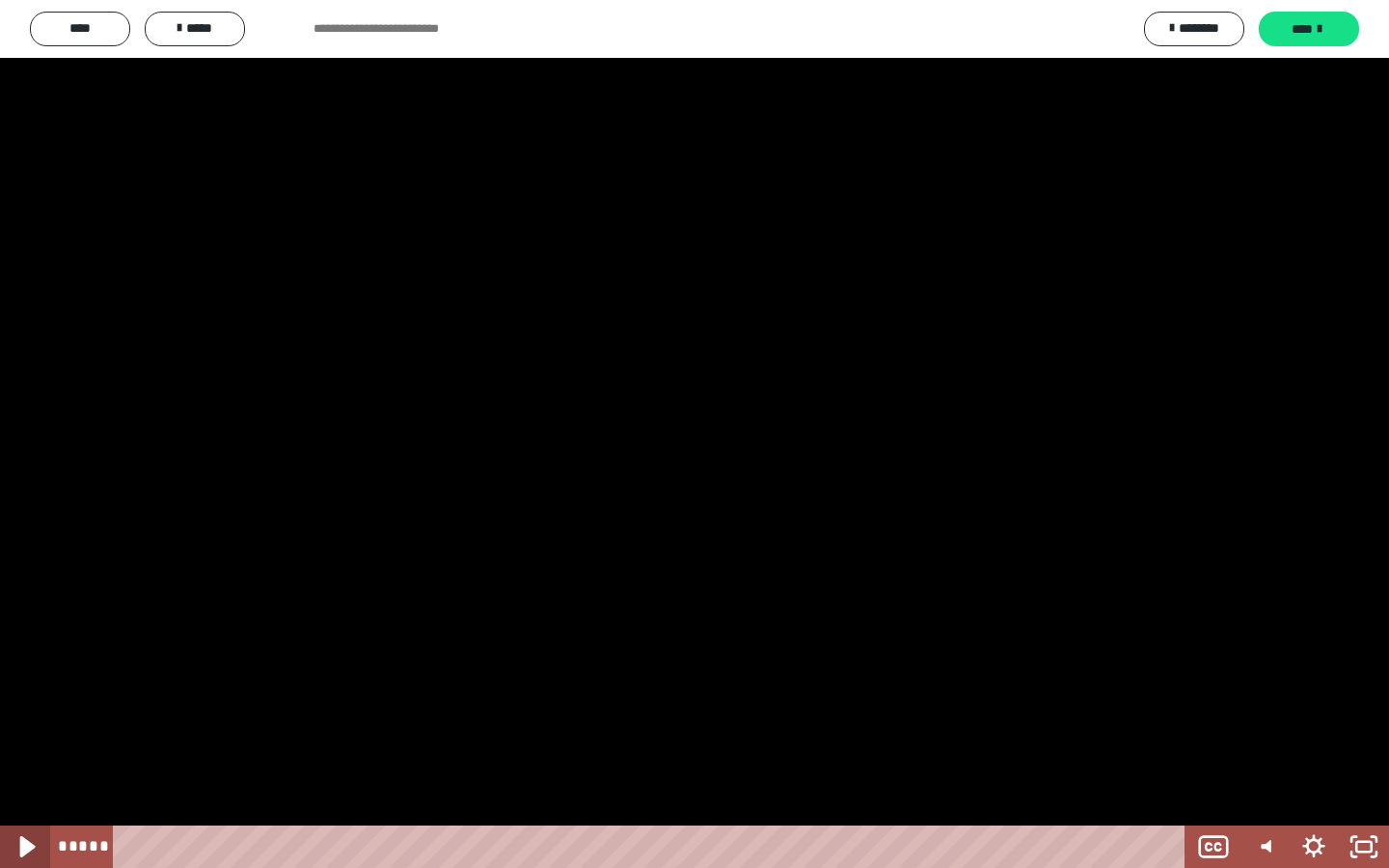 click 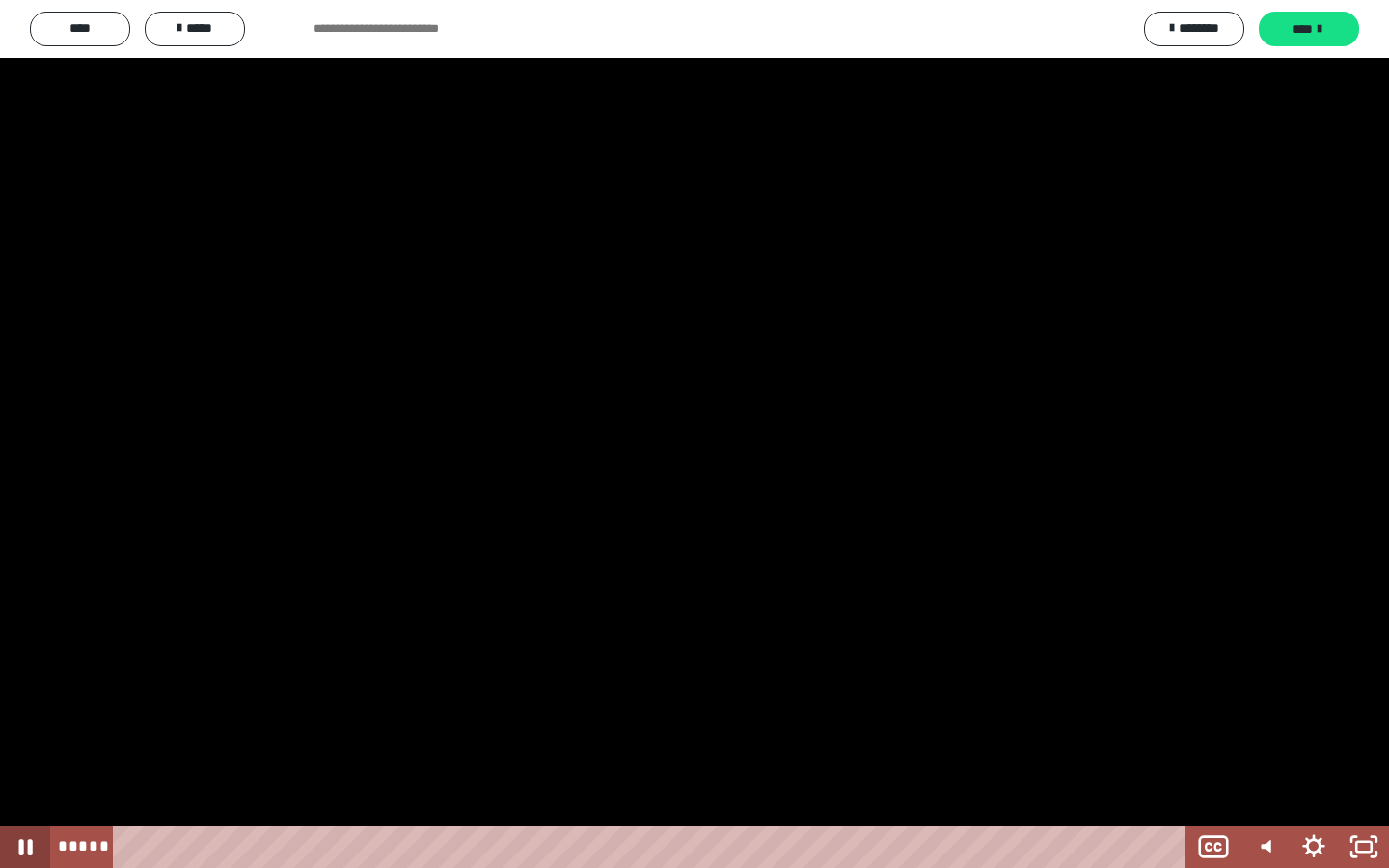 click 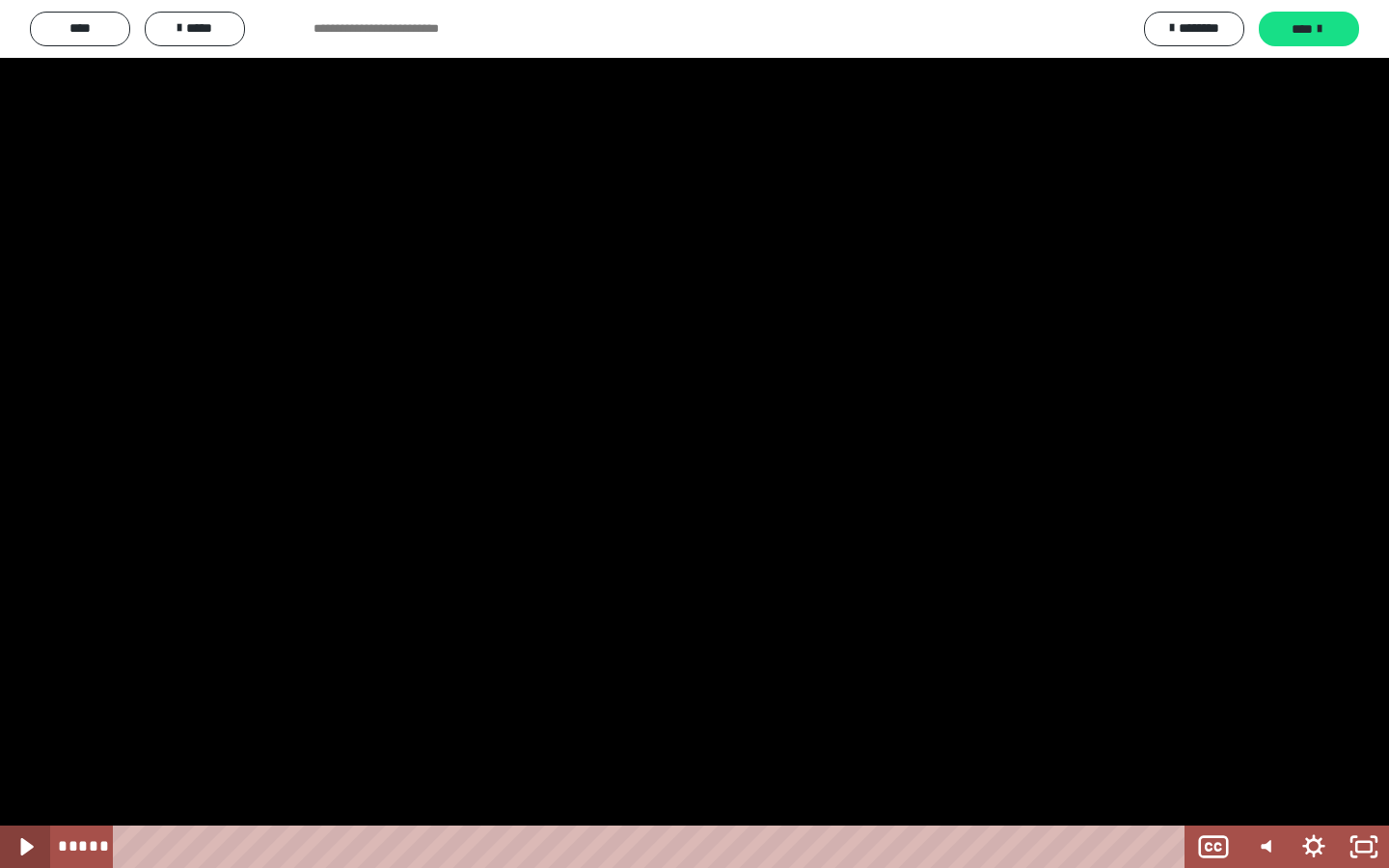 click 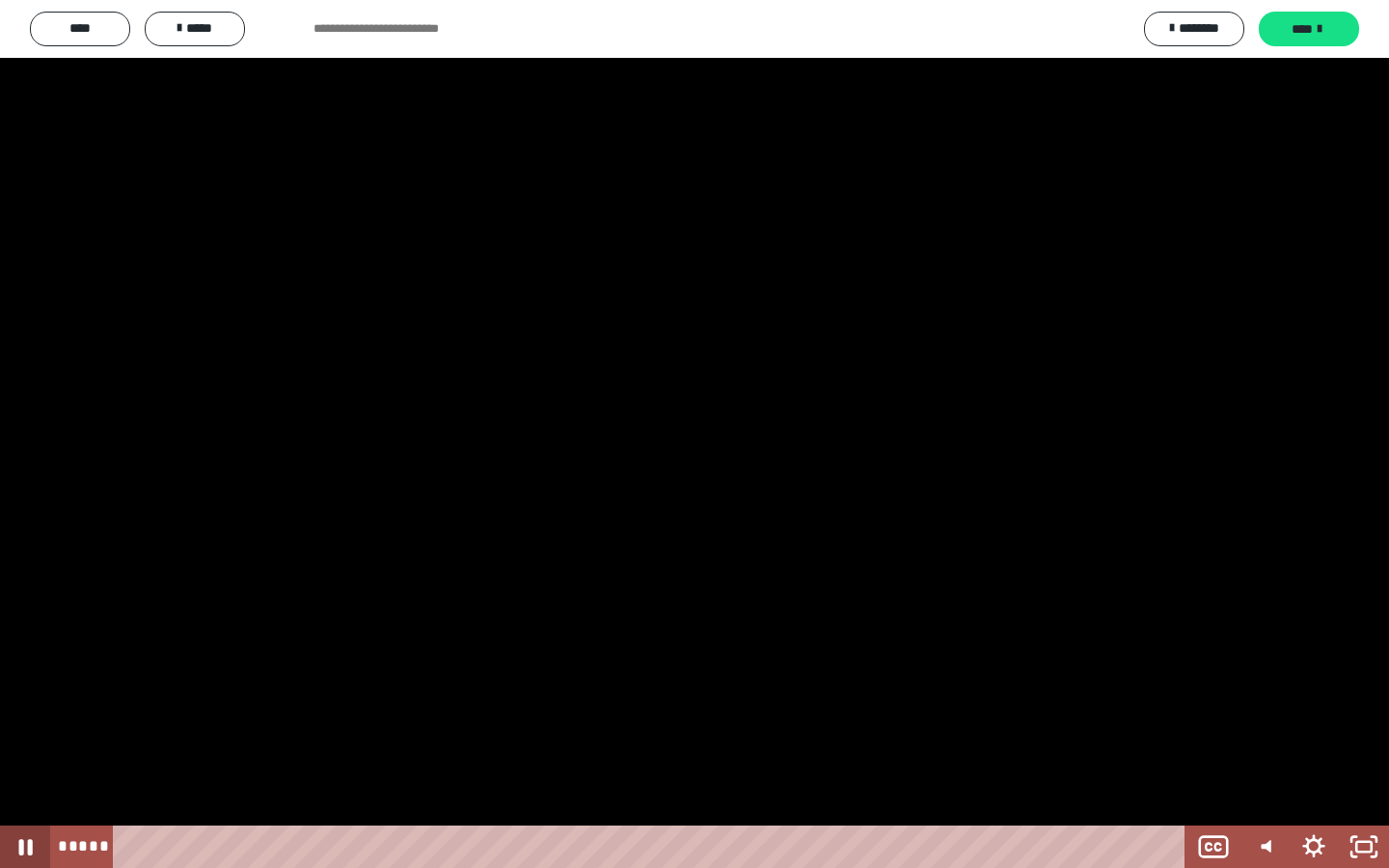click 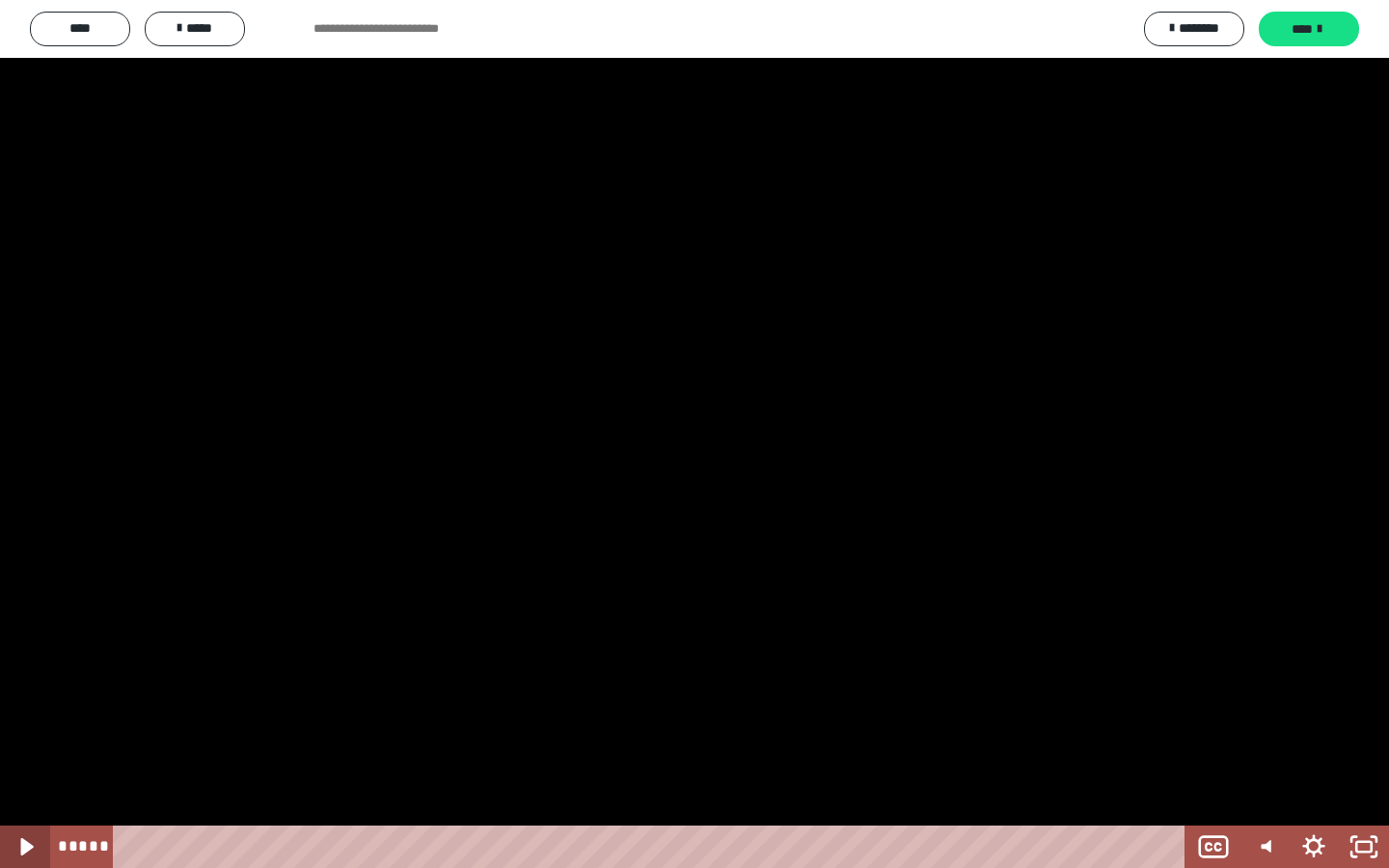 click 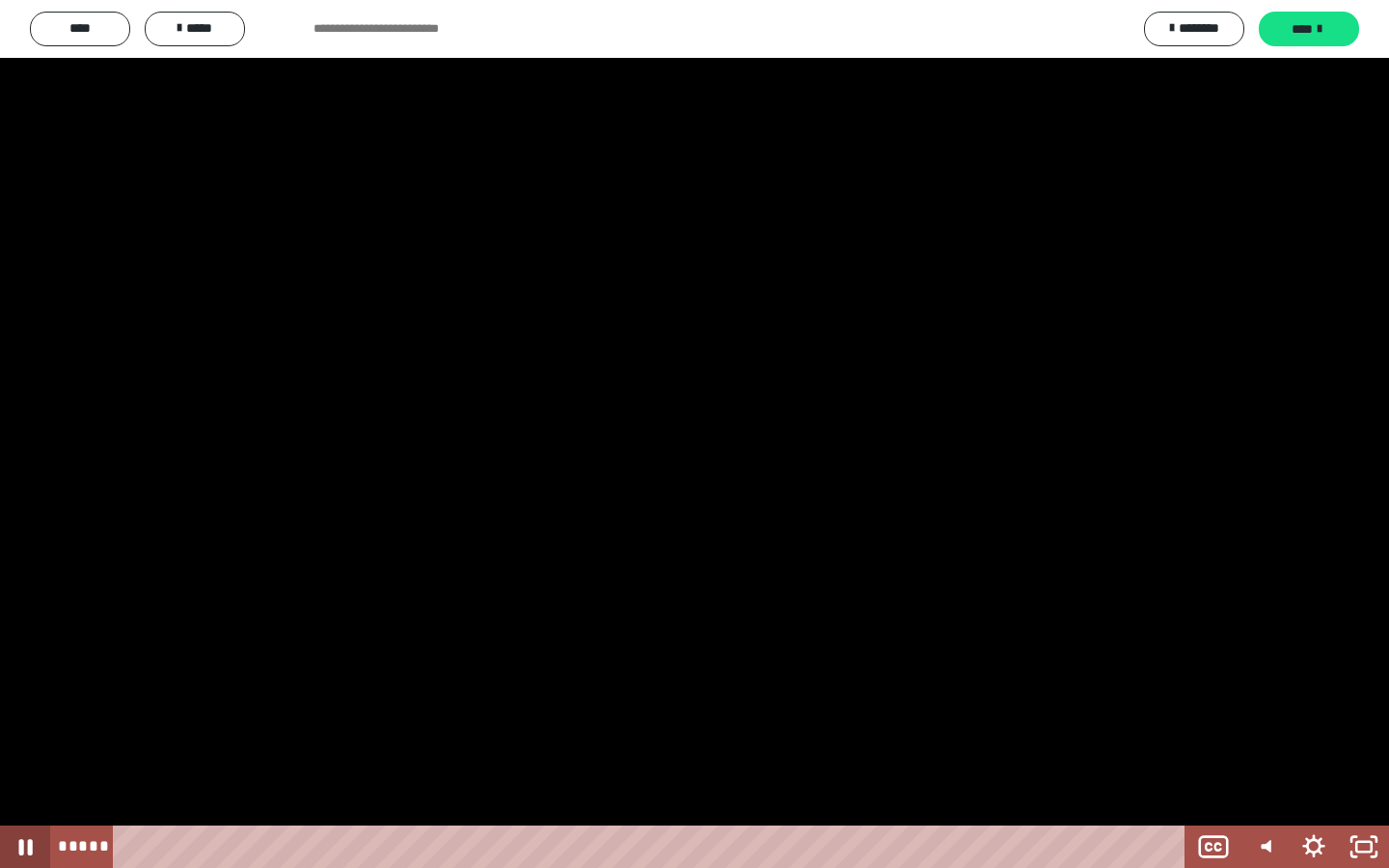 click 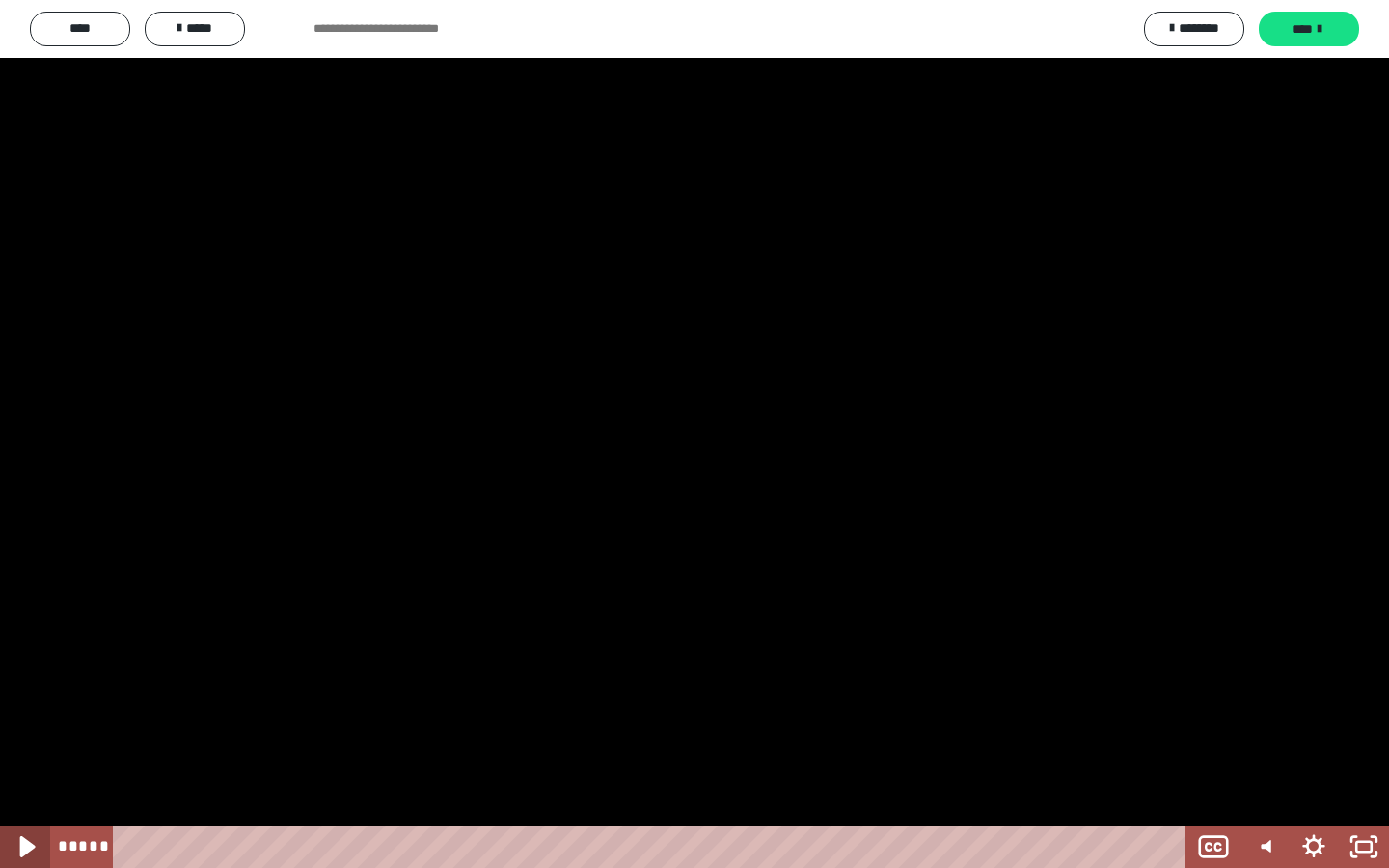 click 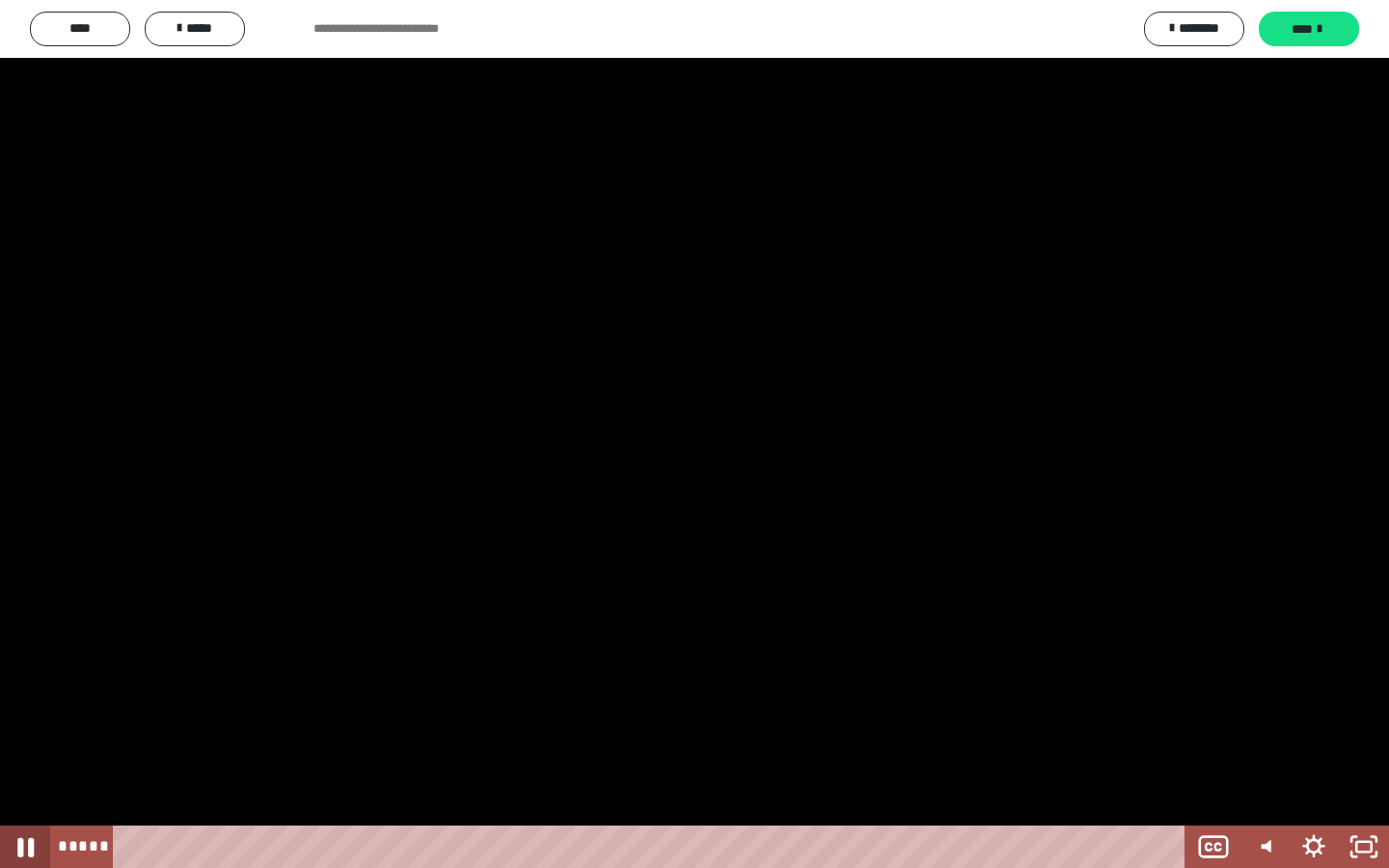 click 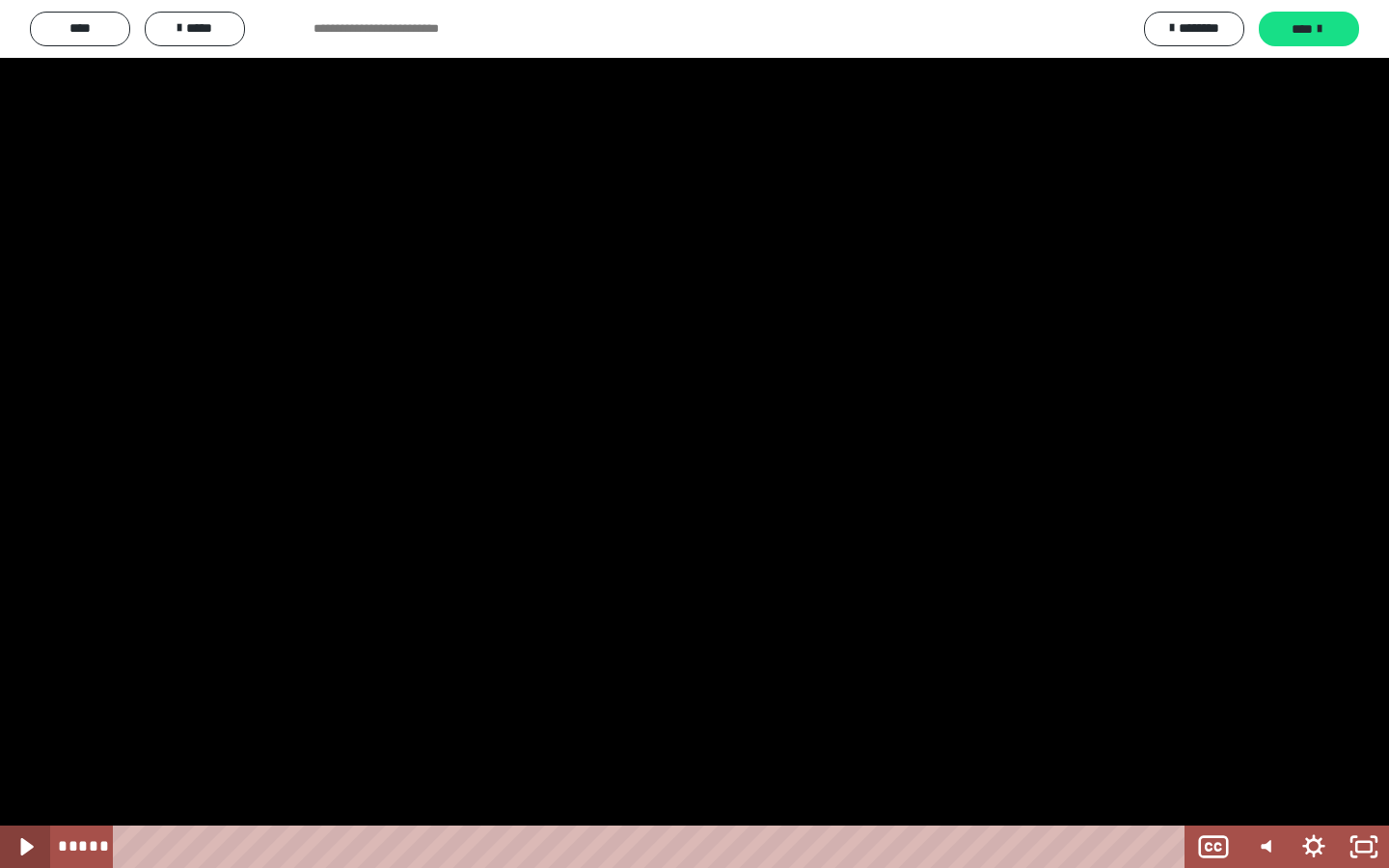 click 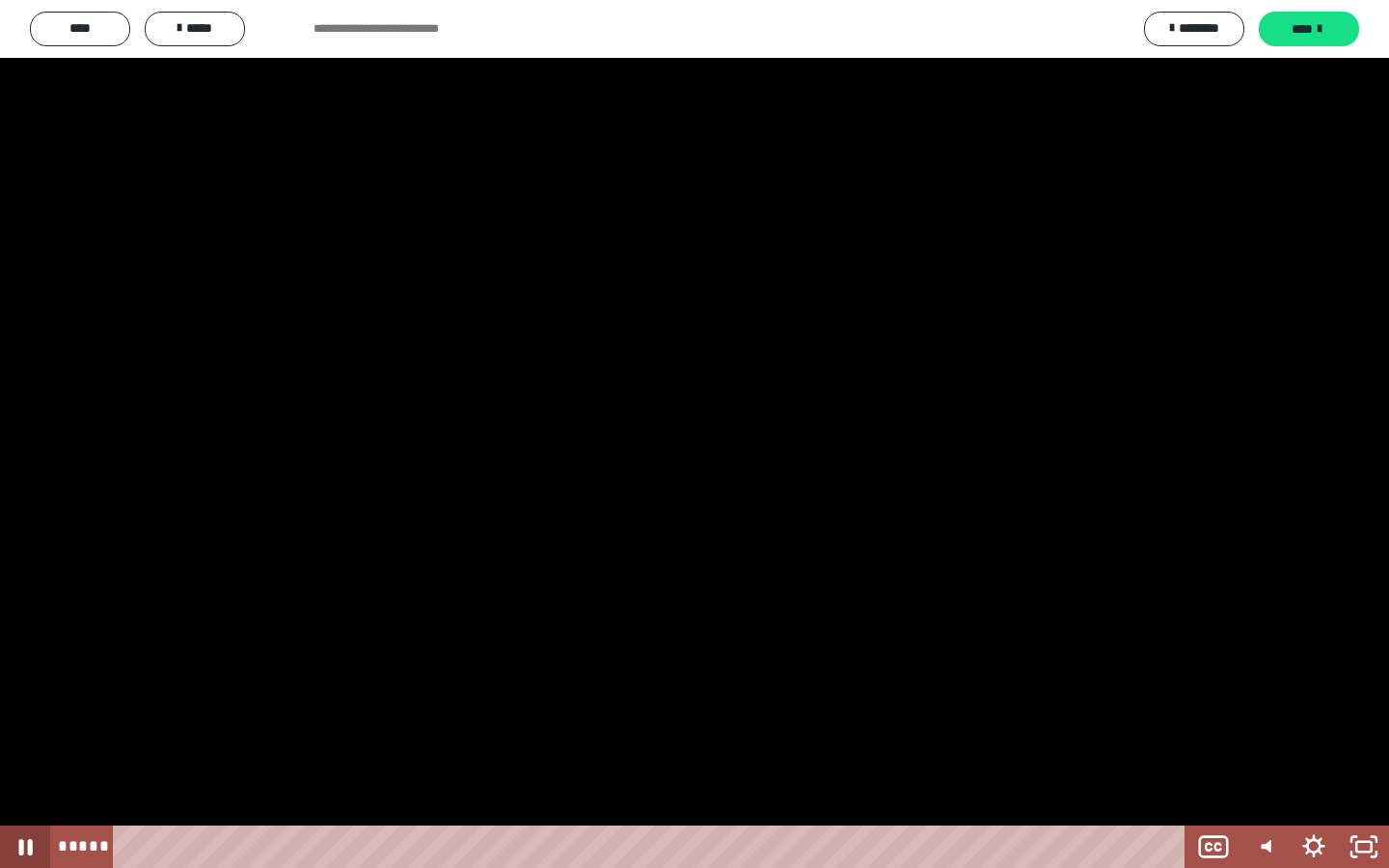 click 